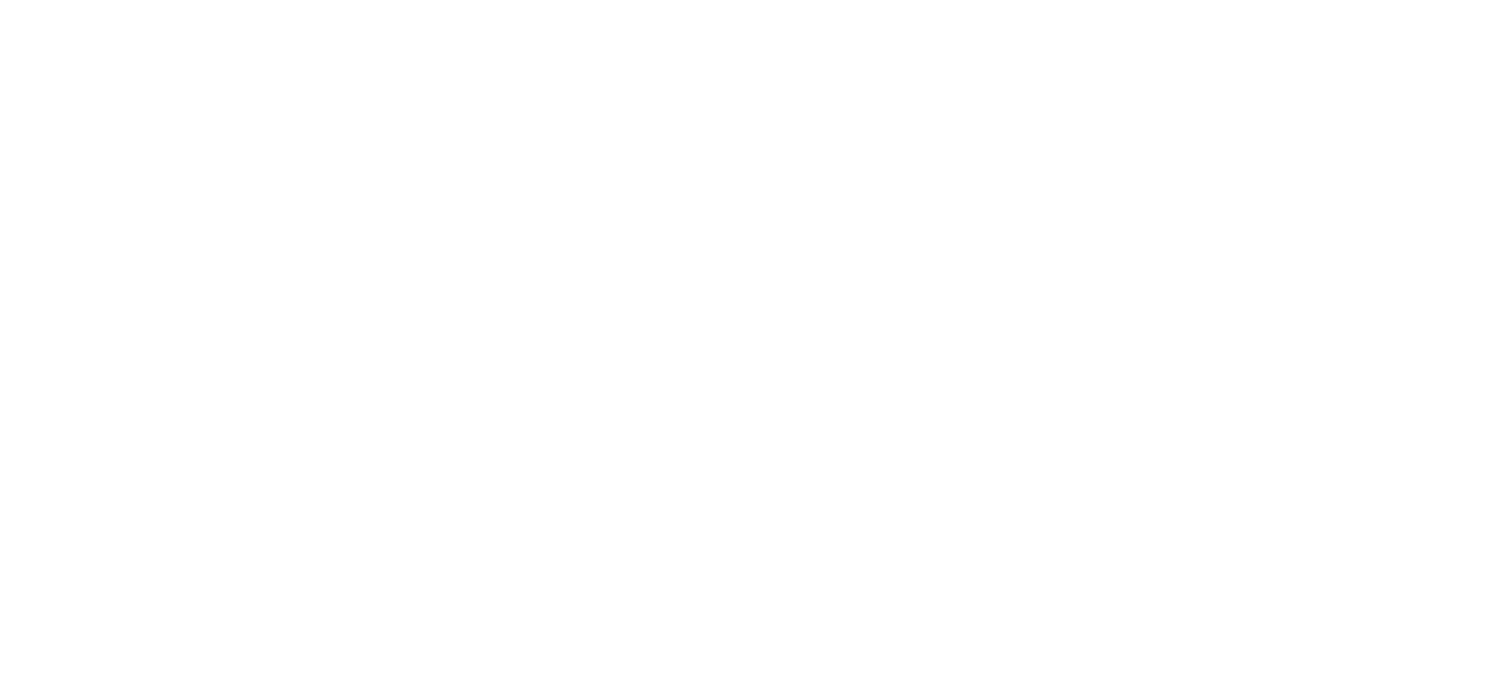 scroll, scrollTop: 0, scrollLeft: 0, axis: both 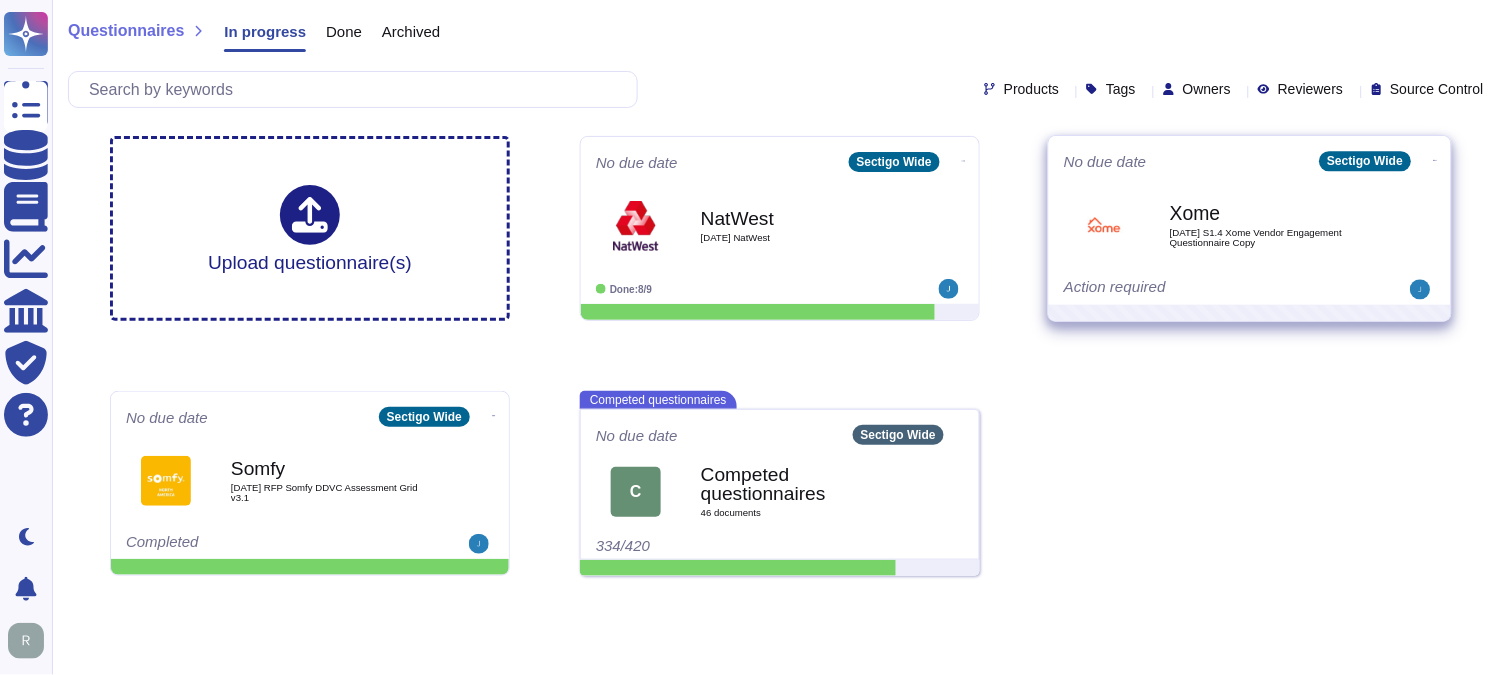 click on "[DATE] S1.4 Xome Vendor Engagement Questionnaire Copy" at bounding box center (1271, 237) 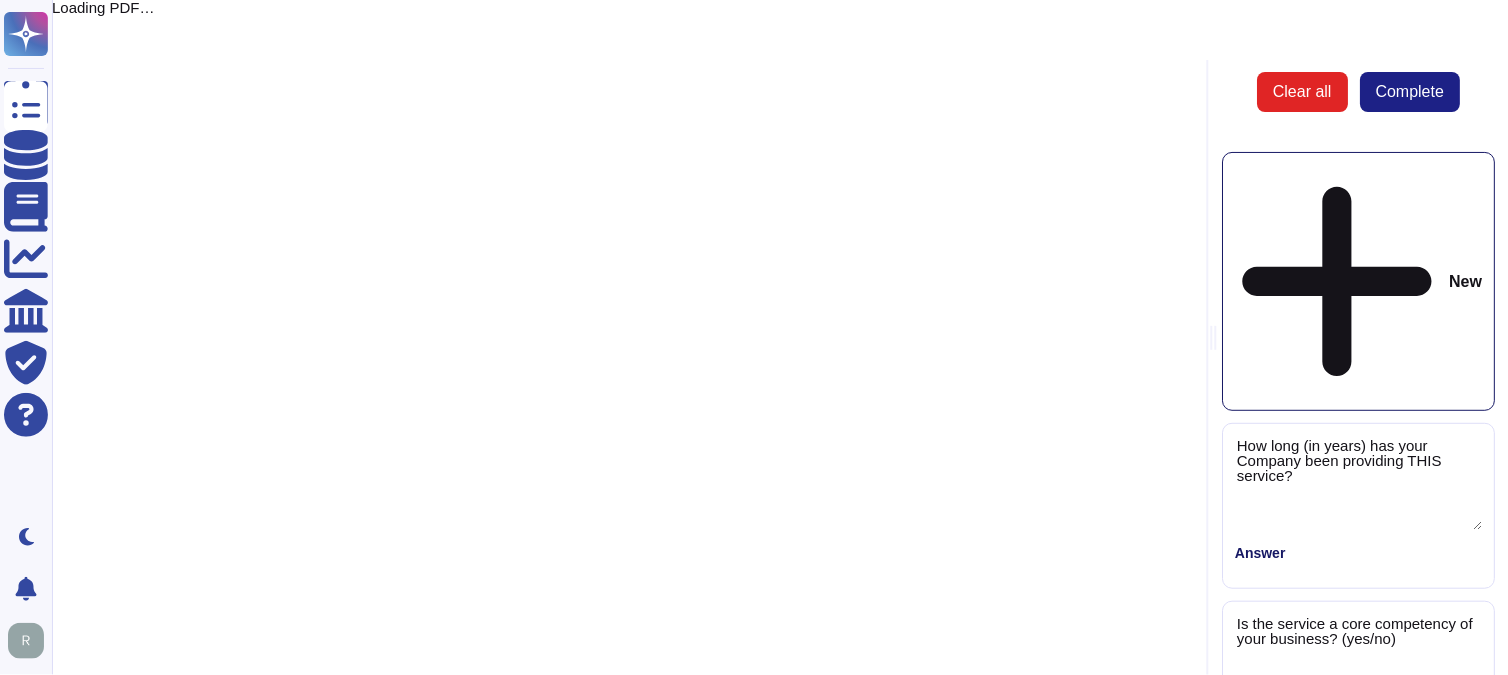 type on "How long (in years) has your Company been providing THIS service?" 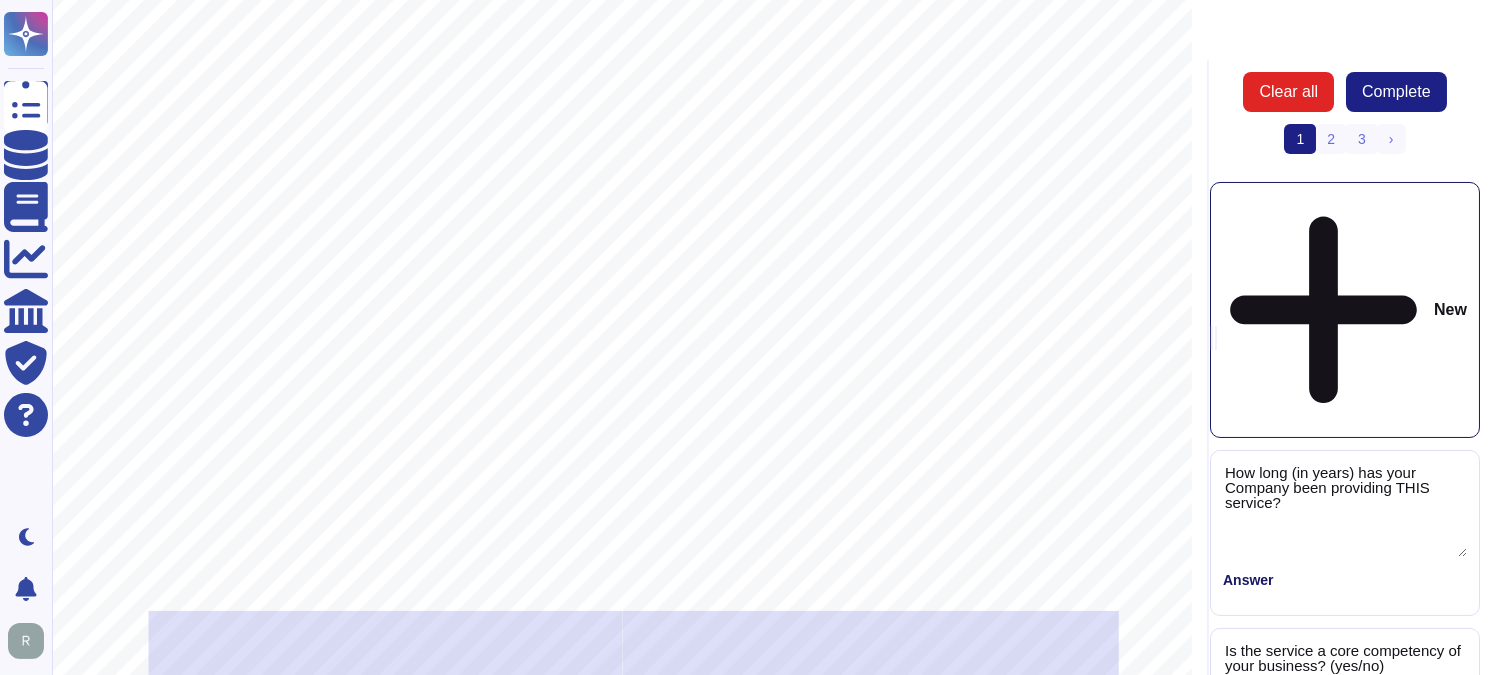 scroll, scrollTop: 111, scrollLeft: 0, axis: vertical 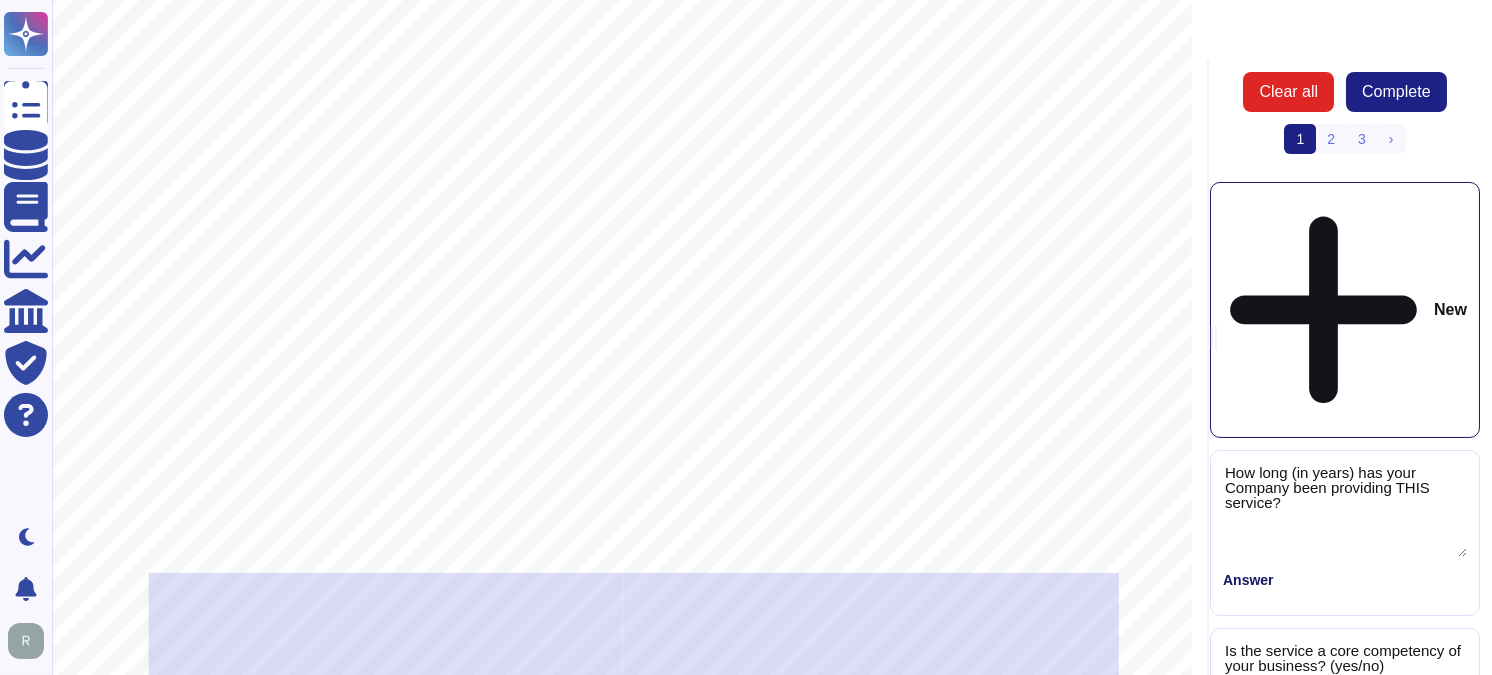 click on "v. 02-2024 Vendor Engagement Questionnaire Below are questions that Vendor Risk Management requires to approve any new engagement/service with a Vendor. It is imperative that these questions are answered accurately and quickly to ensure there are no delays in starting the service. If a question is not applicable, please answer “N/A” – do not leave it blank. This may cause unnecessary delays. Please provide the   PRIMARY   point of contact   FOR THIS SERVICE   at your Company. Name Title Direct Phone Email Address Address (if different than Company address) Service Specific Questions 1.   Describe the service for which you are being engaged: 2.   How long (in years) has your Company been providing   THIS service? 3.   Is the service a core competency of your business? (yes/no) 4.   Please indicate where the requested service(s) will occur: (select all that apply) 1)   at a Xome site 2)   at your Company’s location/facility 3)   outside of [GEOGRAPHIC_DATA].   x   procedures. 5     5a.   x   x   5b." at bounding box center (622, 627) 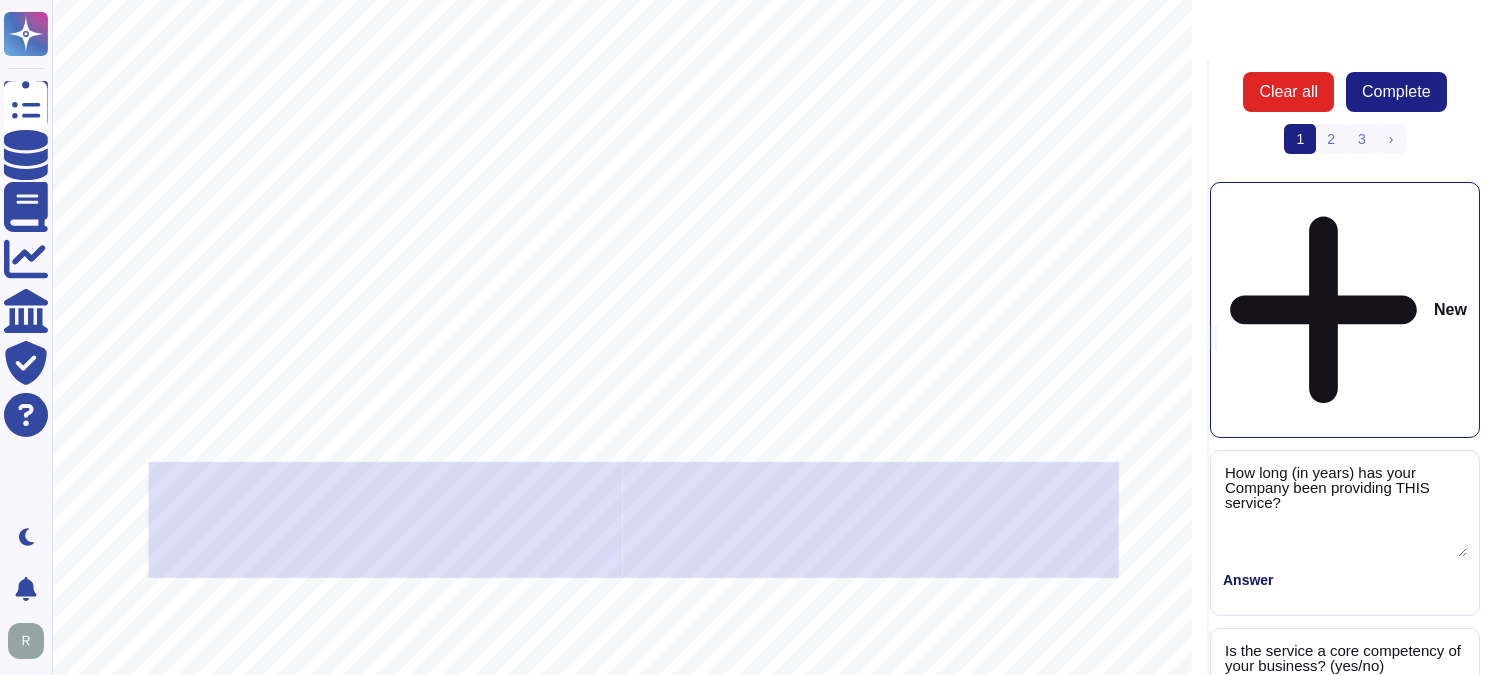 click on "v. 02-2024 Vendor Engagement Questionnaire Below are questions that Vendor Risk Management requires to approve any new engagement/service with a Vendor. It is imperative that these questions are answered accurately and quickly to ensure there are no delays in starting the service. If a question is not applicable, please answer “N/A” – do not leave it blank. This may cause unnecessary delays. Please provide the   PRIMARY   point of contact   FOR THIS SERVICE   at your Company. Name Title Direct Phone Email Address Address (if different than Company address) Service Specific Questions 1.   Describe the service for which you are being engaged: 2.   How long (in years) has your Company been providing   THIS service? 3.   Is the service a core competency of your business? (yes/no) 4.   Please indicate where the requested service(s) will occur: (select all that apply) 1)   at a Xome site 2)   at your Company’s location/facility 3)   outside of [GEOGRAPHIC_DATA].   x   procedures. 5     5a.   x   x   5b." at bounding box center [622, 516] 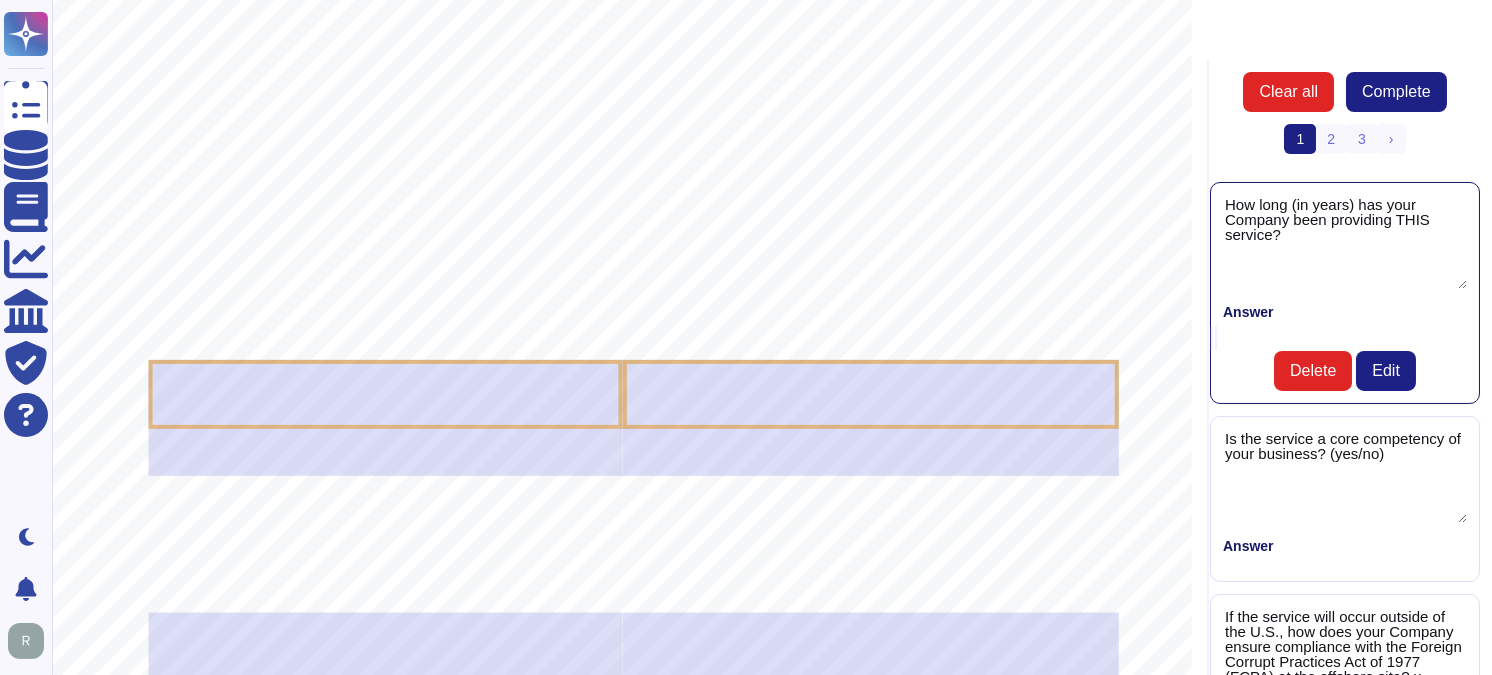 scroll, scrollTop: 381, scrollLeft: 0, axis: vertical 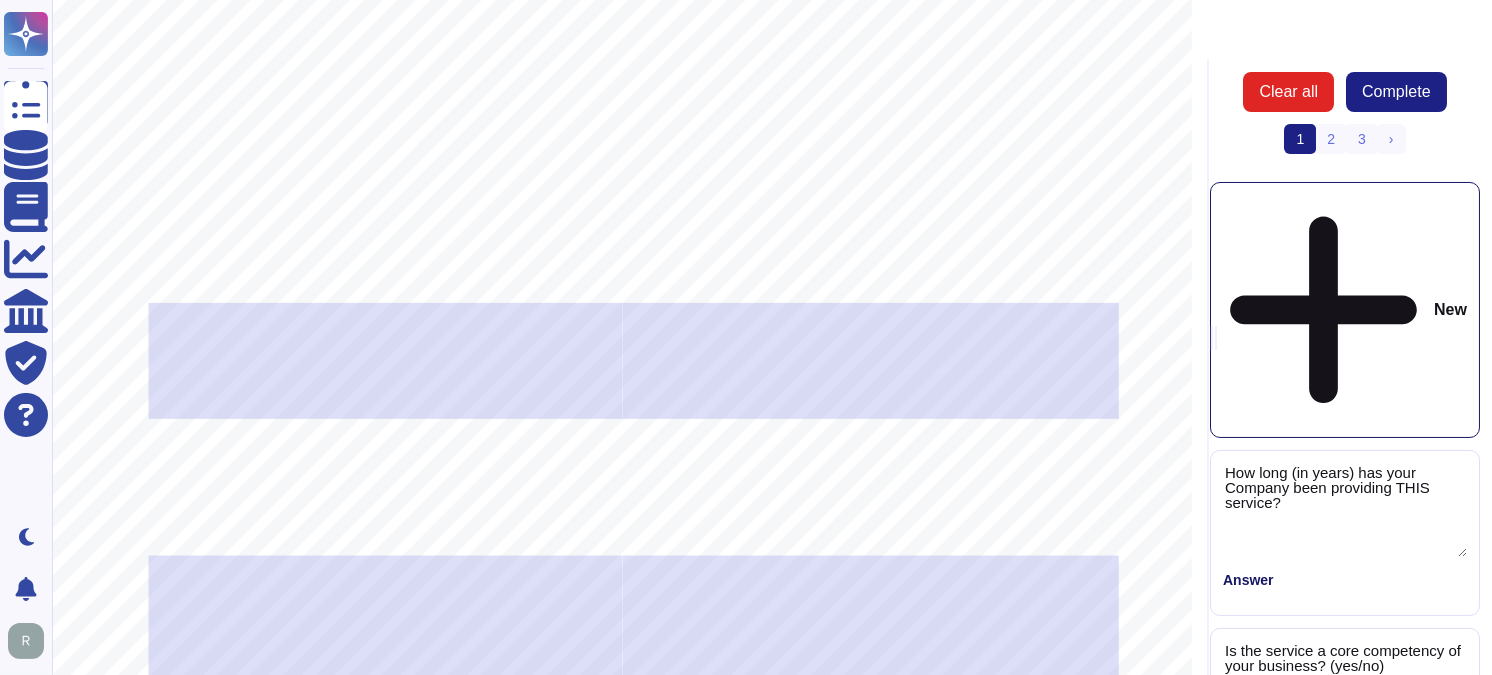 click on "v. 02-2024 Vendor Engagement Questionnaire Below are questions that Vendor Risk Management requires to approve any new engagement/service with a Vendor. It is imperative that these questions are answered accurately and quickly to ensure there are no delays in starting the service. If a question is not applicable, please answer “N/A” – do not leave it blank. This may cause unnecessary delays. Please provide the   PRIMARY   point of contact   FOR THIS SERVICE   at your Company. Name Title Direct Phone Email Address Address (if different than Company address) Service Specific Questions 1.   Describe the service for which you are being engaged: 2.   How long (in years) has your Company been providing   THIS service? 3.   Is the service a core competency of your business? (yes/no) 4.   Please indicate where the requested service(s) will occur: (select all that apply) 1)   at a Xome site 2)   at your Company’s location/facility 3)   outside of [GEOGRAPHIC_DATA].   x   procedures. 5     5a.   x   x   5b." at bounding box center (622, 357) 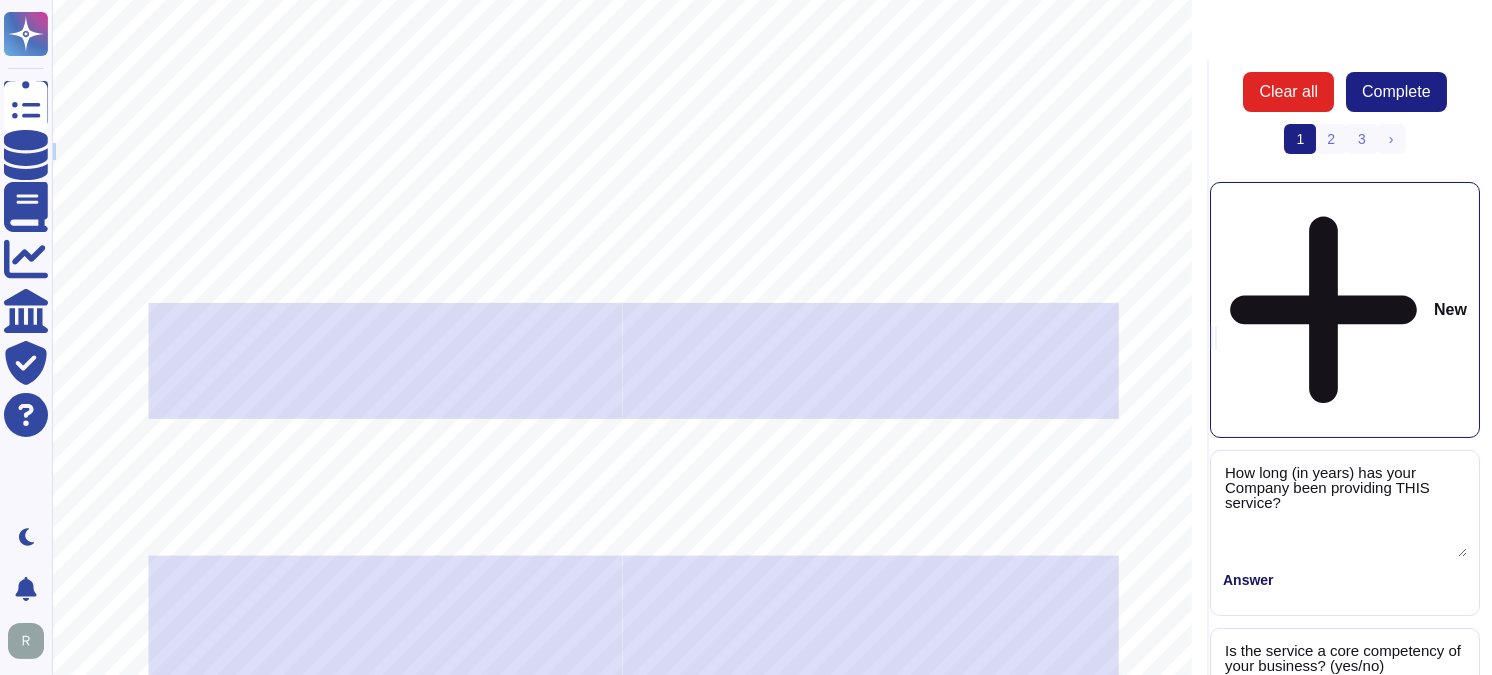 click on "v. 02-2024 Vendor Engagement Questionnaire Below are questions that Vendor Risk Management requires to approve any new engagement/service with a Vendor. It is imperative that these questions are answered accurately and quickly to ensure there are no delays in starting the service. If a question is not applicable, please answer “N/A” – do not leave it blank. This may cause unnecessary delays. Please provide the   PRIMARY   point of contact   FOR THIS SERVICE   at your Company. Name Title Direct Phone Email Address Address (if different than Company address) Service Specific Questions 1.   Describe the service for which you are being engaged: 2.   How long (in years) has your Company been providing   THIS service? 3.   Is the service a core competency of your business? (yes/no) 4.   Please indicate where the requested service(s) will occur: (select all that apply) 1)   at a Xome site 2)   at your Company’s location/facility 3)   outside of [GEOGRAPHIC_DATA].   x   procedures. 5     5a.   x   x   5b." at bounding box center [622, 357] 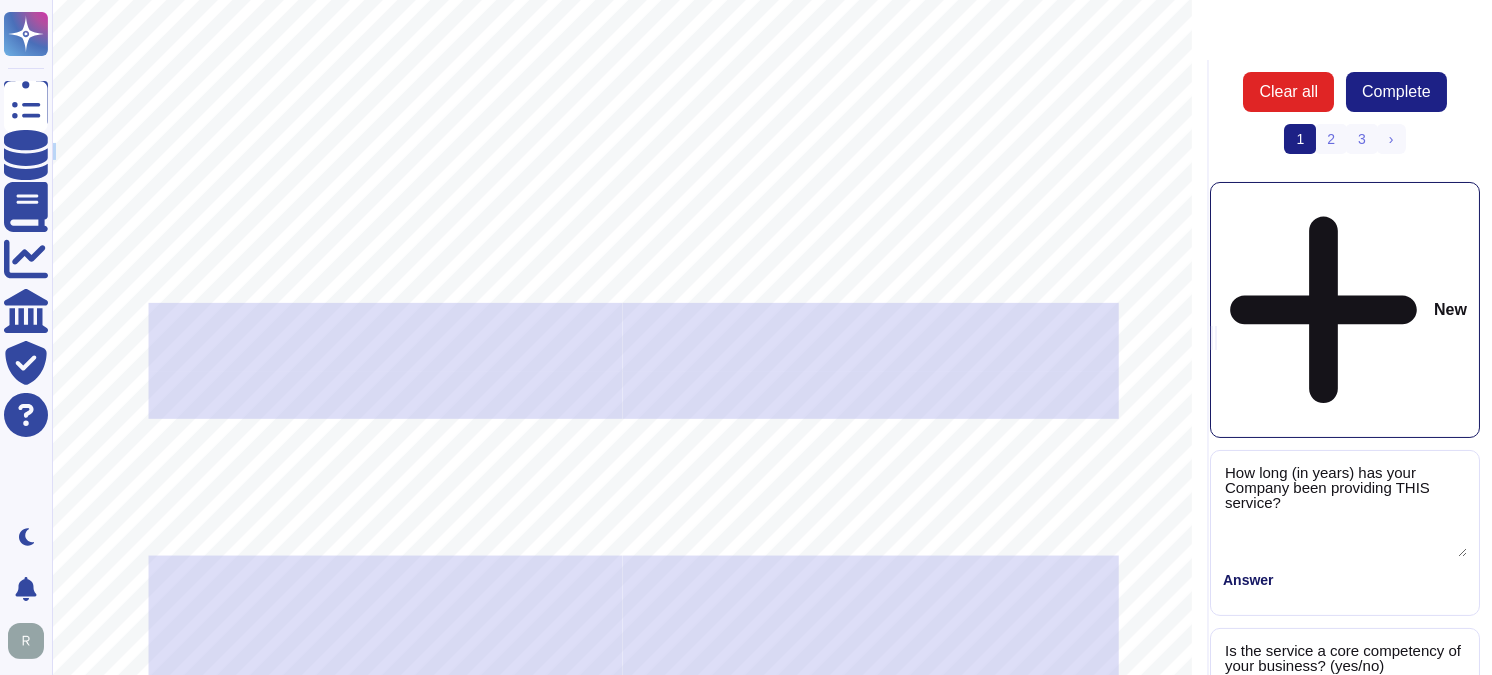 click on "v. 02-2024 Vendor Engagement Questionnaire Below are questions that Vendor Risk Management requires to approve any new engagement/service with a Vendor. It is imperative that these questions are answered accurately and quickly to ensure there are no delays in starting the service. If a question is not applicable, please answer “N/A” – do not leave it blank. This may cause unnecessary delays. Please provide the   PRIMARY   point of contact   FOR THIS SERVICE   at your Company. Name Title Direct Phone Email Address Address (if different than Company address) Service Specific Questions 1.   Describe the service for which you are being engaged: 2.   How long (in years) has your Company been providing   THIS service? 3.   Is the service a core competency of your business? (yes/no) 4.   Please indicate where the requested service(s) will occur: (select all that apply) 1)   at a Xome site 2)   at your Company’s location/facility 3)   outside of [GEOGRAPHIC_DATA].   x   procedures. 5     5a.   x   x   5b." at bounding box center (622, 357) 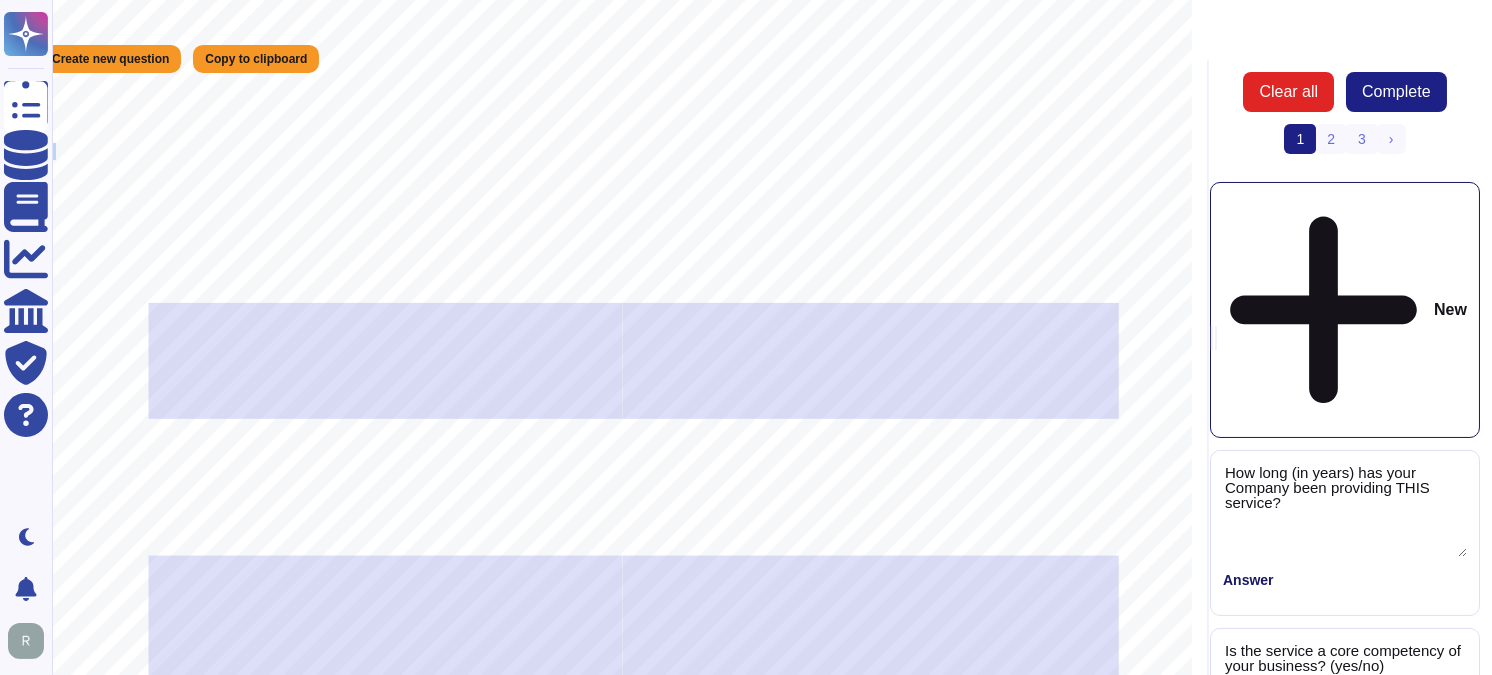 click on "v. 02-2024 Vendor Engagement Questionnaire Below are questions that Vendor Risk Management requires to approve any new engagement/service with a Vendor. It is imperative that these questions are answered accurately and quickly to ensure there are no delays in starting the service. If a question is not applicable, please answer “N/A” – do not leave it blank. This may cause unnecessary delays. Please provide the   PRIMARY   point of contact   FOR THIS SERVICE   at your Company. Name Title Direct Phone Email Address Address (if different than Company address) Service Specific Questions 1.   Describe the service for which you are being engaged: 2.   How long (in years) has your Company been providing   THIS service? 3.   Is the service a core competency of your business? (yes/no) 4.   Please indicate where the requested service(s) will occur: (select all that apply) 1)   at a Xome site 2)   at your Company’s location/facility 3)   outside of [GEOGRAPHIC_DATA].   x   procedures. 5     5a.   x   x   5b." at bounding box center [622, 357] 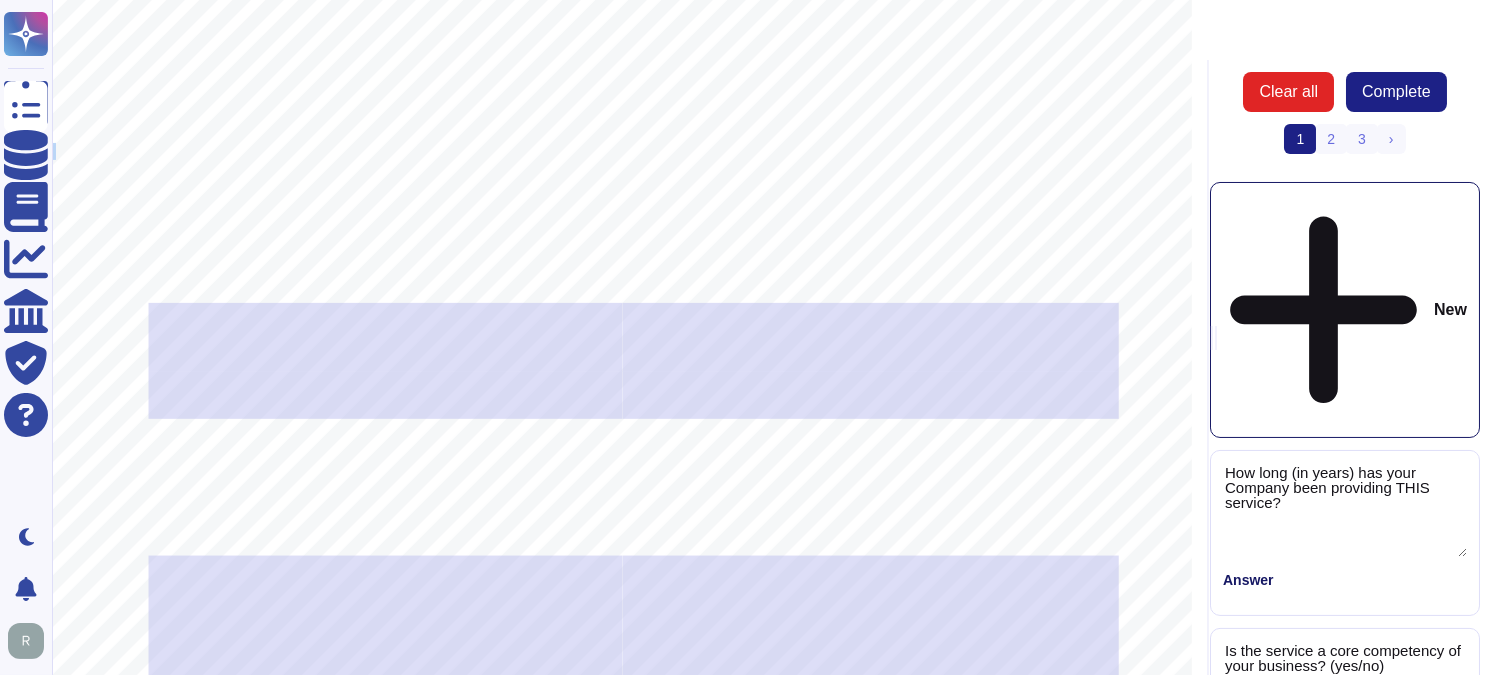 click on "v. 02-2024 Vendor Engagement Questionnaire Below are questions that Vendor Risk Management requires to approve any new engagement/service with a Vendor. It is imperative that these questions are answered accurately and quickly to ensure there are no delays in starting the service. If a question is not applicable, please answer “N/A” – do not leave it blank. This may cause unnecessary delays. Please provide the   PRIMARY   point of contact   FOR THIS SERVICE   at your Company. Name Title Direct Phone Email Address Address (if different than Company address) Service Specific Questions 1.   Describe the service for which you are being engaged: 2.   How long (in years) has your Company been providing   THIS service? 3.   Is the service a core competency of your business? (yes/no) 4.   Please indicate where the requested service(s) will occur: (select all that apply) 1)   at a Xome site 2)   at your Company’s location/facility 3)   outside of [GEOGRAPHIC_DATA].   x   procedures. 5     5a.   x   x   5b." at bounding box center [622, 357] 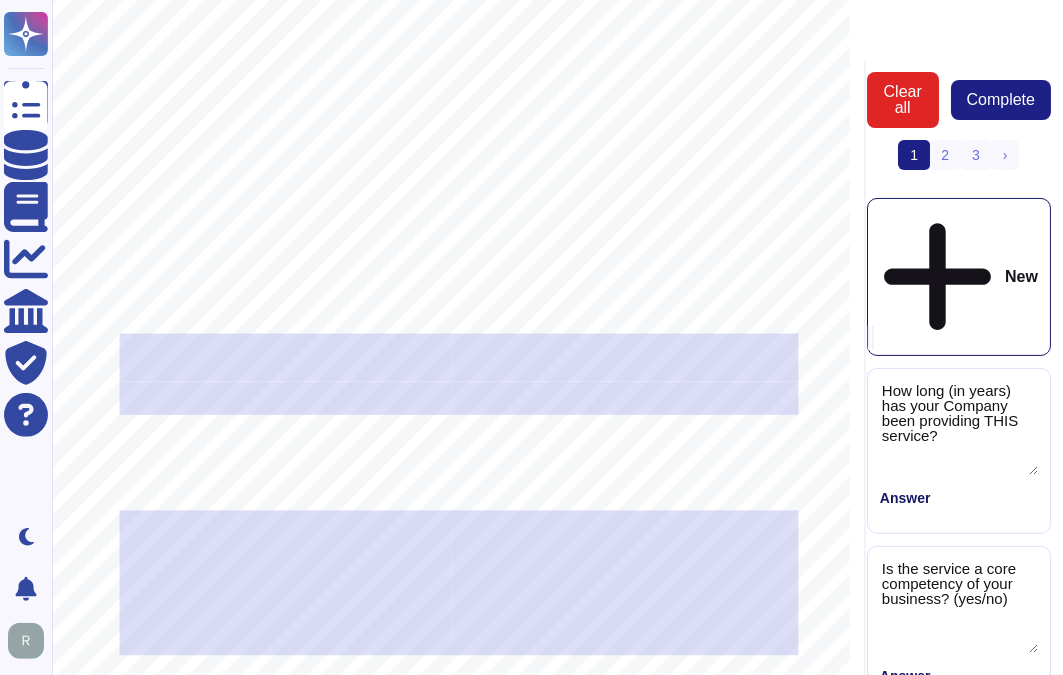 scroll, scrollTop: 111, scrollLeft: 0, axis: vertical 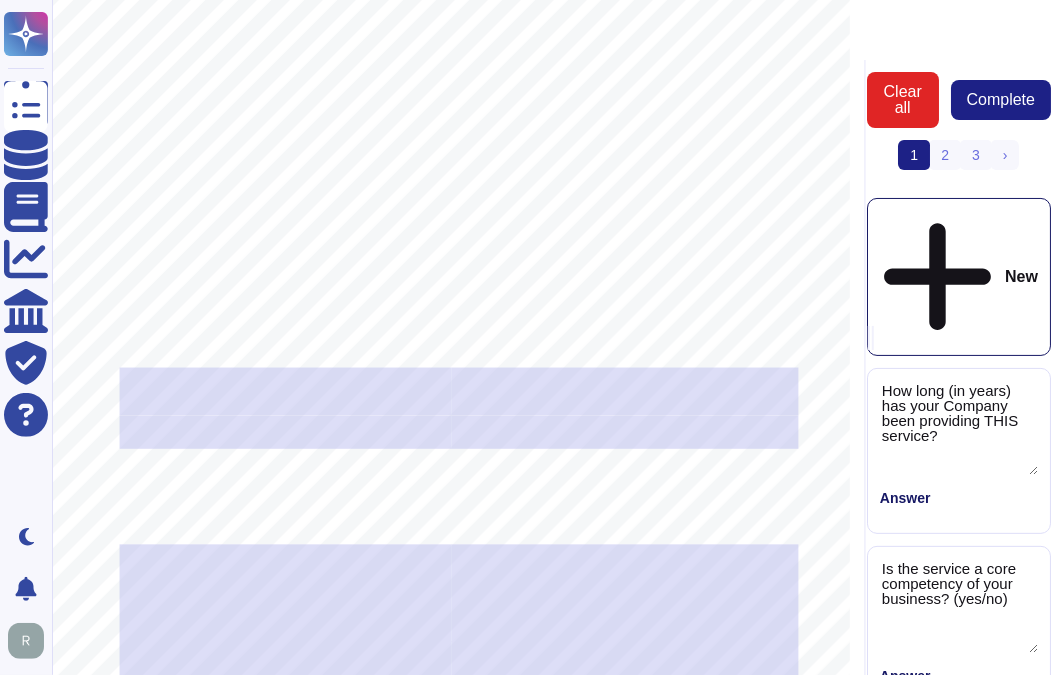 click on "Describe the service for which you are being engaged:" at bounding box center [268, 311] 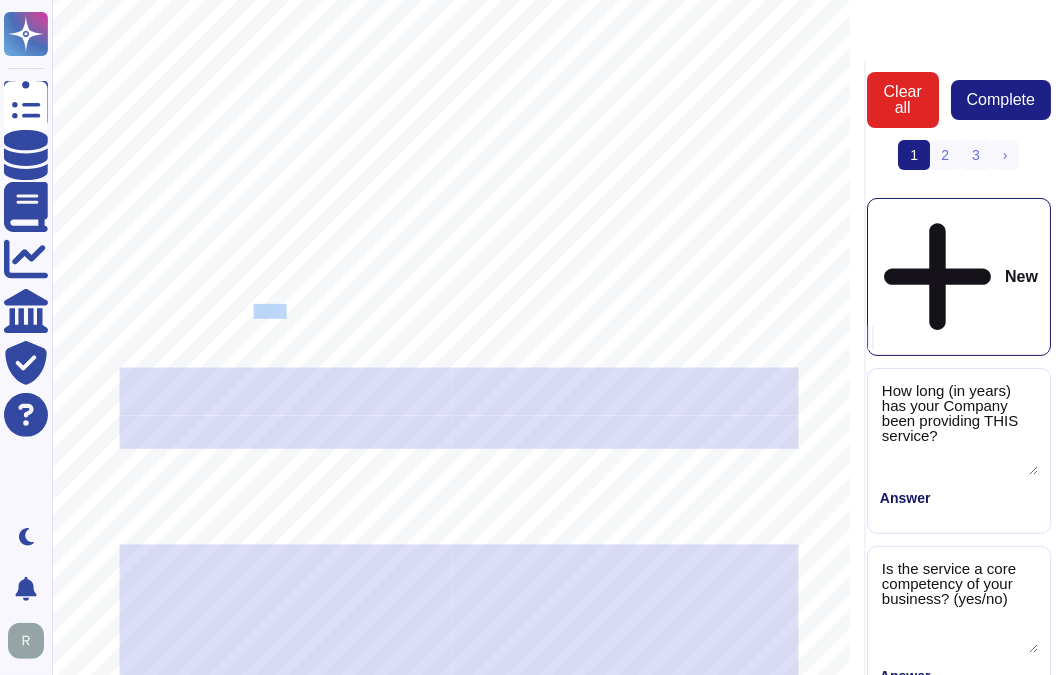 click on "Describe the service for which you are being engaged:" at bounding box center (268, 311) 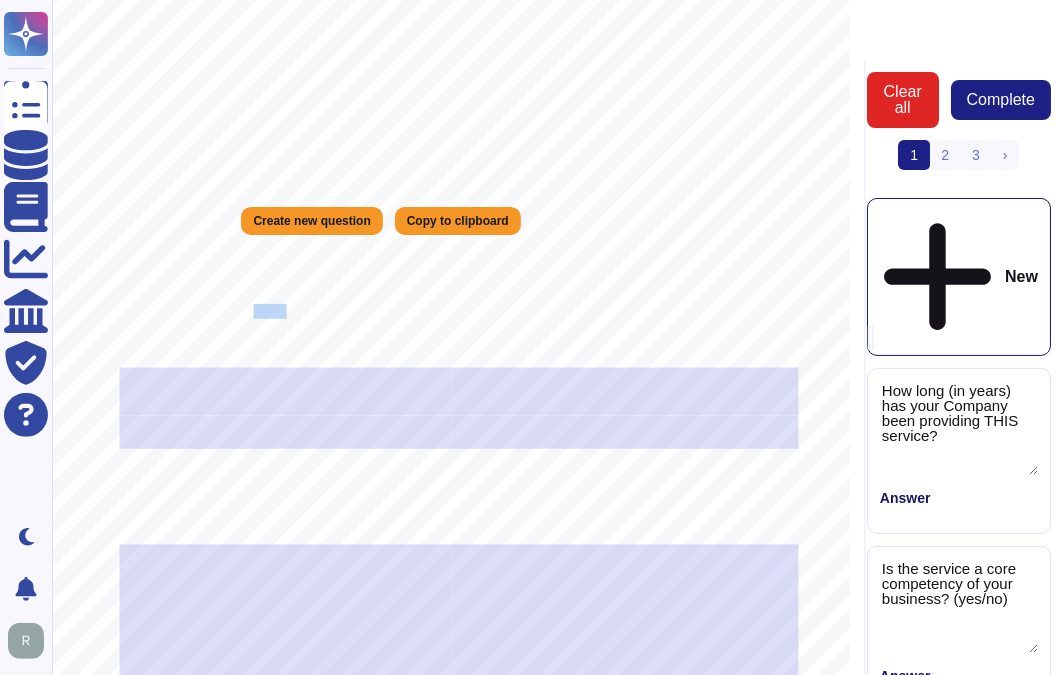 click on "Describe the service for which you are being engaged:" at bounding box center (268, 311) 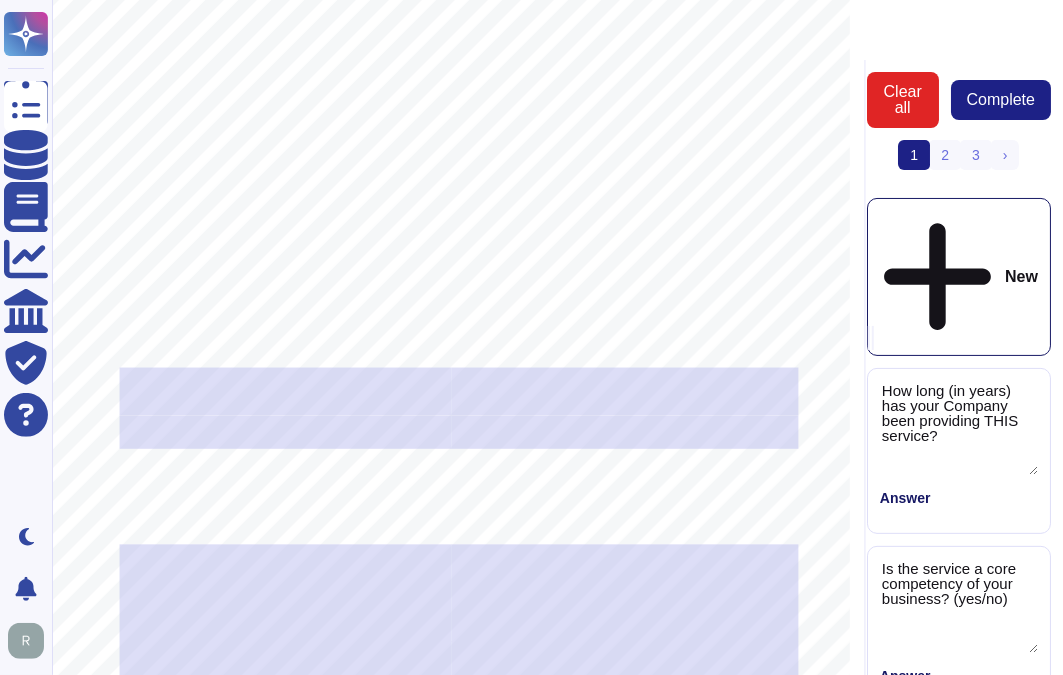 drag, startPoint x: 126, startPoint y: 373, endPoint x: 174, endPoint y: 387, distance: 50 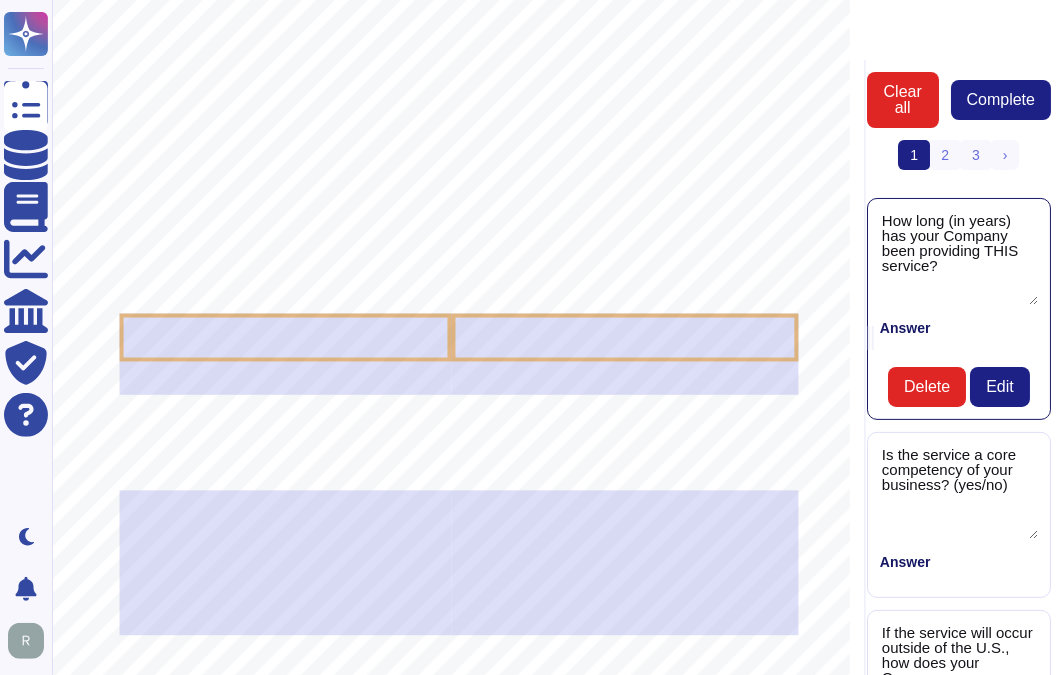 click at bounding box center [286, 378] 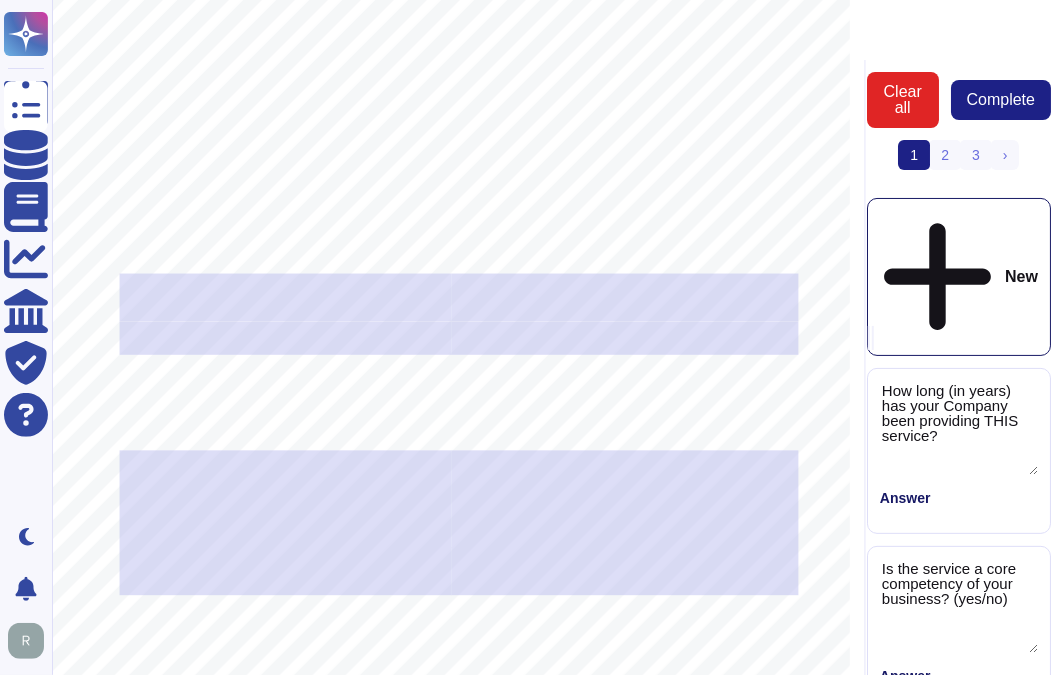 click at bounding box center [286, 298] 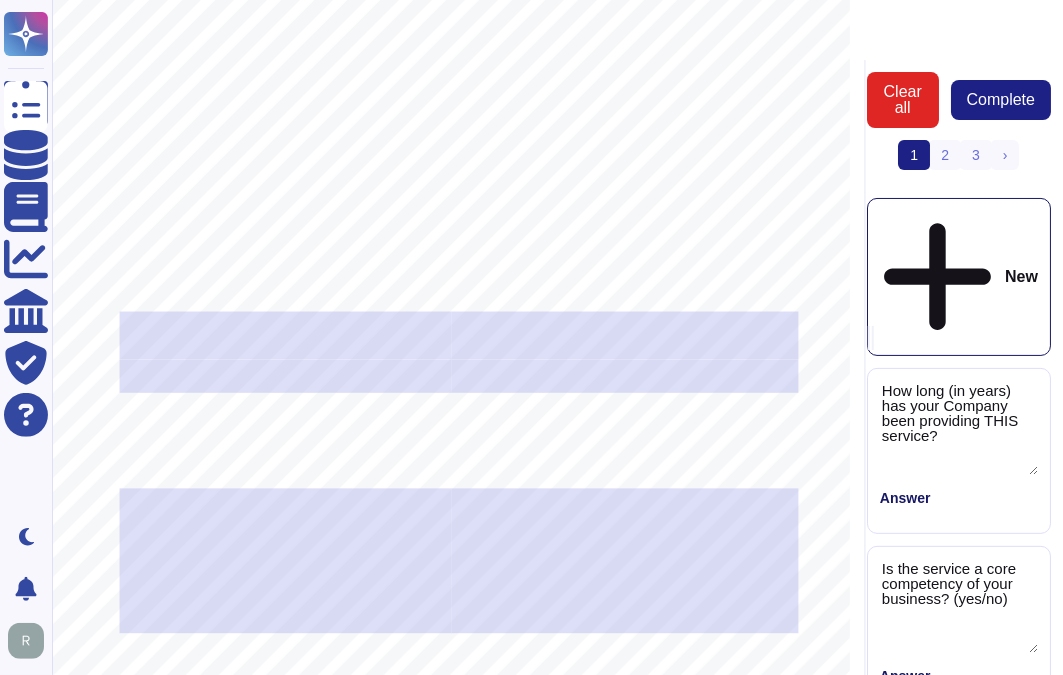 click on "v. 02-2024 Vendor Engagement Questionnaire Below are questions that Vendor Risk Management requires to approve any new engagement/service with a Vendor. It is imperative that these questions are answered accurately and quickly to ensure there are no delays in starting the service. If a question is not applicable, please answer “N/A” – do not leave it blank. This may cause unnecessary delays. Please provide the   PRIMARY   point of contact   FOR THIS SERVICE   at your Company. Name Title Direct Phone Email Address Address (if different than Company address) Service Specific Questions 1.   Describe the service for which you are being engaged: 2.   How long (in years) has your Company been providing   THIS service? 3.   Is the service a core competency of your business? (yes/no) 4.   Please indicate where the requested service(s) will occur: (select all that apply) 1)   at a Xome site 2)   at your Company’s location/facility 3)   outside of [GEOGRAPHIC_DATA].   x   procedures. 5     5a.   x   x   5b." at bounding box center [456, 349] 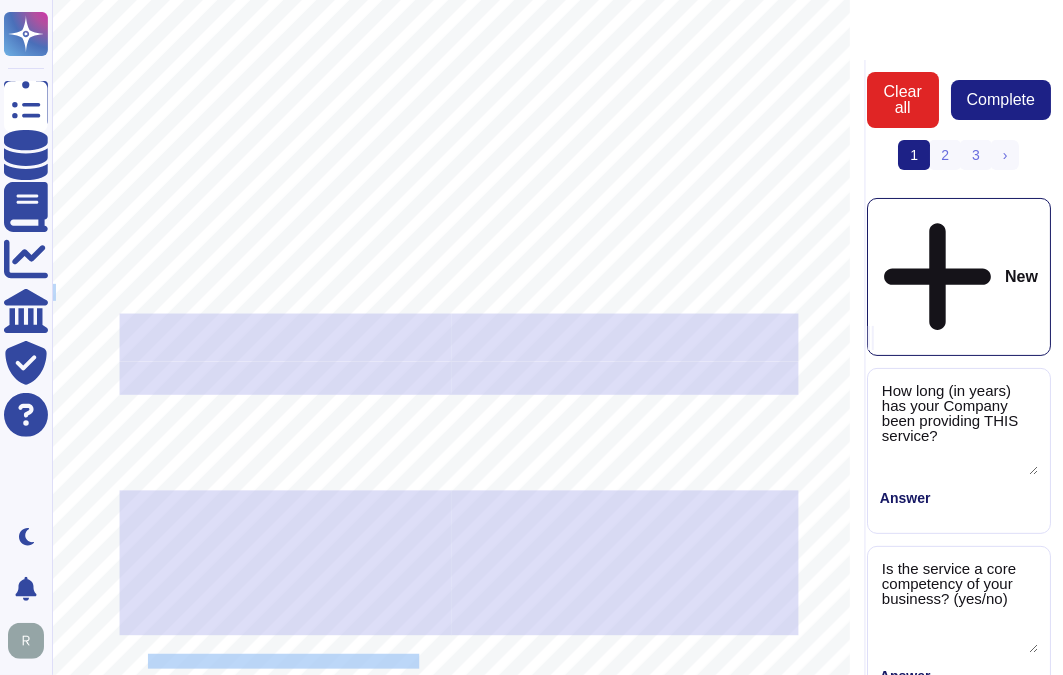 click on "v. 02-2024 Vendor Engagement Questionnaire Below are questions that Vendor Risk Management requires to approve any new engagement/service with a Vendor. It is imperative that these questions are answered accurately and quickly to ensure there are no delays in starting the service. If a question is not applicable, please answer “N/A” – do not leave it blank. This may cause unnecessary delays. Please provide the   PRIMARY   point of contact   FOR THIS SERVICE   at your Company. Name Title Direct Phone Email Address Address (if different than Company address) Service Specific Questions 1.   Describe the service for which you are being engaged: 2.   How long (in years) has your Company been providing   THIS service? 3.   Is the service a core competency of your business? (yes/no) 4.   Please indicate where the requested service(s) will occur: (select all that apply) 1)   at a Xome site 2)   at your Company’s location/facility 3)   outside of [GEOGRAPHIC_DATA].   x   procedures. 5     5a.   x   x   5b." at bounding box center (451, 351) 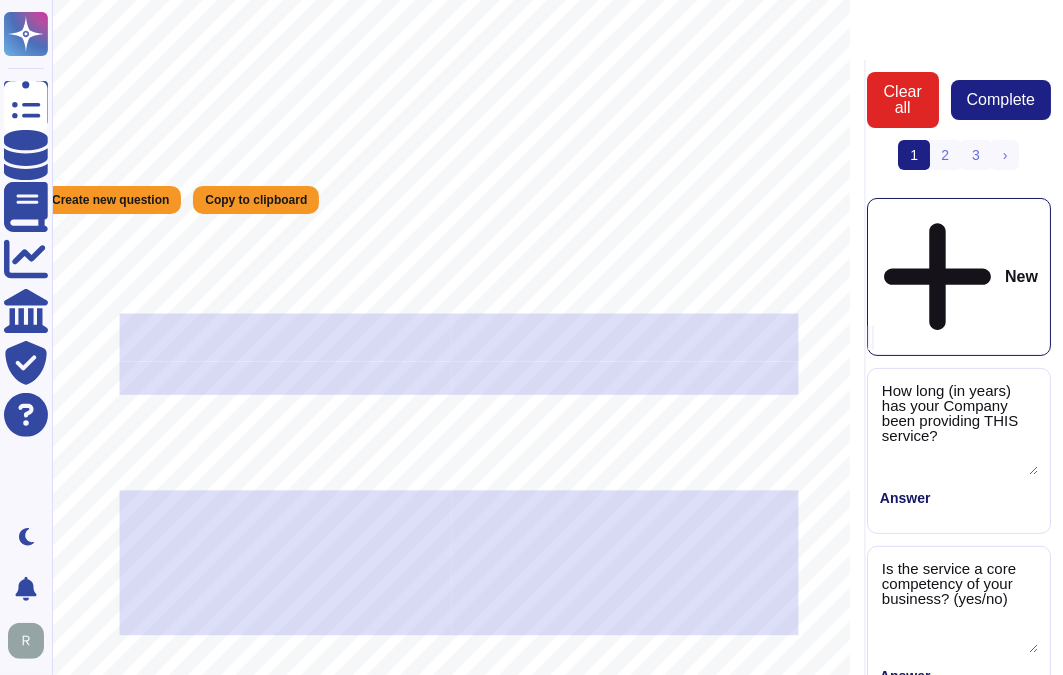 click at bounding box center [286, 338] 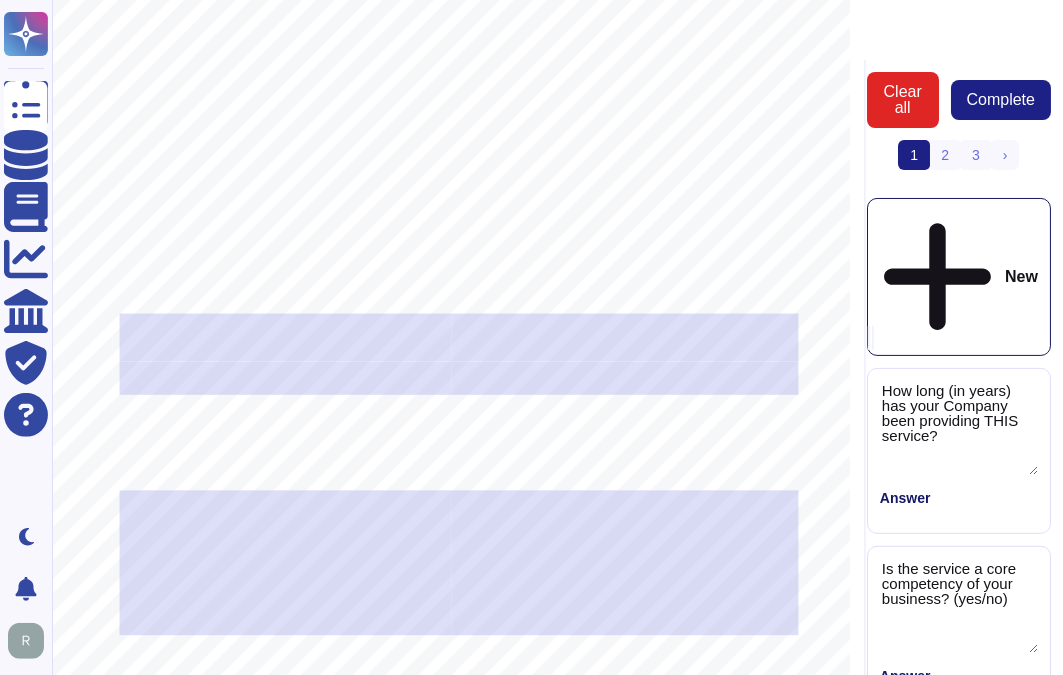 click at bounding box center (286, 338) 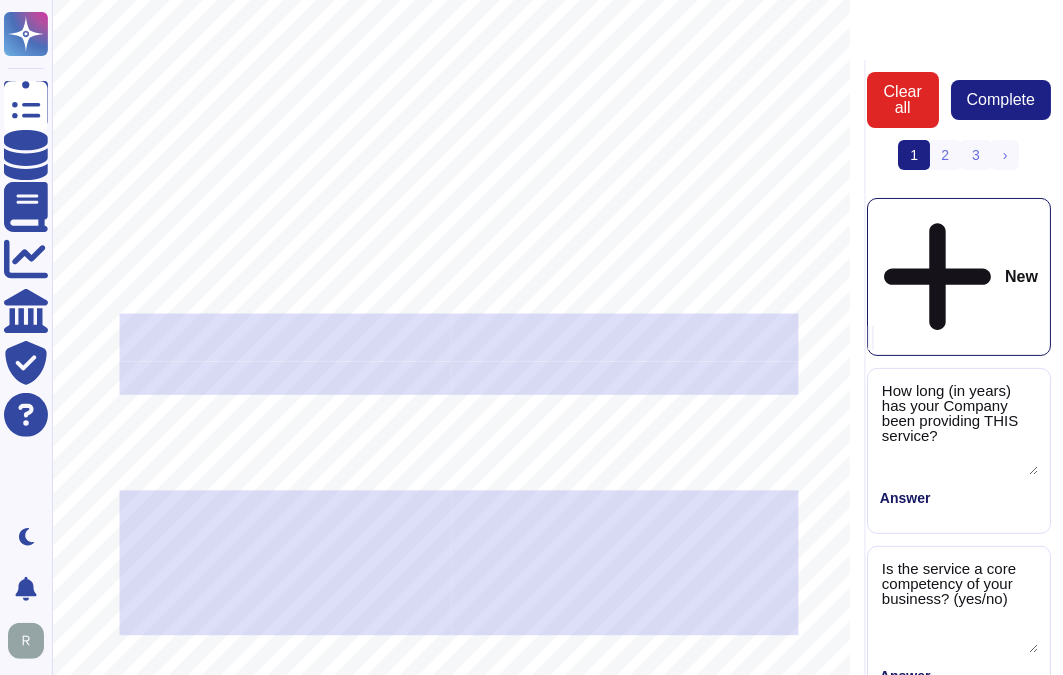 drag, startPoint x: 132, startPoint y: 321, endPoint x: 234, endPoint y: 334, distance: 102.825096 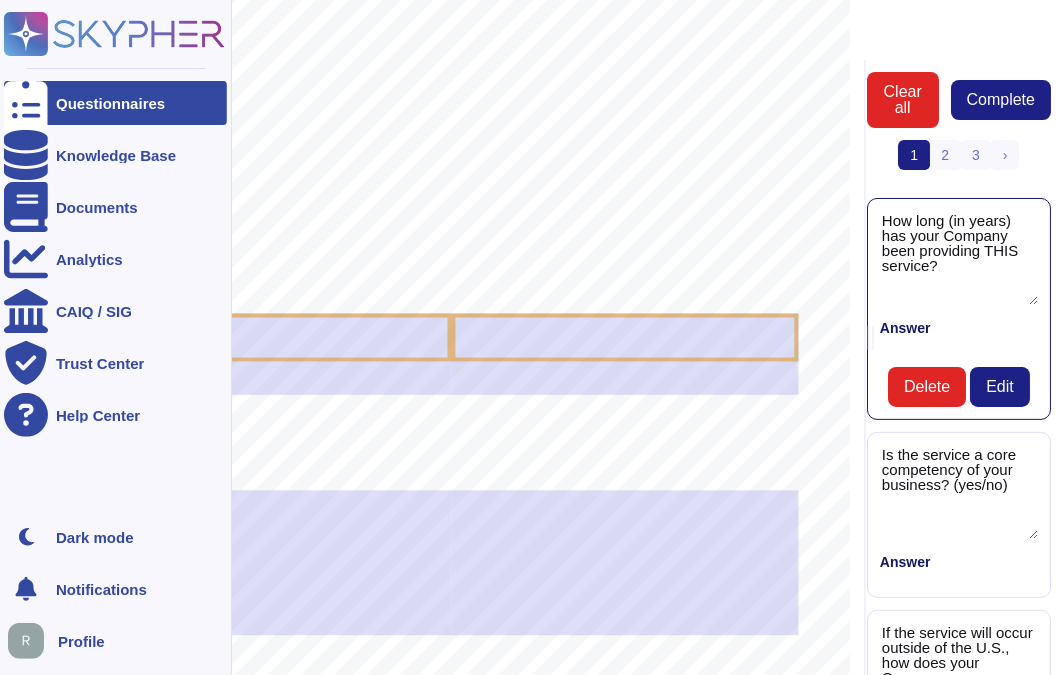 click at bounding box center [26, 103] 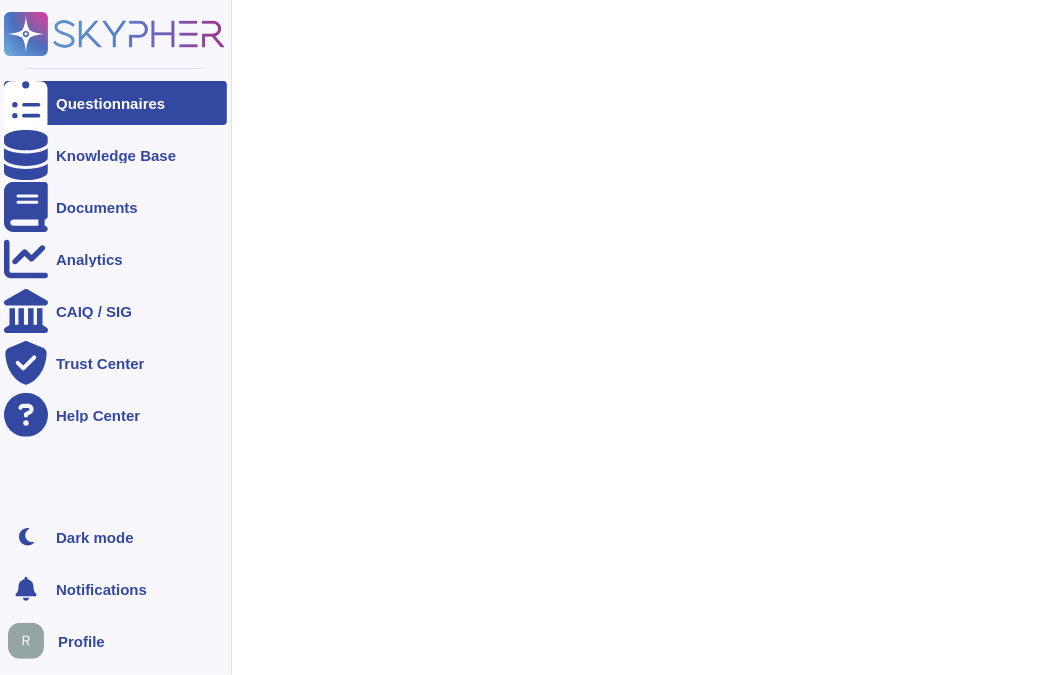 scroll, scrollTop: 0, scrollLeft: 0, axis: both 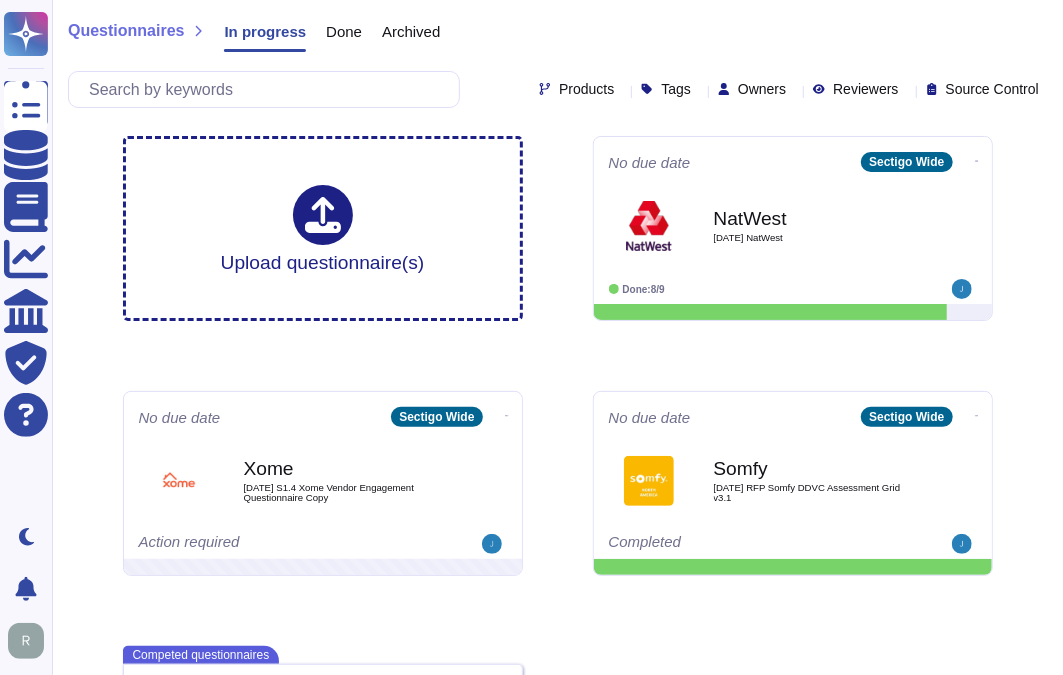 click on "Done" at bounding box center (344, 31) 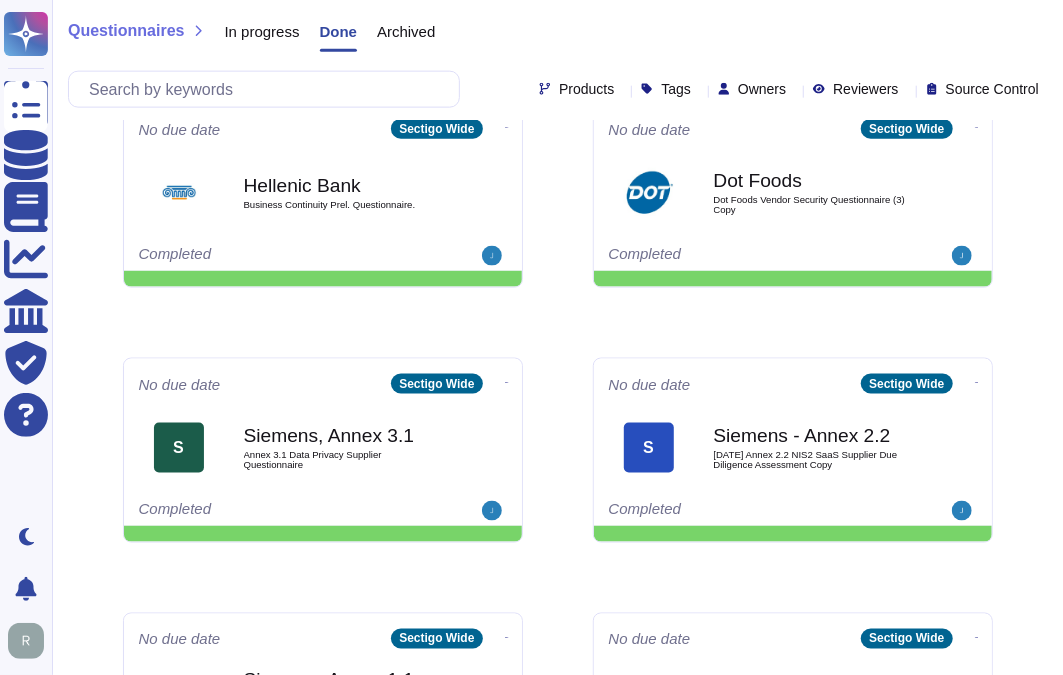 scroll, scrollTop: 777, scrollLeft: 0, axis: vertical 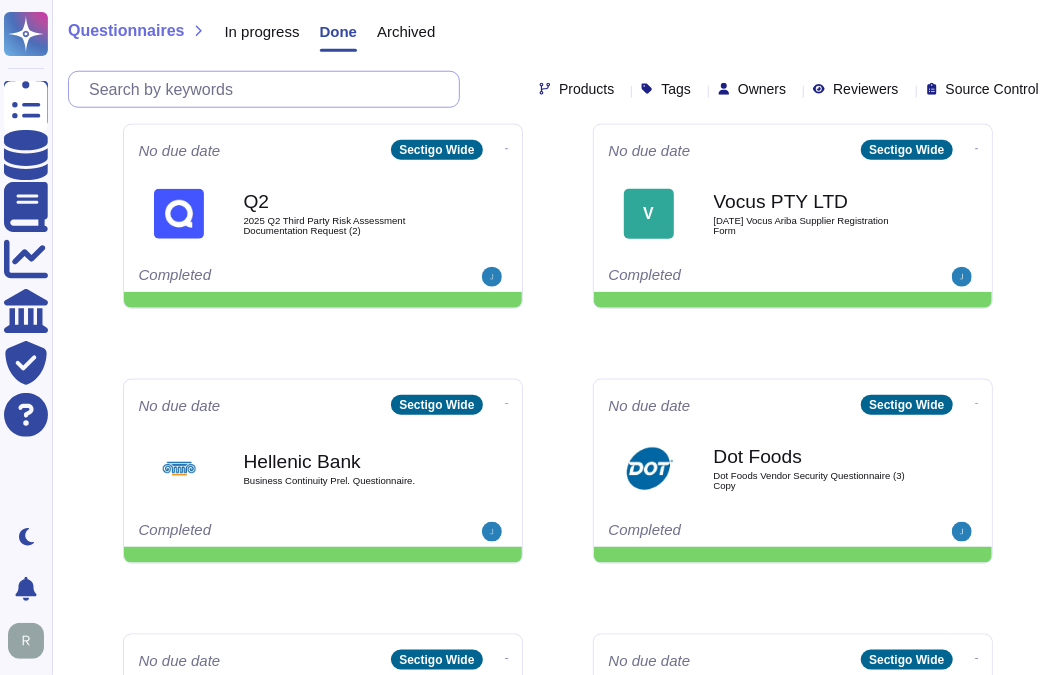 click at bounding box center (269, 89) 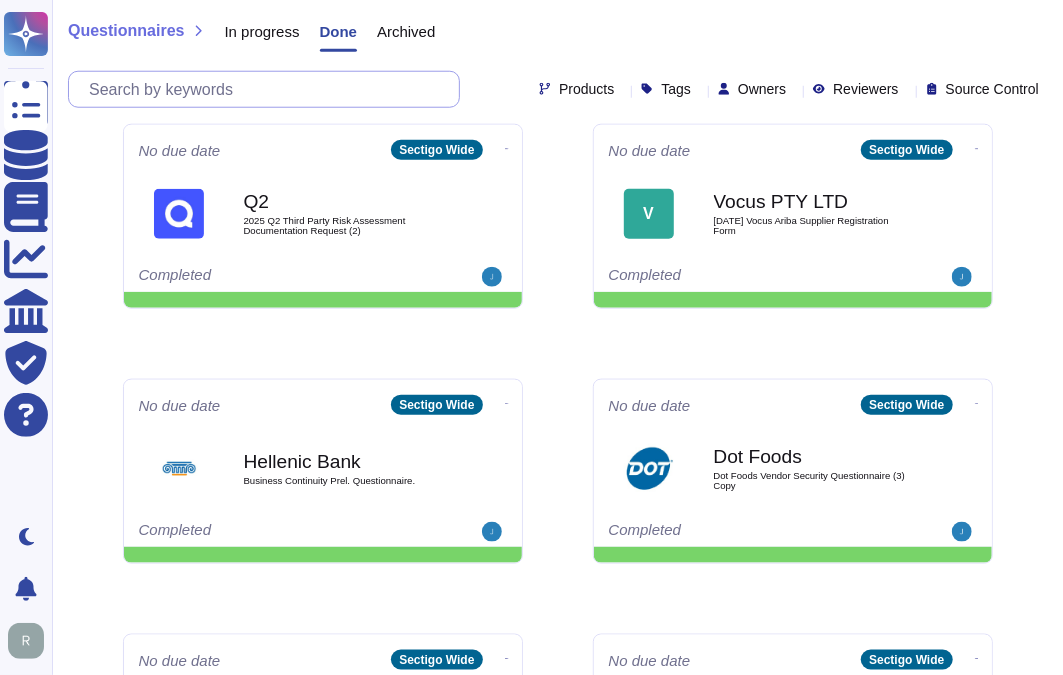 click at bounding box center (269, 89) 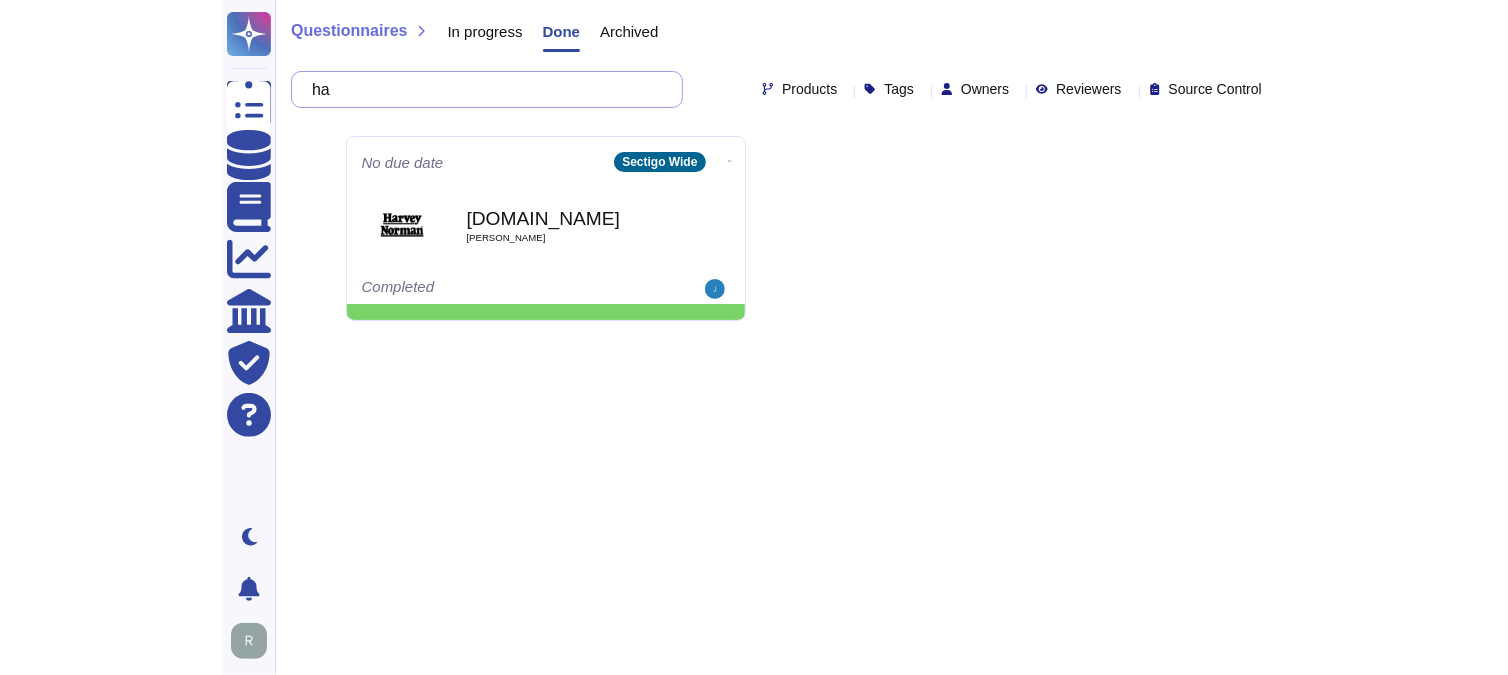 scroll, scrollTop: 0, scrollLeft: 0, axis: both 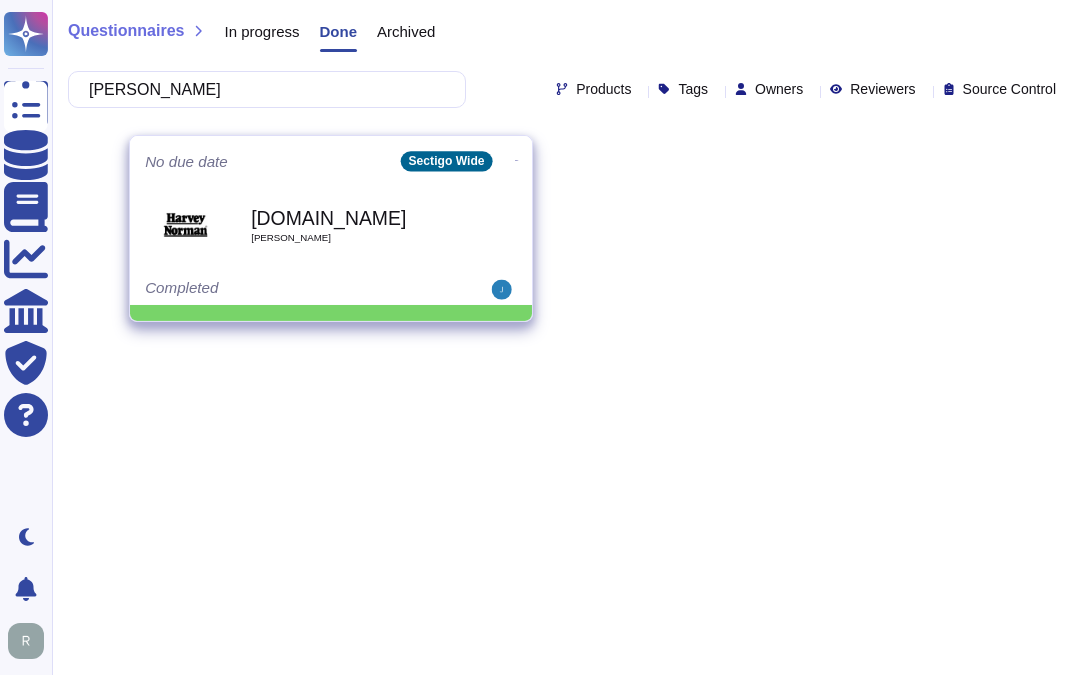 type on "[PERSON_NAME]" 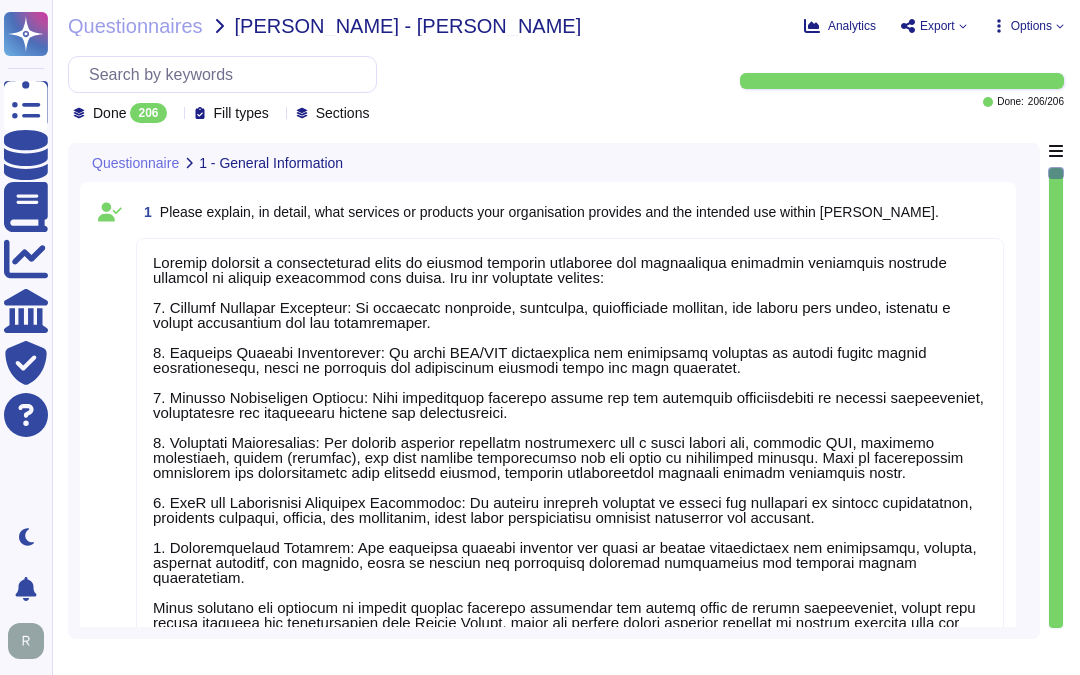type on "Sectigo provides a comprehensive range of digital identity solutions and certificate lifecycle management services designed to protect businesses from fraud. Our key offerings include:
1. Digital Identity Solutions: We safeguard employees, customers, intellectual property, and brands from fraud, ensuring a secure environment for all stakeholders.
2. Publicly Trusted Certificates: We offer SSL/TLS certificates and management software to ensure secure online communications, which is essential for maintaining customer trust and data integrity.
3. Sectigo Certificate Manager: This centralized platform allows for the efficient administration of digital certificates, streamlining the management process for organizations.
4. Unlimited Certificates: Our service provides unlimited certificates for a fixed annual fee, covering SSL, extended validation, client (personal), and code signing certificates for all owned or controlled domains. This is particularly beneficial for organizations with multiple domains, ens..." 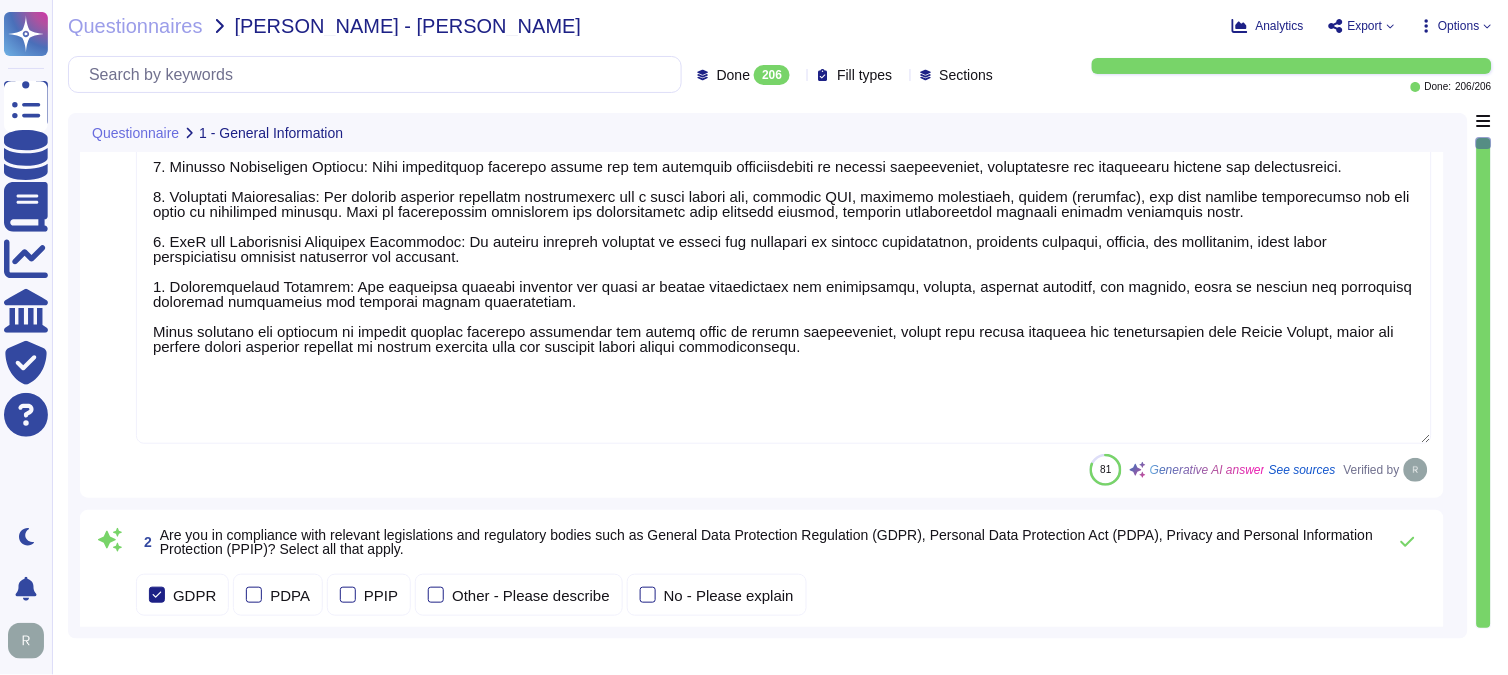 type on "Data is stored in colocation centers located in the [GEOGRAPHIC_DATA] and the [GEOGRAPHIC_DATA]. Specifically, we maintain redundant, synched data centers in [GEOGRAPHIC_DATA], [US_STATE], and [GEOGRAPHIC_DATA], [GEOGRAPHIC_DATA]. Backups are stored in a secure, environmentally controlled facility in [GEOGRAPHIC_DATA], [GEOGRAPHIC_DATA], and are encrypted with AES-256.
The data storage is handled internally, and we utilize colocation centers from Equinix and TeleData. Our on-premises offering holds all data in the [GEOGRAPHIC_DATA] and [GEOGRAPHIC_DATA], ensuring that data remains in the stated locations.
We operate in the [GEOGRAPHIC_DATA], [GEOGRAPHIC_DATA], [GEOGRAPHIC_DATA], and [GEOGRAPHIC_DATA], and we are committed to protecting privacy, with a Privacy Policy that applies to all data transfers. Additionally, we maintain WebTrust, SOC 2, and ISO 27001 certifications to ensure compliance with data security standards.
Data may be accessed or transferred to servers located outside of [GEOGRAPHIC_DATA], including the [GEOGRAPHIC_DATA], [GEOGRAPHIC_DATA], [GEOGRAPHIC_DATA], and [GEOGRAPHIC_DATA], in compliance with applicable laws and regulations." 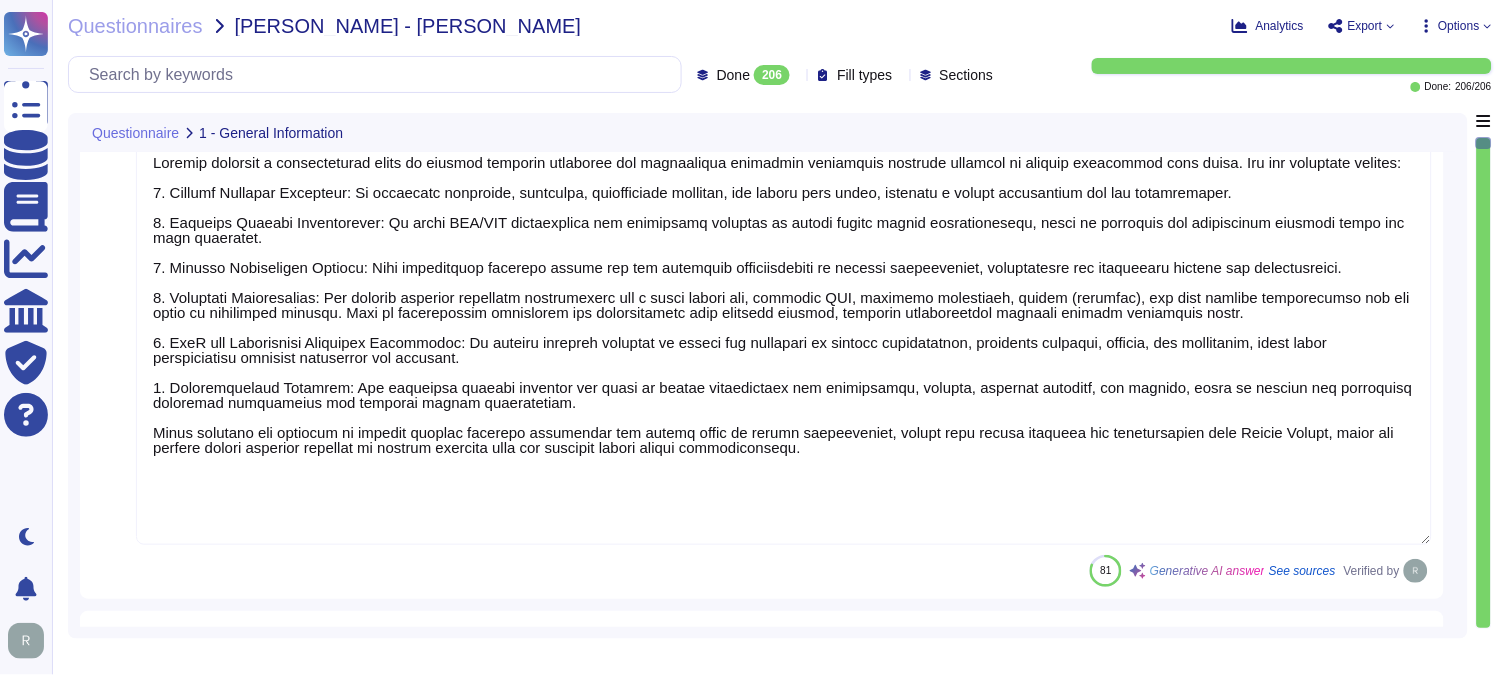 scroll, scrollTop: 0, scrollLeft: 0, axis: both 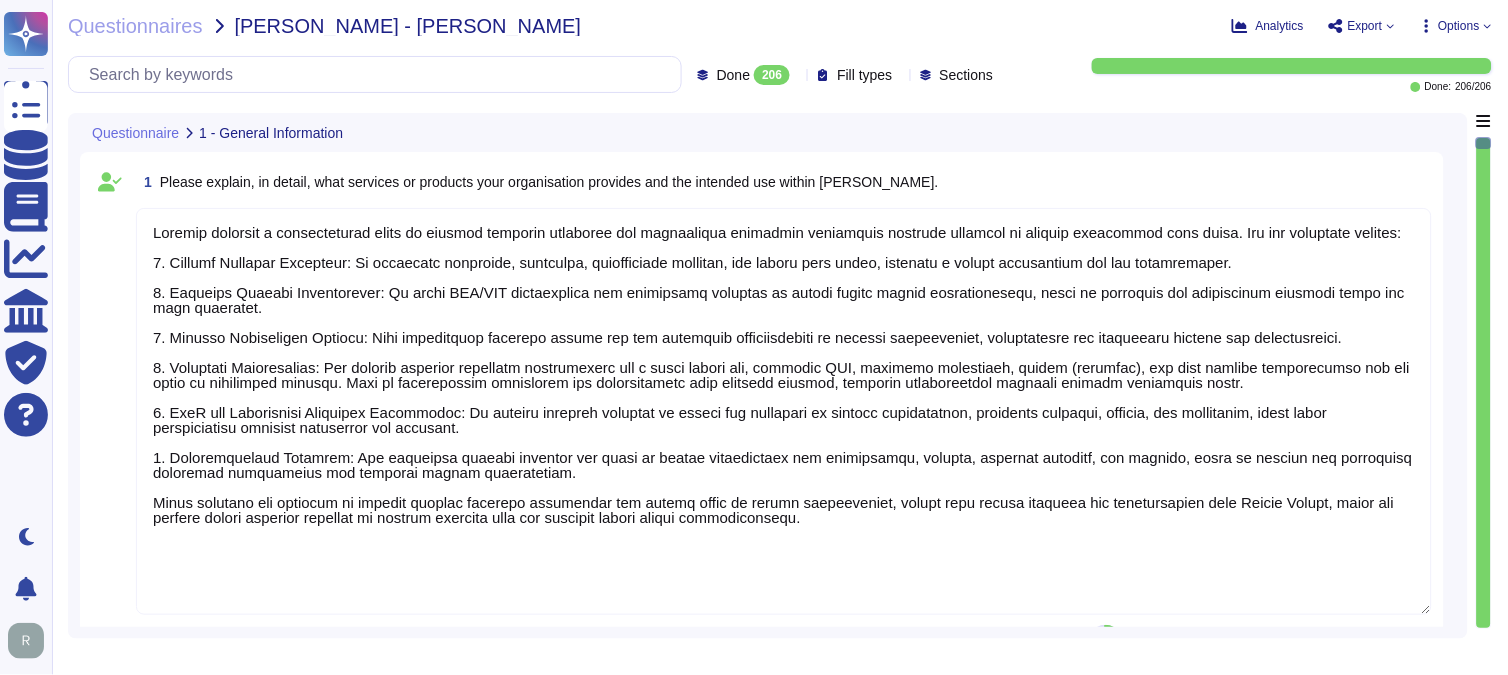 click 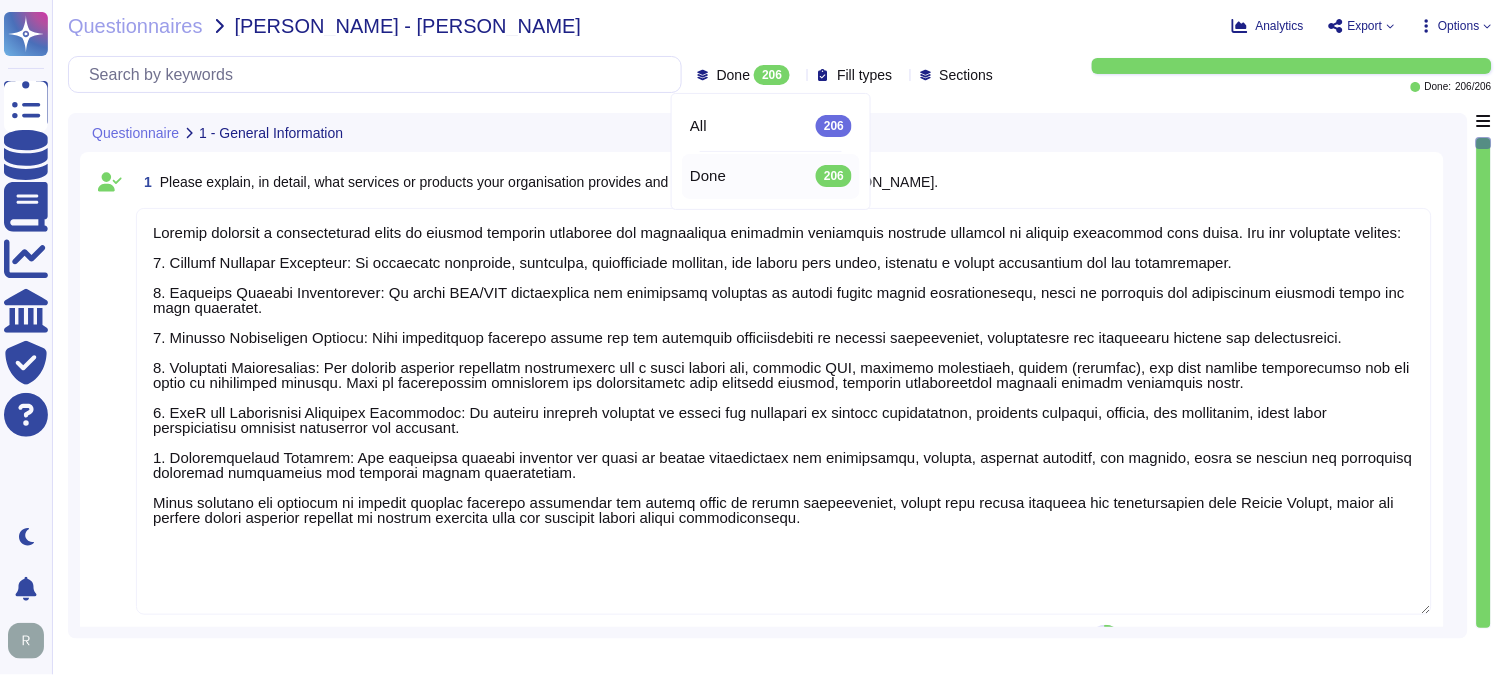 click on "1 Please explain, in detail, what services or products your organisation provides and the intended use within [PERSON_NAME]. 81 Generative AI answer See sources Verified by" at bounding box center [762, 410] 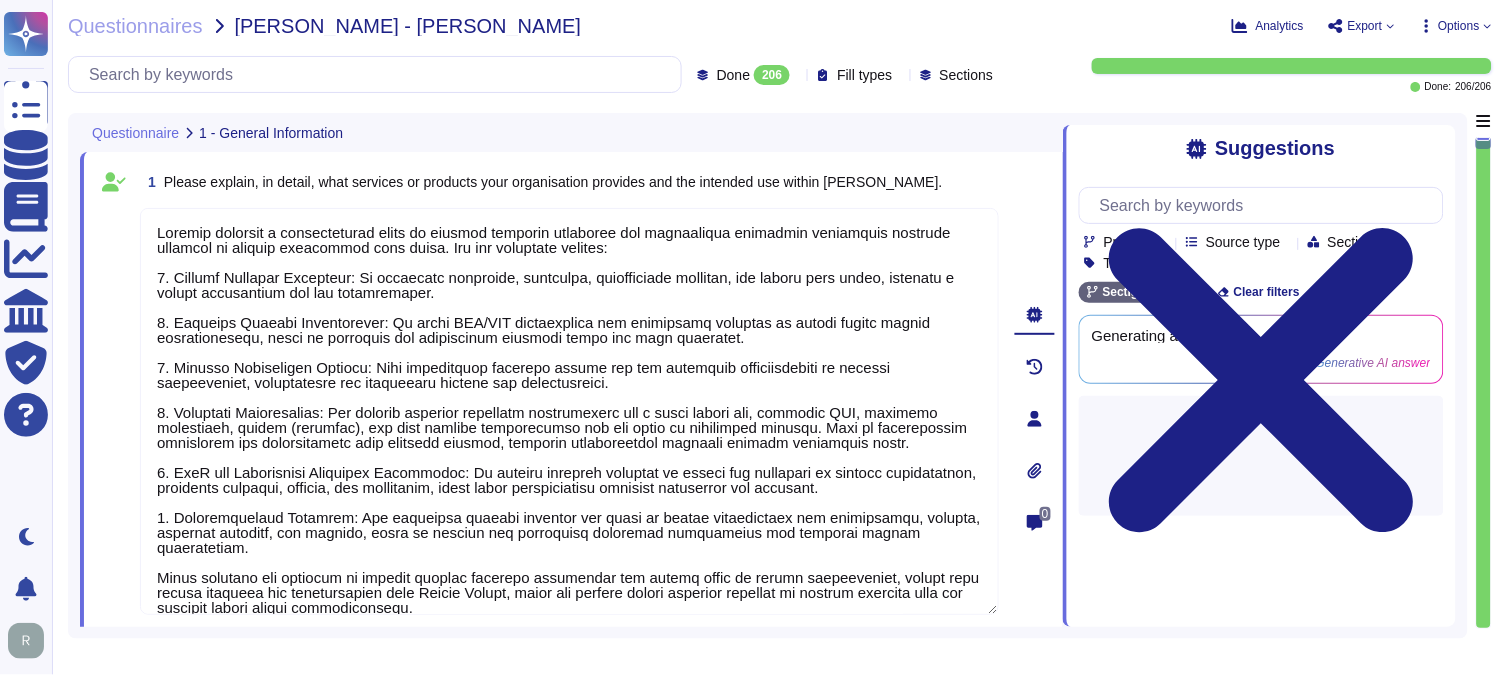 click on "Suggestions Products Source type Section Tags Sectigo Wide Clear filters Generating answer... Generative AI answer" at bounding box center [1259, 376] 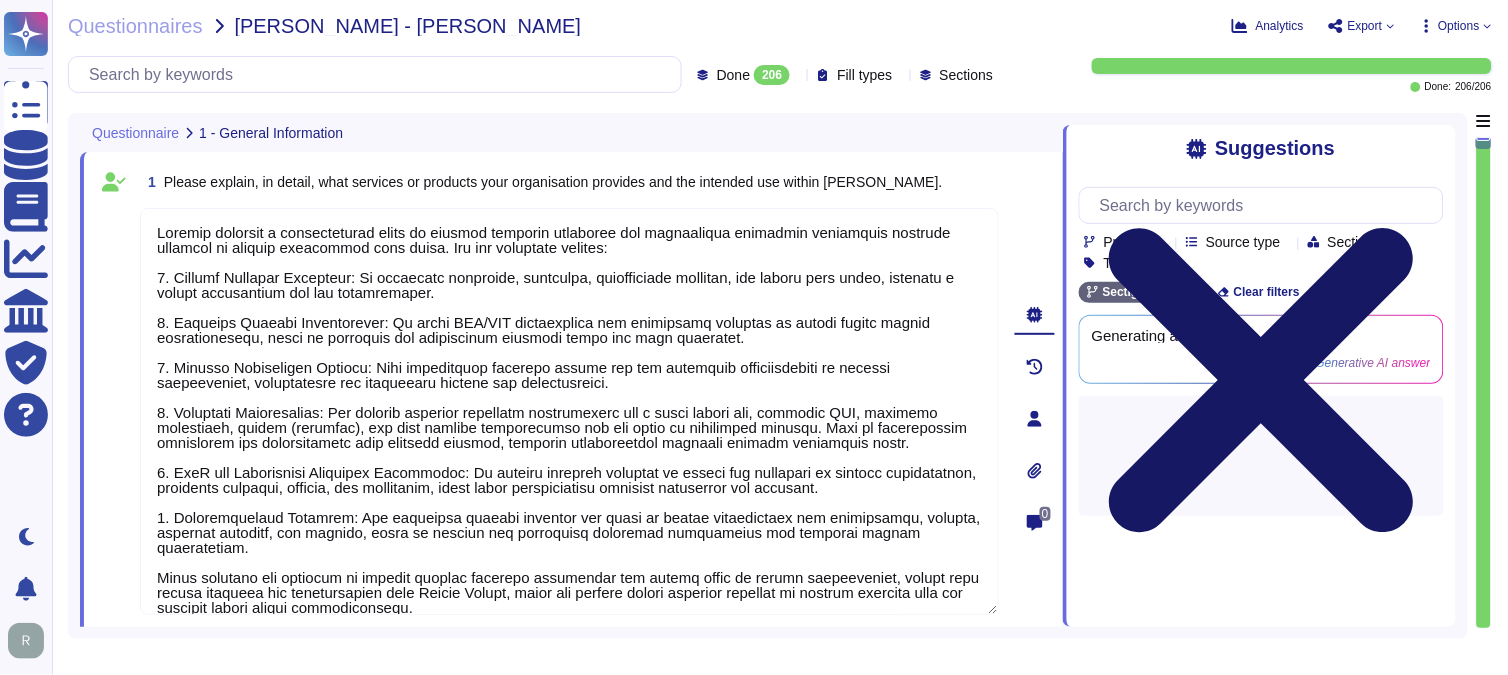 click 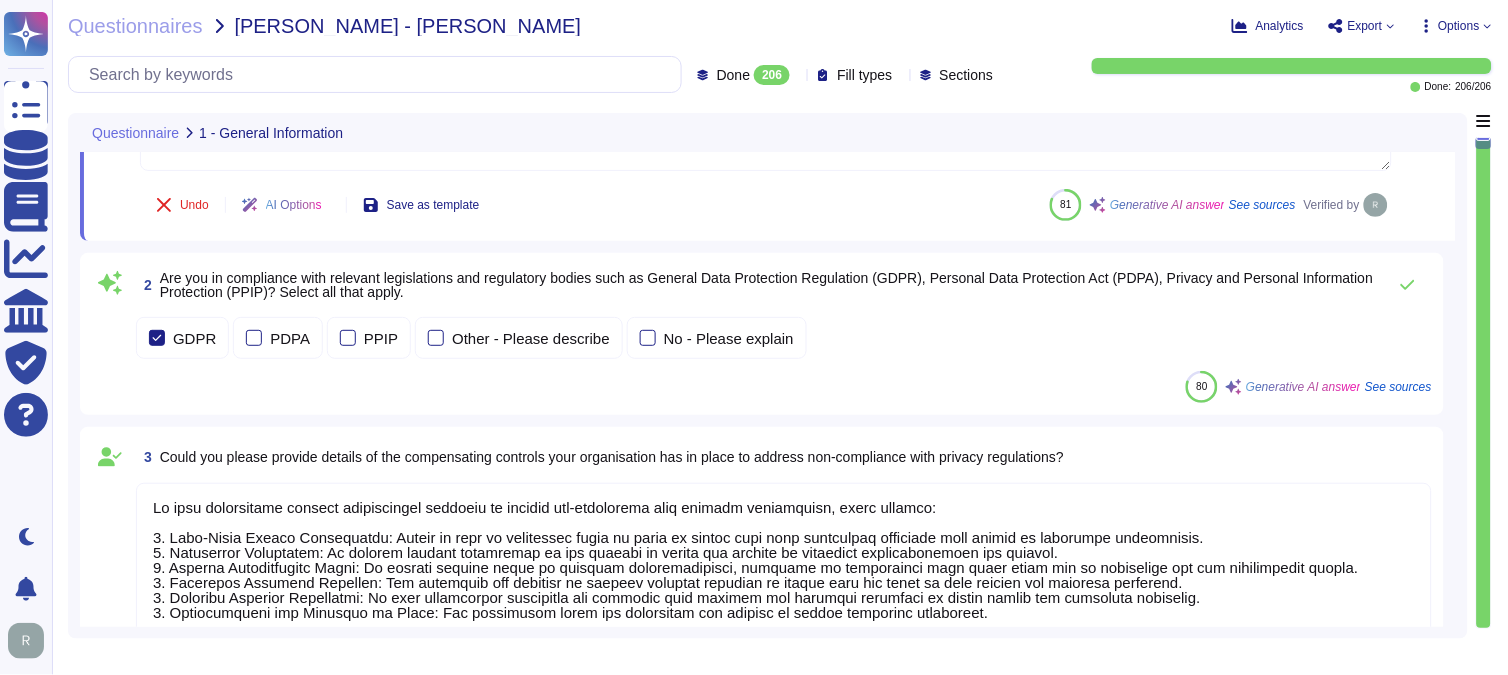 type on "Data is stored in colocation centers located in the [GEOGRAPHIC_DATA] and the [GEOGRAPHIC_DATA]. Specifically, we maintain redundant, synched data centers in [GEOGRAPHIC_DATA], [US_STATE], and [GEOGRAPHIC_DATA], [GEOGRAPHIC_DATA]. Backups are stored in a secure, environmentally controlled facility in [GEOGRAPHIC_DATA], [GEOGRAPHIC_DATA], and are encrypted with AES-256.
The data storage is handled internally, and we utilize colocation centers from Equinix and TeleData. Our on-premises offering holds all data in the [GEOGRAPHIC_DATA] and [GEOGRAPHIC_DATA], ensuring that data remains in the stated locations.
We operate in the [GEOGRAPHIC_DATA], [GEOGRAPHIC_DATA], [GEOGRAPHIC_DATA], and [GEOGRAPHIC_DATA], and we are committed to protecting privacy, with a Privacy Policy that applies to all data transfers. Additionally, we maintain WebTrust, SOC 2, and ISO 27001 certifications to ensure compliance with data security standards.
Data may be accessed or transferred to servers located outside of [GEOGRAPHIC_DATA], including the [GEOGRAPHIC_DATA], [GEOGRAPHIC_DATA], [GEOGRAPHIC_DATA], and [GEOGRAPHIC_DATA], in compliance with applicable laws and regulations." 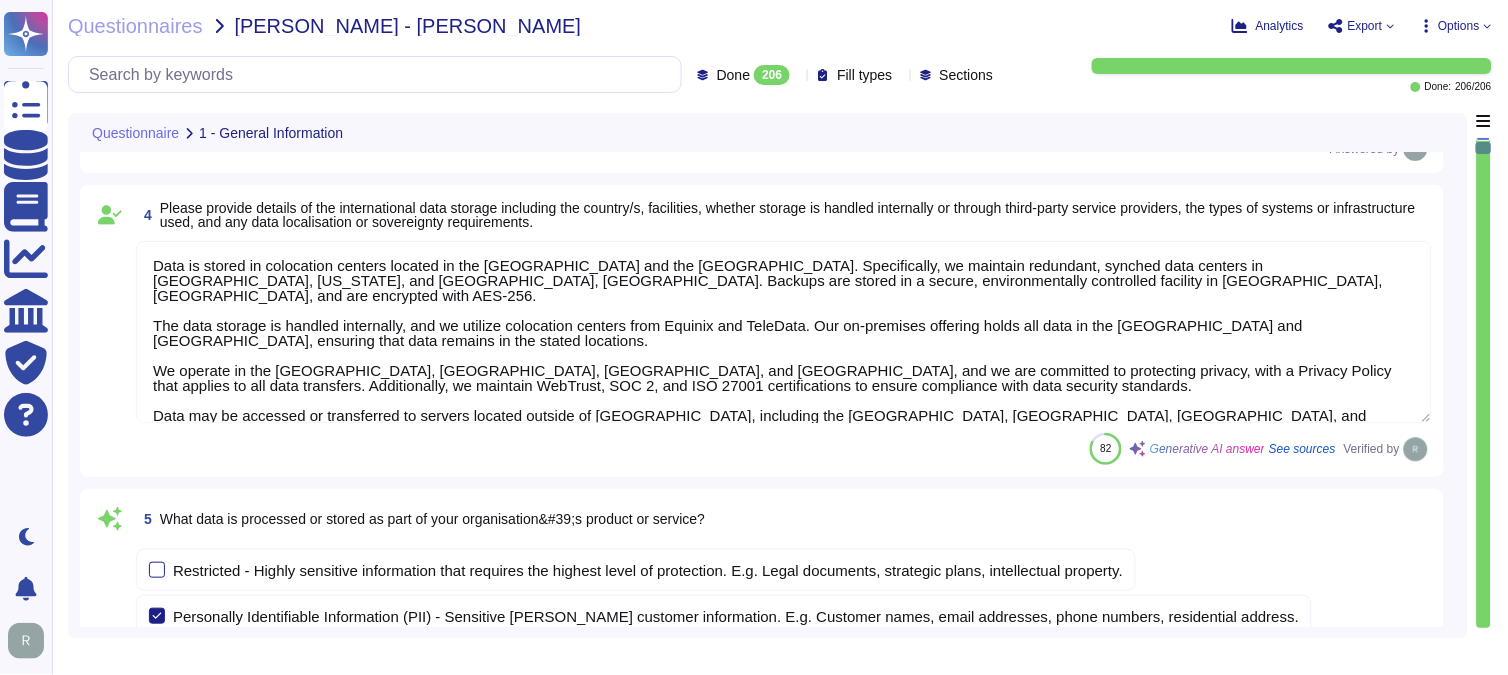 scroll, scrollTop: 1111, scrollLeft: 0, axis: vertical 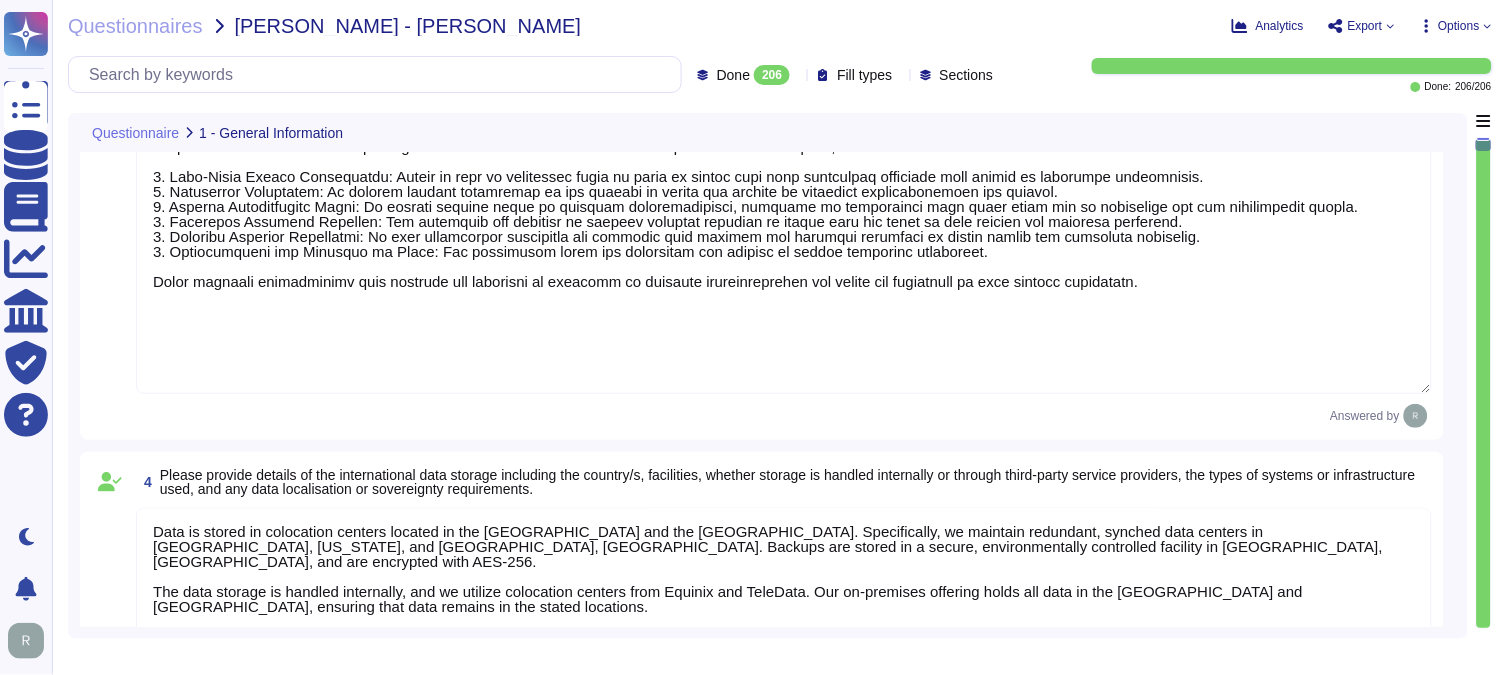 type on "Sectigo provides a comprehensive range of digital identity solutions and certificate lifecycle management services designed to protect businesses from fraud. Our key offerings include:
1. Digital Identity Solutions: We safeguard employees, customers, intellectual property, and brands from fraud, ensuring a secure environment for all stakeholders.
2. Publicly Trusted Certificates: We offer SSL/TLS certificates and management software to ensure secure online communications, which is essential for maintaining customer trust and data integrity.
3. Sectigo Certificate Manager: This centralized platform allows for the efficient administration of digital certificates, streamlining the management process for organizations.
4. Unlimited Certificates: Our service provides unlimited certificates for a fixed annual fee, covering SSL, extended validation, client (personal), and code signing certificates for all owned or controlled domains. This is particularly beneficial for organizations with multiple domains, ens..." 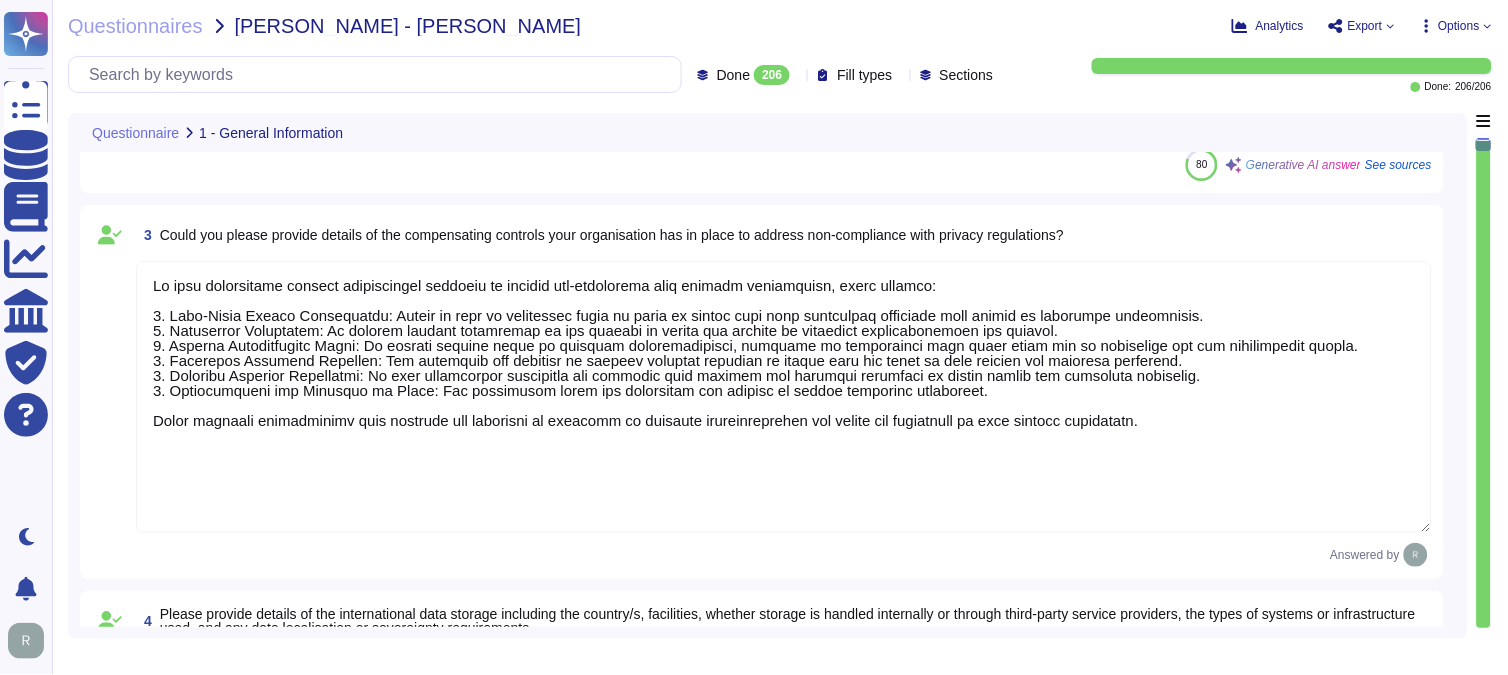 scroll, scrollTop: 494, scrollLeft: 0, axis: vertical 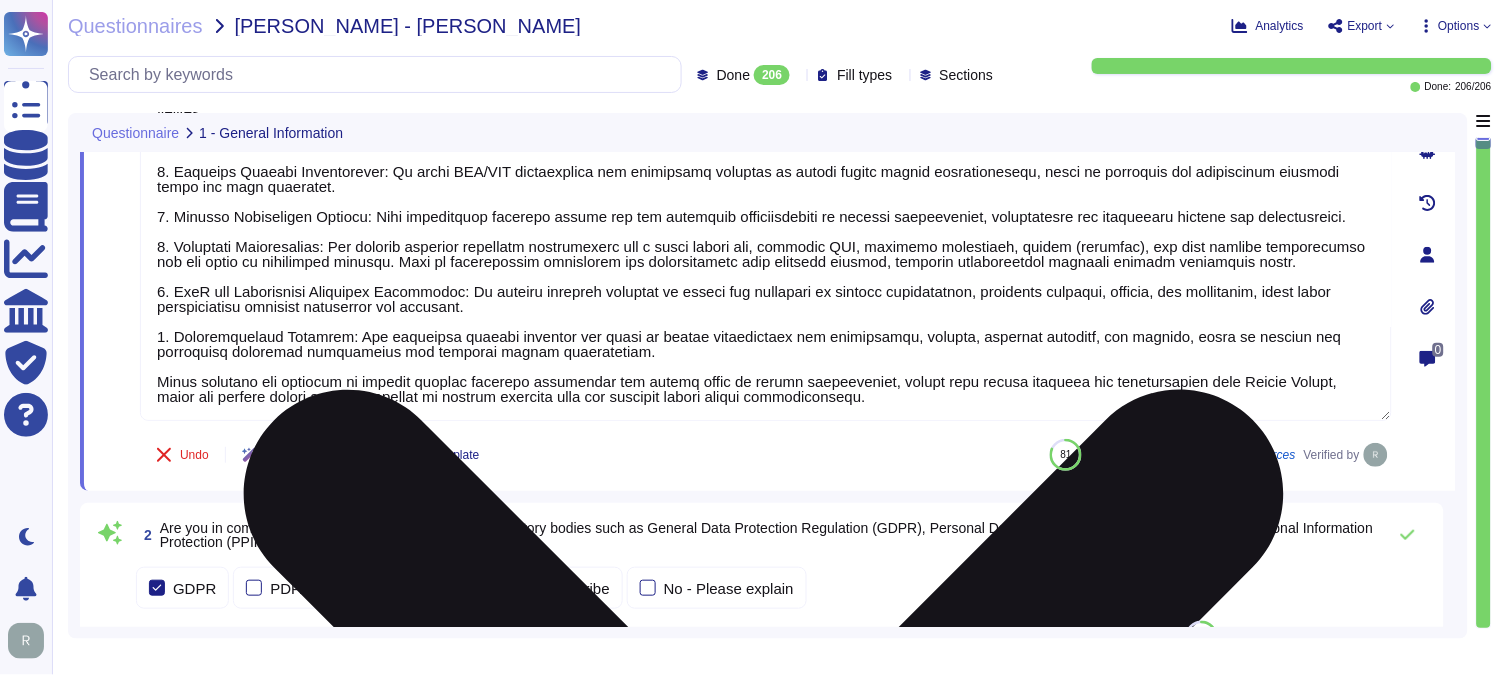 type on "Data is stored in colocation centers located in the [GEOGRAPHIC_DATA] and the [GEOGRAPHIC_DATA]. Specifically, we maintain redundant, synched data centers in [GEOGRAPHIC_DATA], [US_STATE], and [GEOGRAPHIC_DATA], [GEOGRAPHIC_DATA]. Backups are stored in a secure, environmentally controlled facility in [GEOGRAPHIC_DATA], [GEOGRAPHIC_DATA], and are encrypted with AES-256.
The data storage is handled internally, and we utilize colocation centers from Equinix and TeleData. Our on-premises offering holds all data in the [GEOGRAPHIC_DATA] and [GEOGRAPHIC_DATA], ensuring that data remains in the stated locations.
We operate in the [GEOGRAPHIC_DATA], [GEOGRAPHIC_DATA], [GEOGRAPHIC_DATA], and [GEOGRAPHIC_DATA], and we are committed to protecting privacy, with a Privacy Policy that applies to all data transfers. Additionally, we maintain WebTrust, SOC 2, and ISO 27001 certifications to ensure compliance with data security standards.
Data may be accessed or transferred to servers located outside of [GEOGRAPHIC_DATA], including the [GEOGRAPHIC_DATA], [GEOGRAPHIC_DATA], [GEOGRAPHIC_DATA], and [GEOGRAPHIC_DATA], in compliance with applicable laws and regulations." 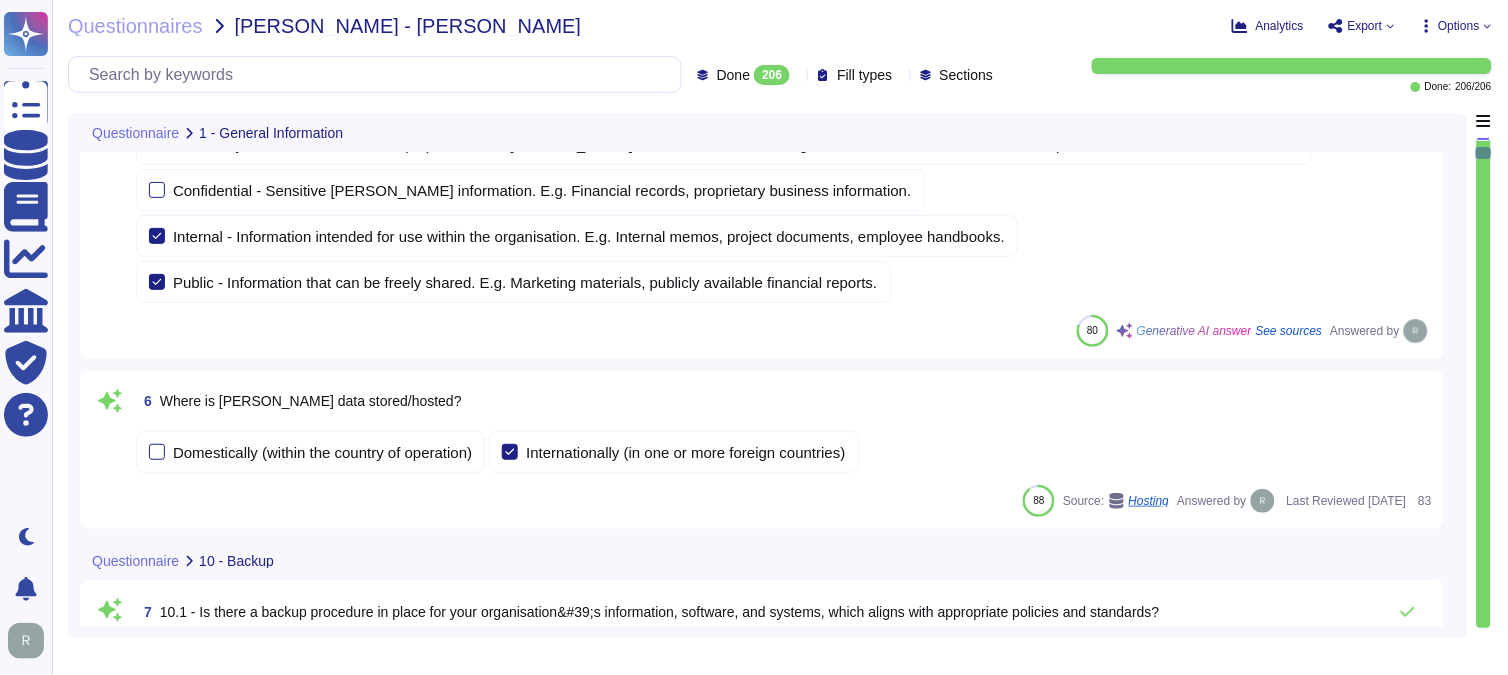 scroll, scrollTop: 1555, scrollLeft: 0, axis: vertical 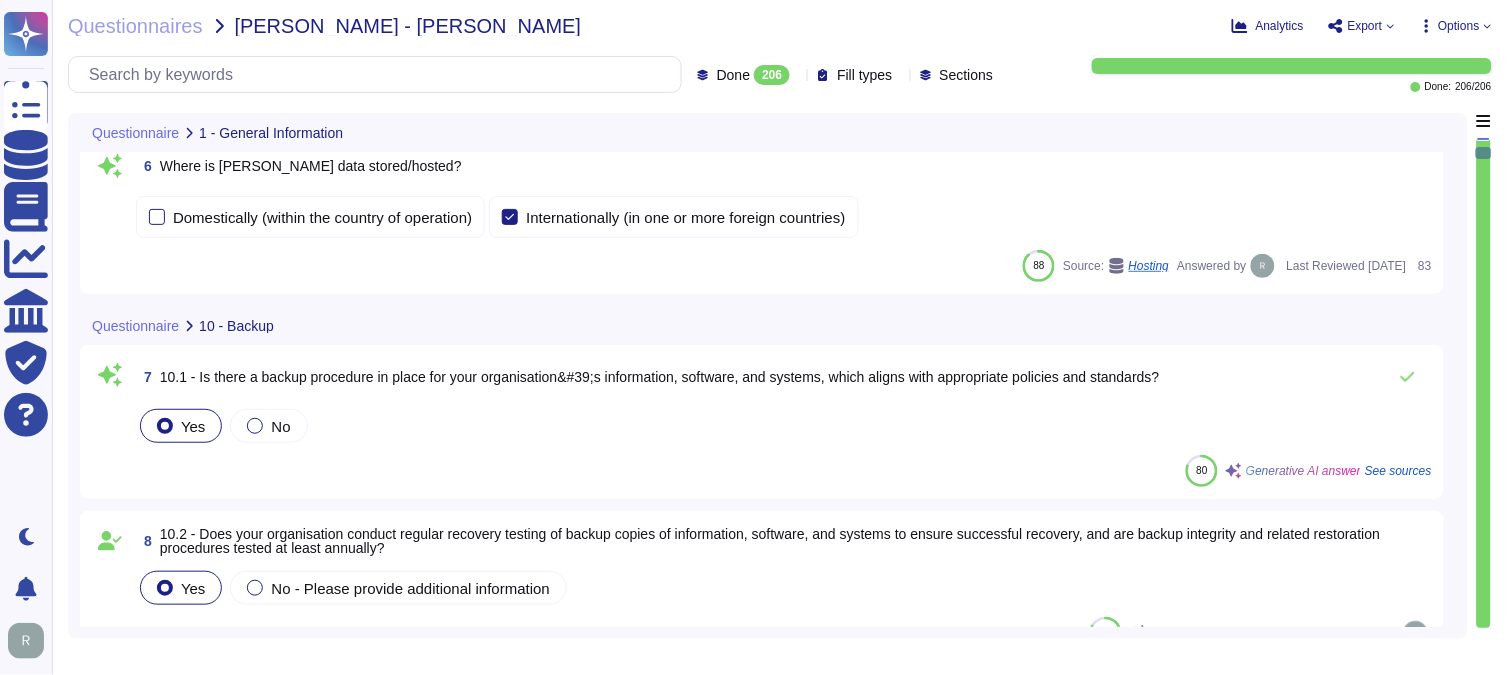 type on "Yes, our organization enforces strict access controls to backup copies of critical information, software, and systems. Access is restricted to authorized personnel only, and permissions are managed based on the principle of least privilege. We utilize role-based access control (RBAC) to ensure that only those who require access for their job functions are granted permissions. Access is monitored through access logs, and permissions are reviewed quarterly to ensure compliance. Additionally, access is promptly removed within 24 hours of any change in role or departure from the company. These measures collectively protect sensitive information from unauthorized access and potential data breaches." 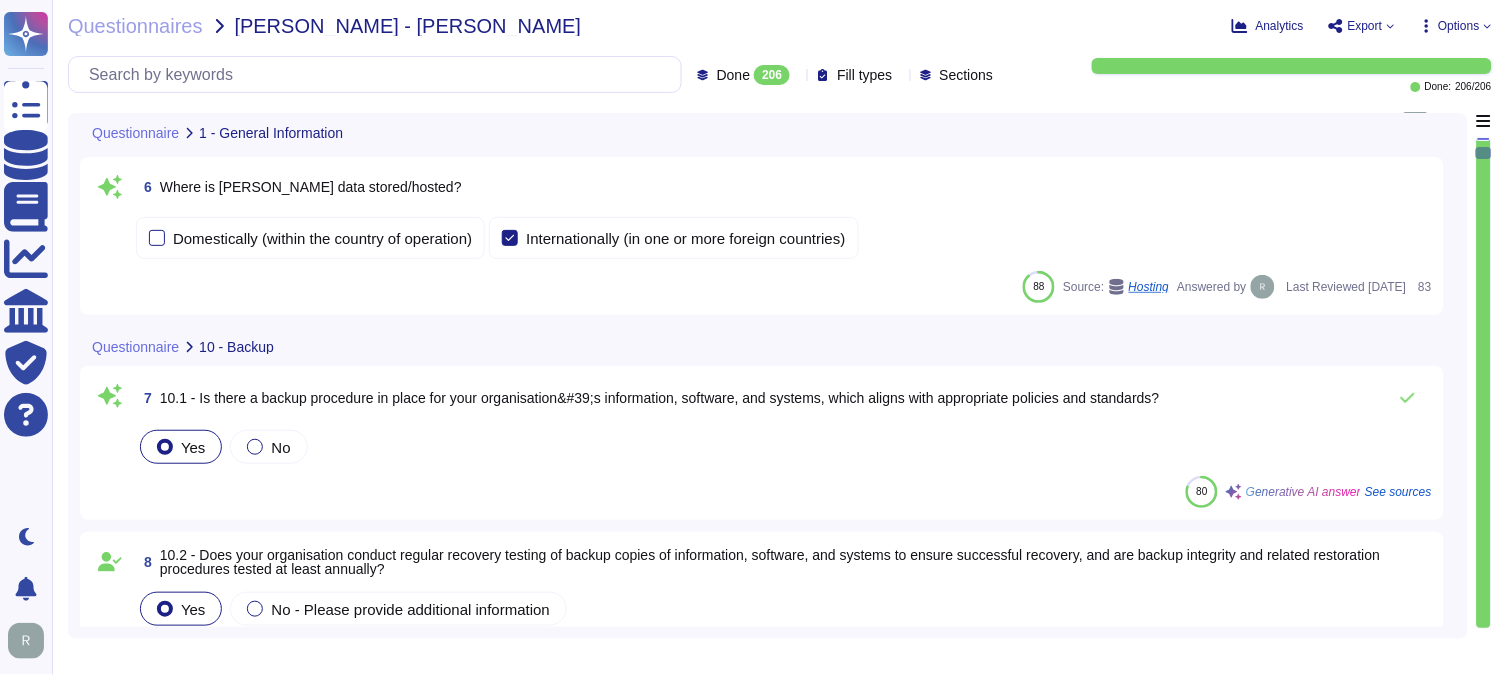type on "Data is stored in colocation centers located in the [GEOGRAPHIC_DATA] and the [GEOGRAPHIC_DATA]. Specifically, we maintain redundant, synched data centers in [GEOGRAPHIC_DATA], [US_STATE], and [GEOGRAPHIC_DATA], [GEOGRAPHIC_DATA]. Backups are stored in a secure, environmentally controlled facility in [GEOGRAPHIC_DATA], [GEOGRAPHIC_DATA], and are encrypted with AES-256.
The data storage is handled internally, and we utilize colocation centers from Equinix and TeleData. Our on-premises offering holds all data in the [GEOGRAPHIC_DATA] and [GEOGRAPHIC_DATA], ensuring that data remains in the stated locations.
We operate in the [GEOGRAPHIC_DATA], [GEOGRAPHIC_DATA], [GEOGRAPHIC_DATA], and [GEOGRAPHIC_DATA], and we are committed to protecting privacy, with a Privacy Policy that applies to all data transfers. Additionally, we maintain WebTrust, SOC 2, and ISO 27001 certifications to ensure compliance with data security standards.
Data may be accessed or transferred to servers located outside of [GEOGRAPHIC_DATA], including the [GEOGRAPHIC_DATA], [GEOGRAPHIC_DATA], [GEOGRAPHIC_DATA], and [GEOGRAPHIC_DATA], in compliance with applicable laws and regulations." 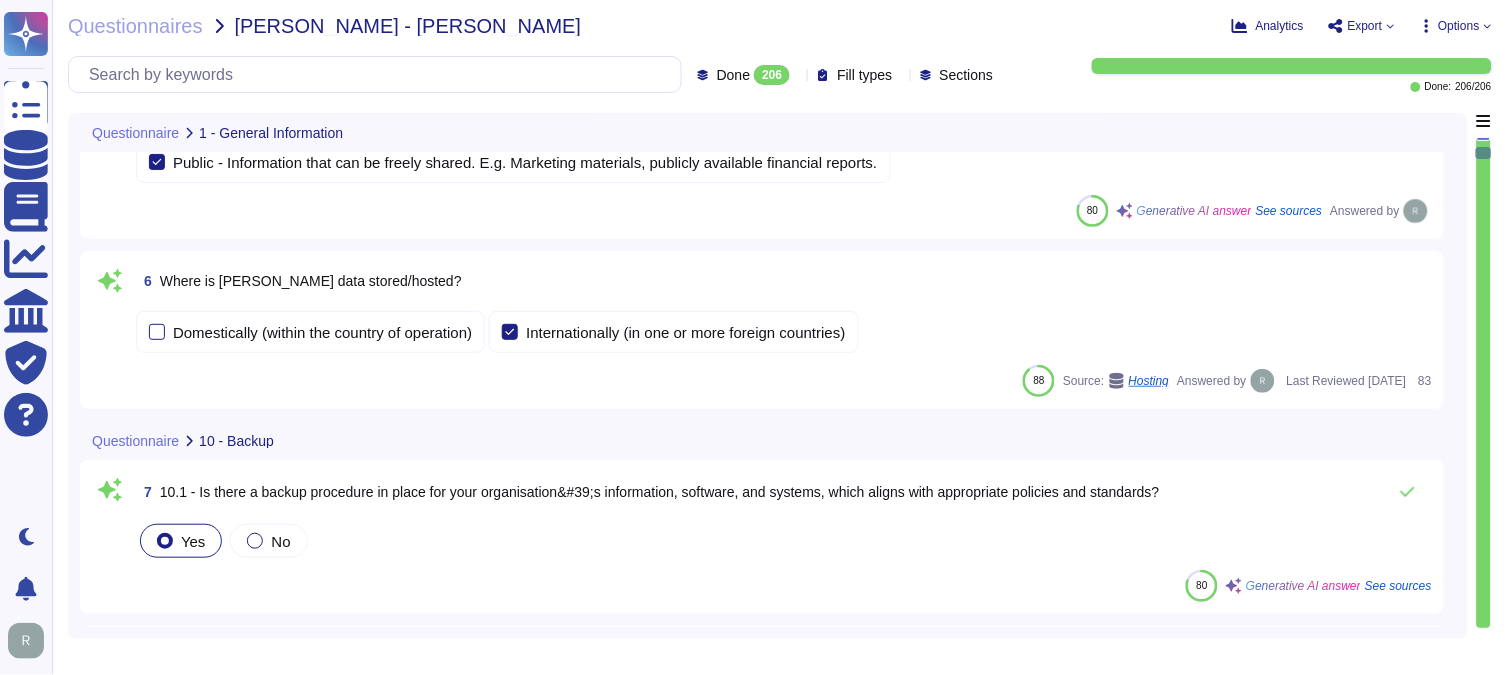 scroll, scrollTop: 1444, scrollLeft: 0, axis: vertical 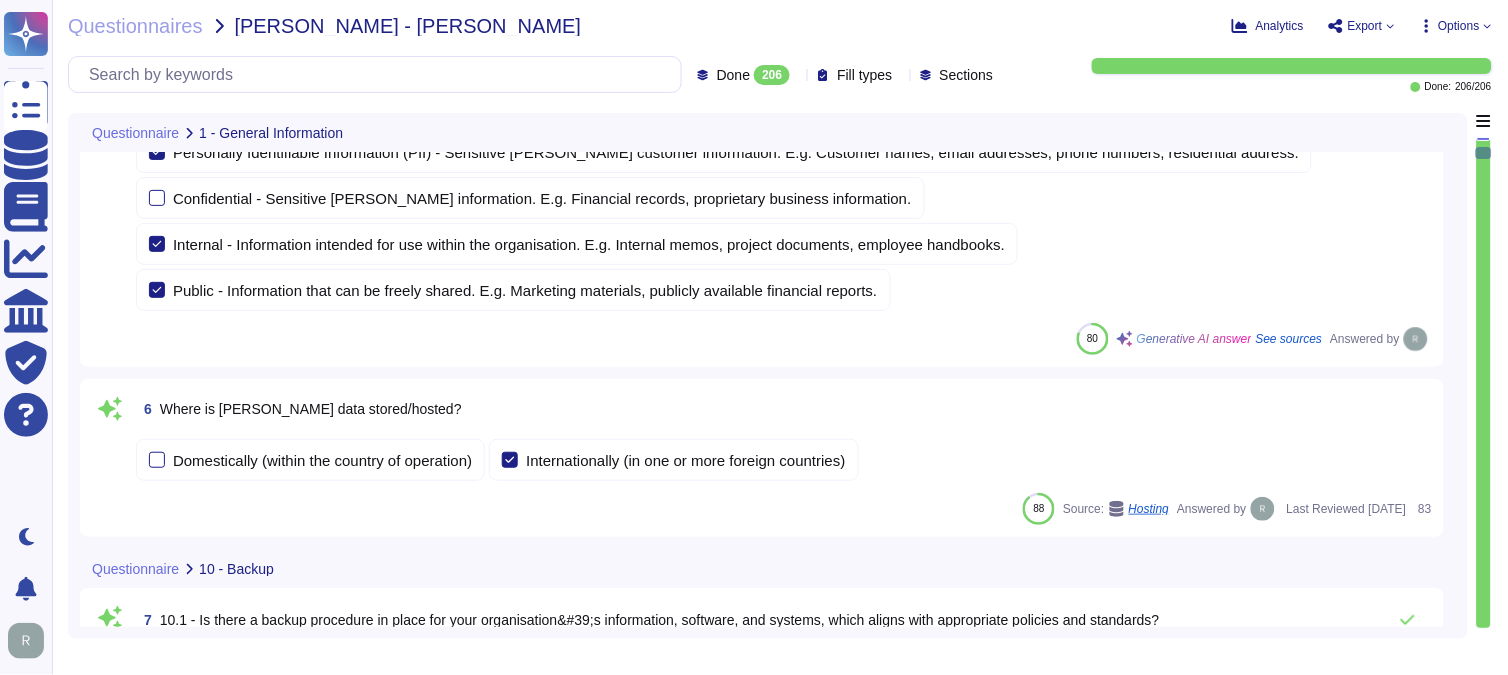 click 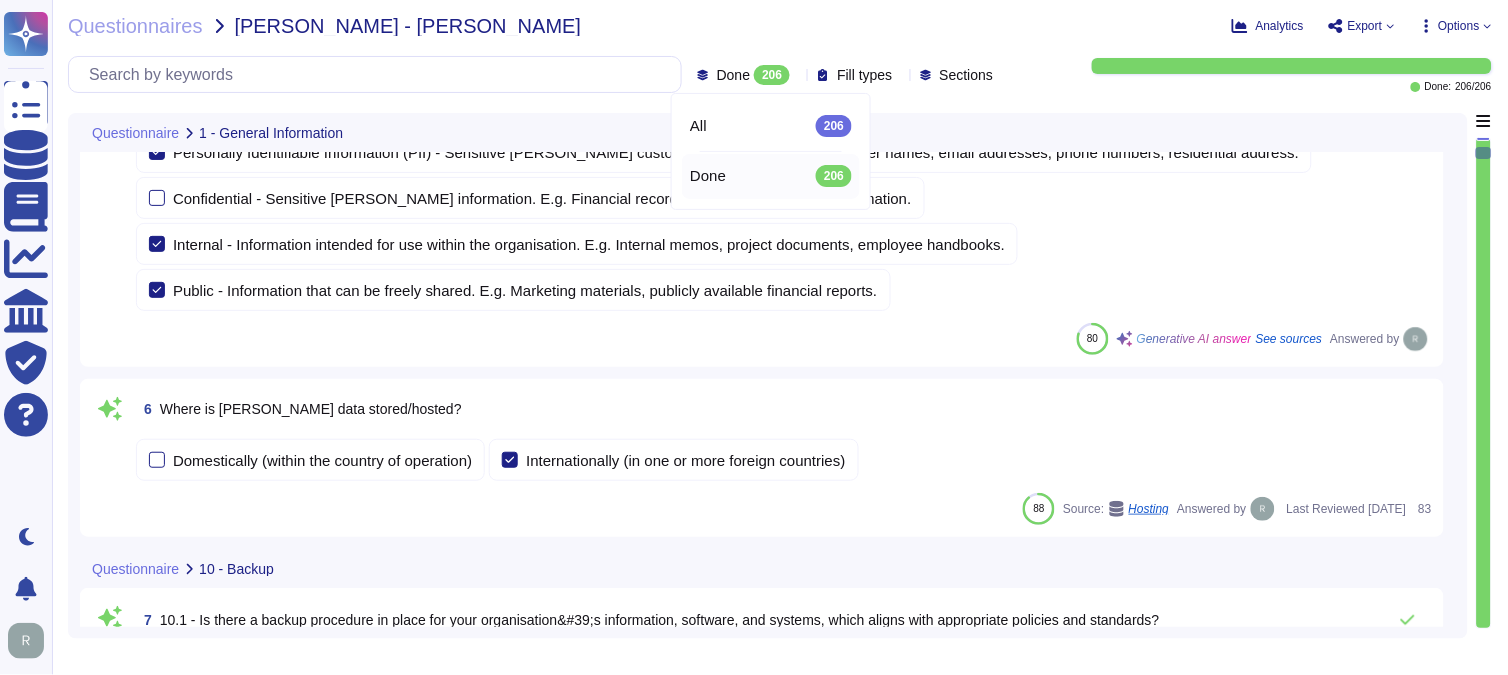 click 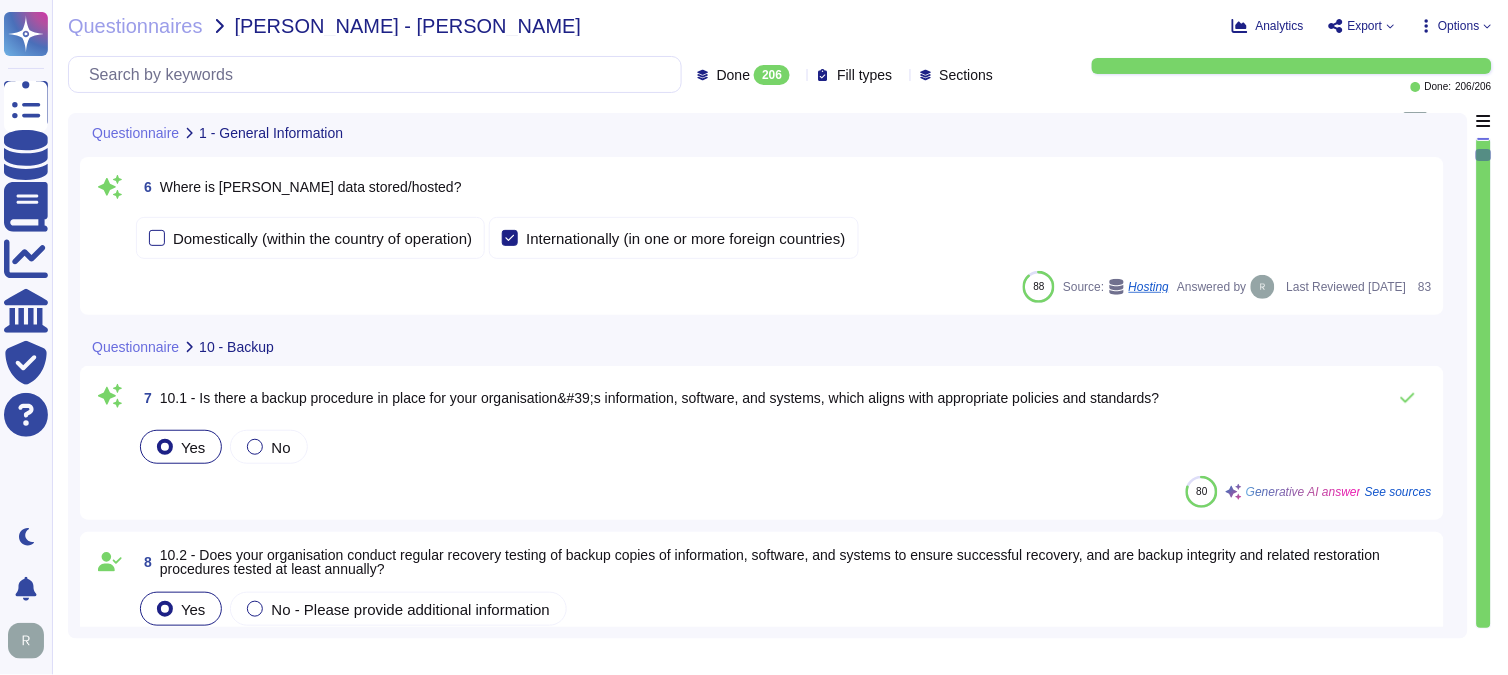 type on "Yes, our organization enforces strict access controls to backup copies of critical information, software, and systems. Access is restricted to authorized personnel only, and permissions are managed based on the principle of least privilege. We utilize role-based access control (RBAC) to ensure that only those who require access for their job functions are granted permissions. Access is monitored through access logs, and permissions are reviewed quarterly to ensure compliance. Additionally, access is promptly removed within 24 hours of any change in role or departure from the company. These measures collectively protect sensitive information from unauthorized access and potential data breaches." 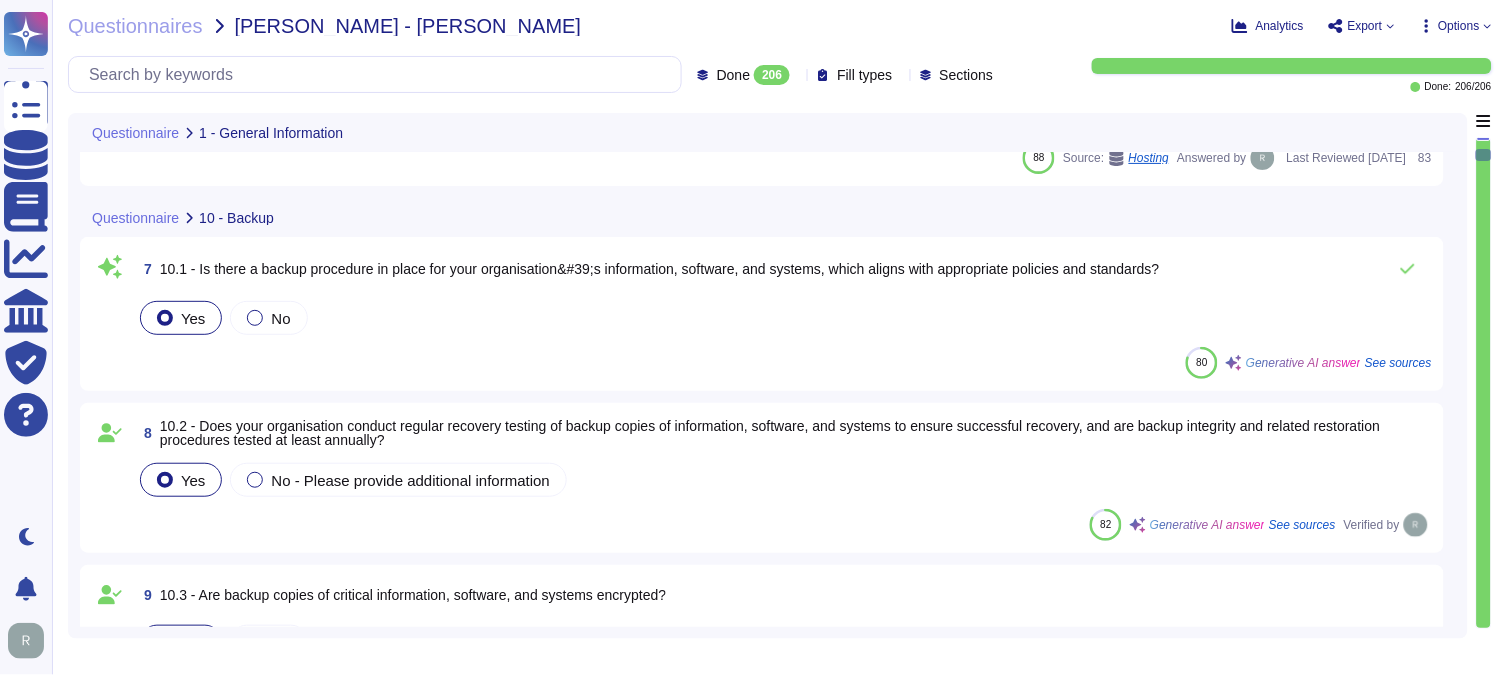 scroll, scrollTop: 2111, scrollLeft: 0, axis: vertical 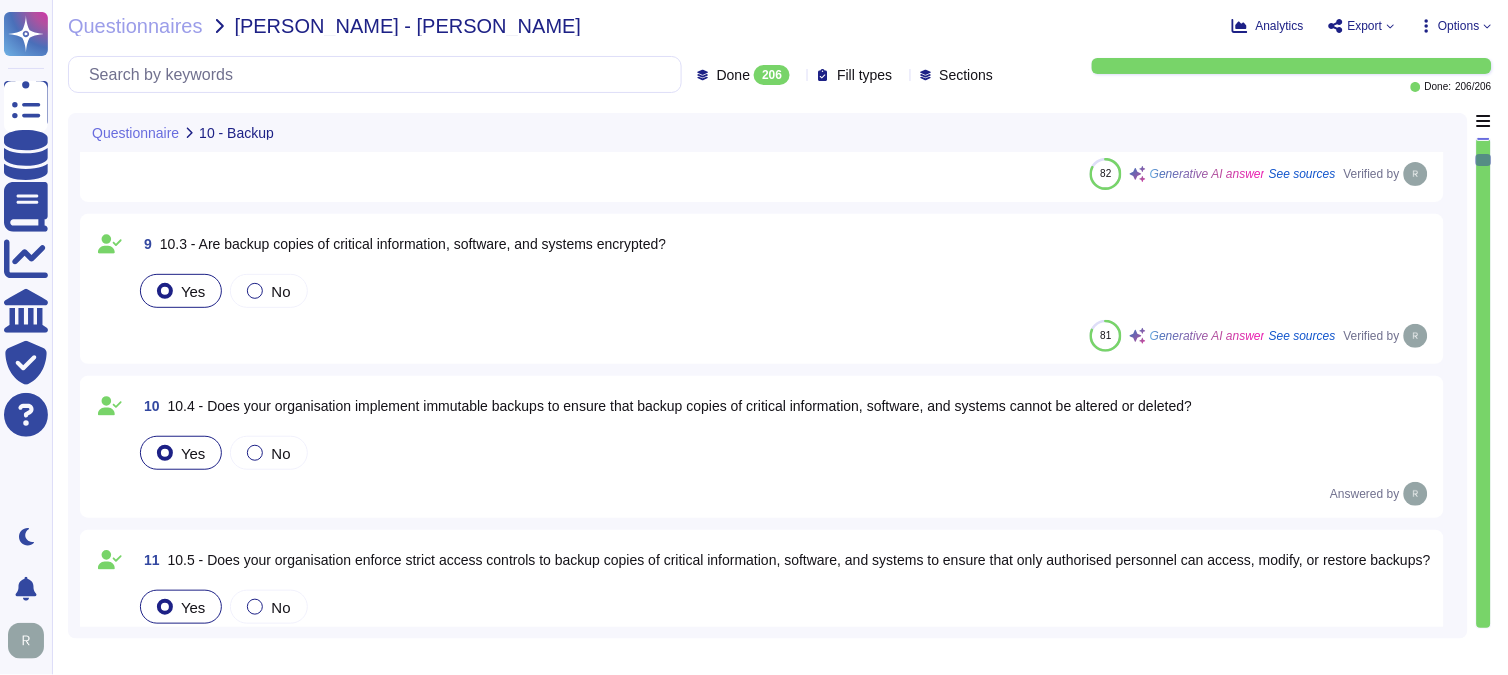 type on "Backups are encrypted using AES-256 for data at rest, ensuring that all customer data is securely stored. Additionally, all data, including backups, is encrypted in transit using secure protocols, specifically TLS 1.2 or higher. Federal Information Processing Standard (FIPS)-approved encryption algorithms are also utilized to protect data in transit and when stored on backup media. These encryption methods collectively ensure the confidentiality and integrity of the backup data." 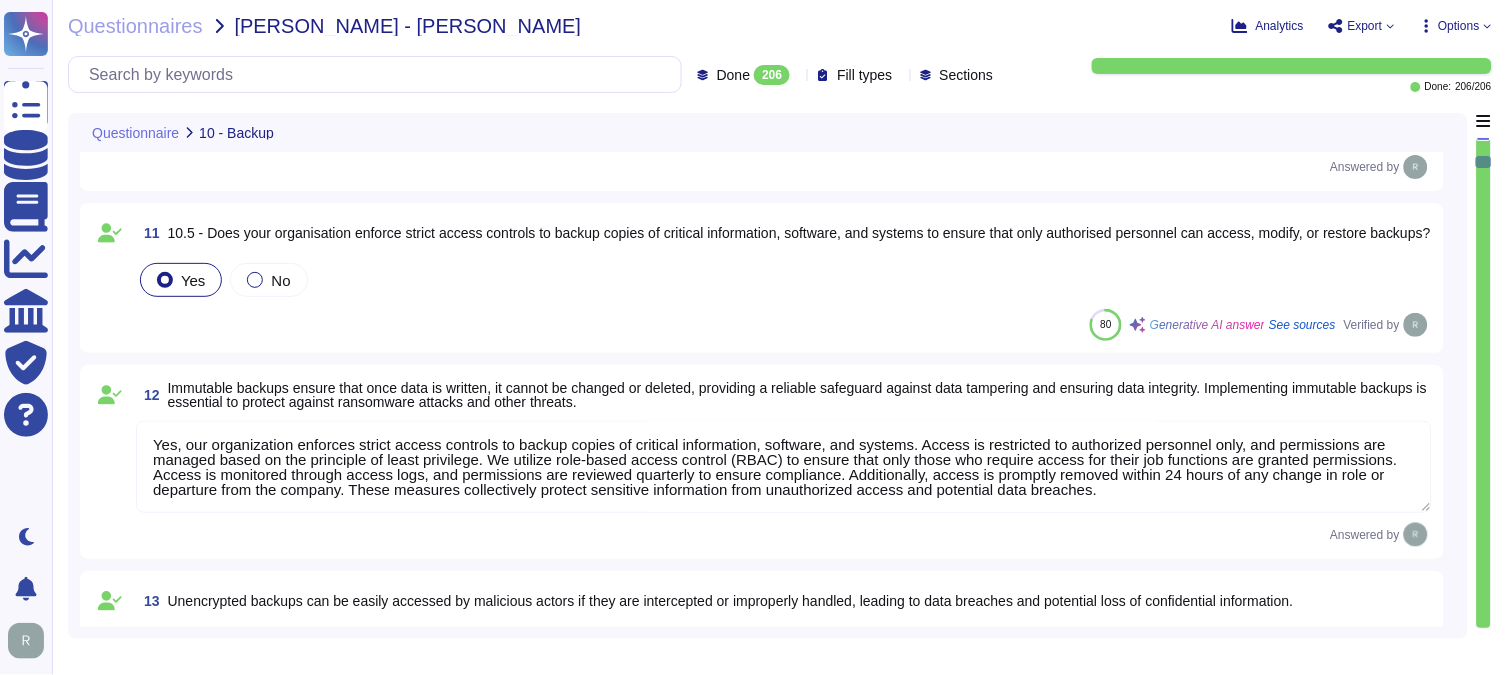 scroll, scrollTop: 3000, scrollLeft: 0, axis: vertical 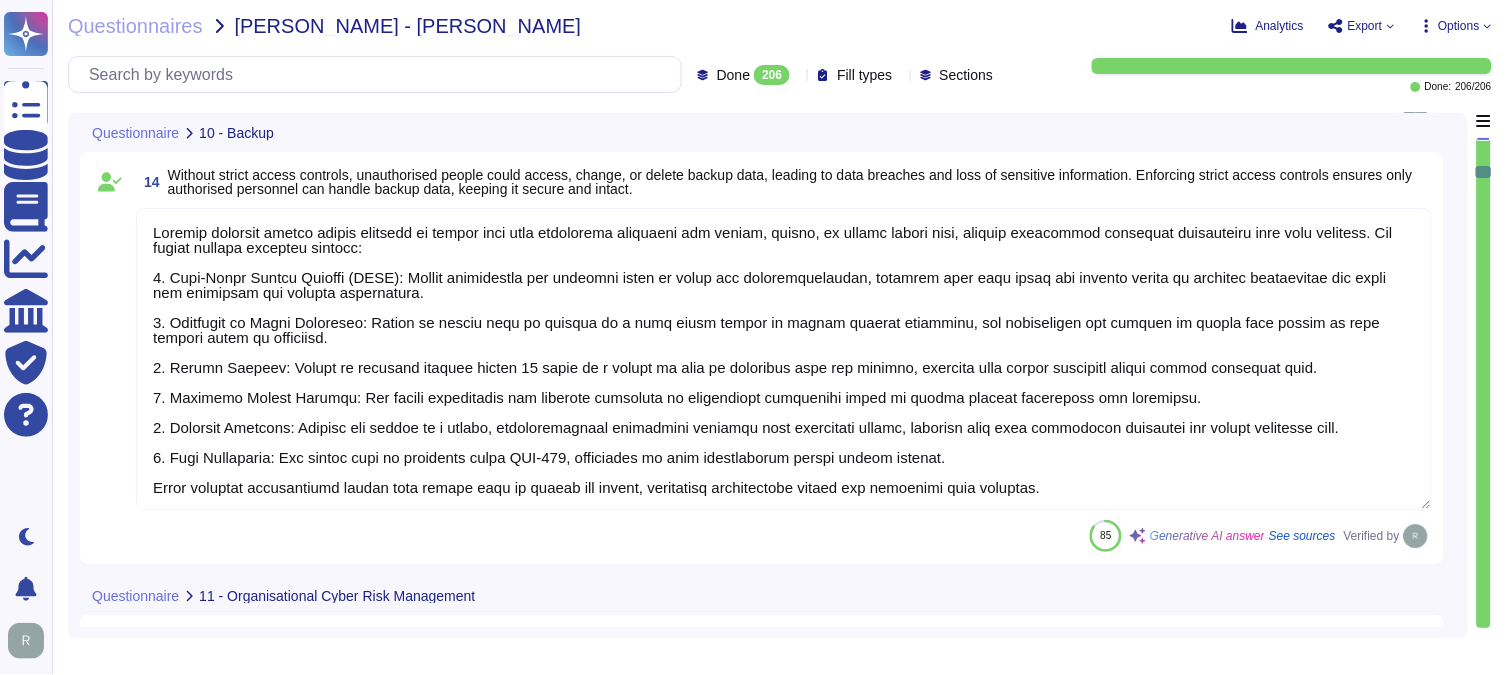 type on "Our organization has adopted the ISO 27001 framework for risk management and security controls. Additionally, it follows other certifications such as SOC 2, WebTrust, and ETSI. Risks are identified, documented, and tracked to remediation, and owners are assigned to maintain and review various security policies and programs." 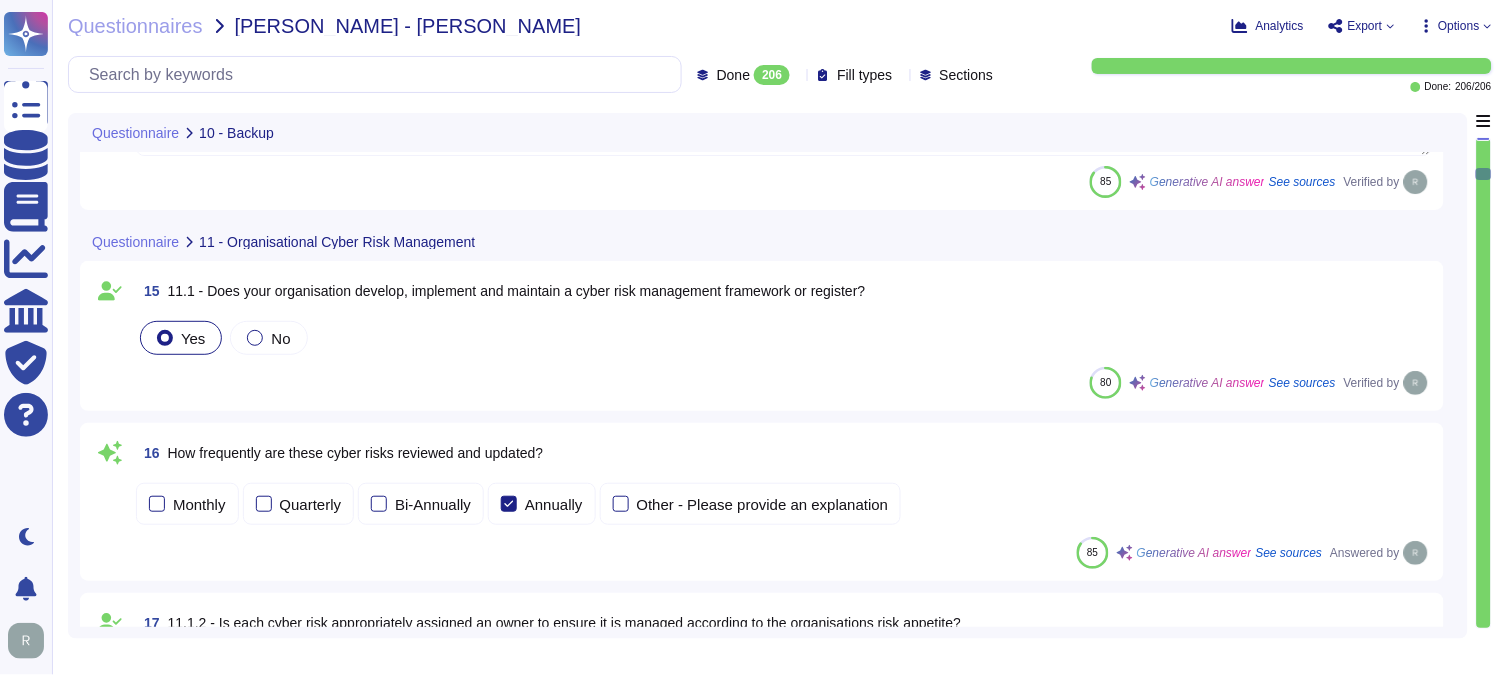 scroll, scrollTop: 3333, scrollLeft: 0, axis: vertical 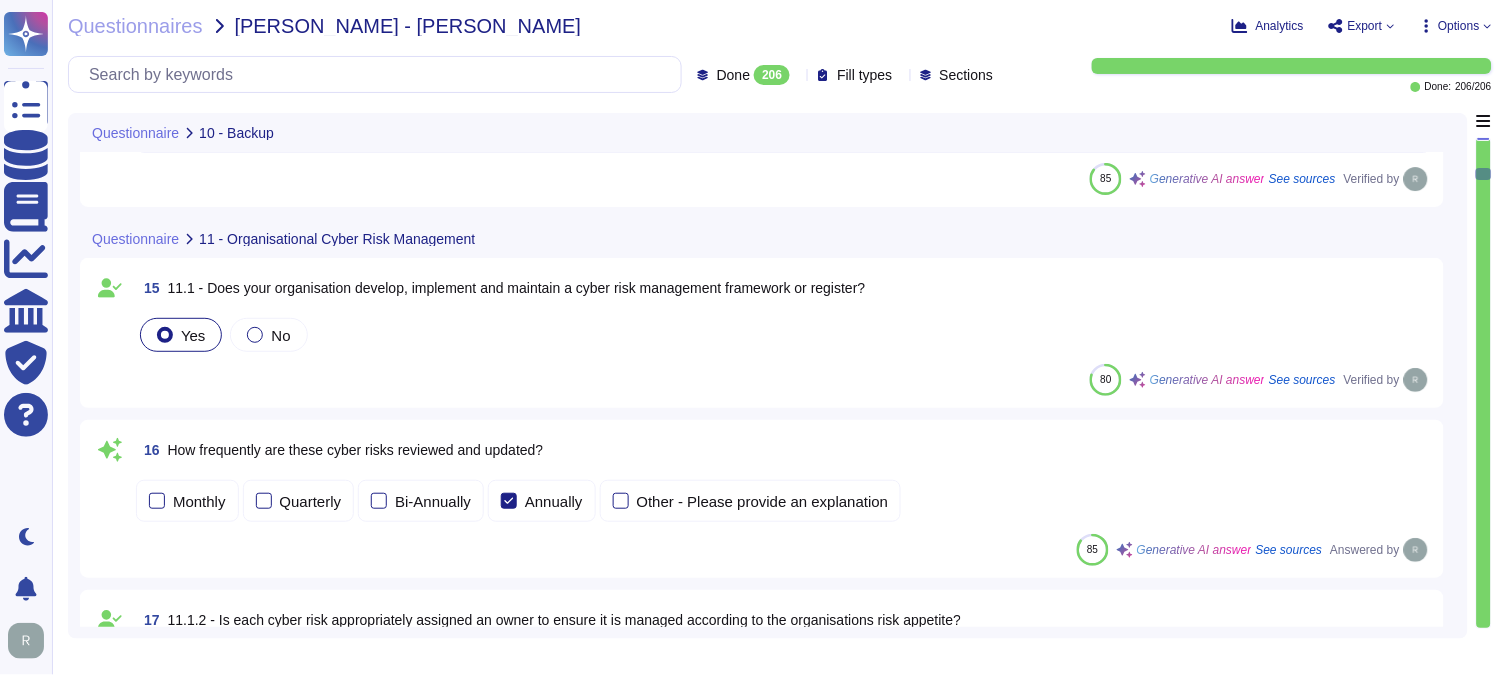type on "Our organization has adopted the ISO 27001 framework for risk management and security controls. Additionally, it follows other certifications such as SOC 2, WebTrust, and ETSI. Risks are identified, documented, and tracked to remediation, and owners are assigned to maintain and review various security policies and programs." 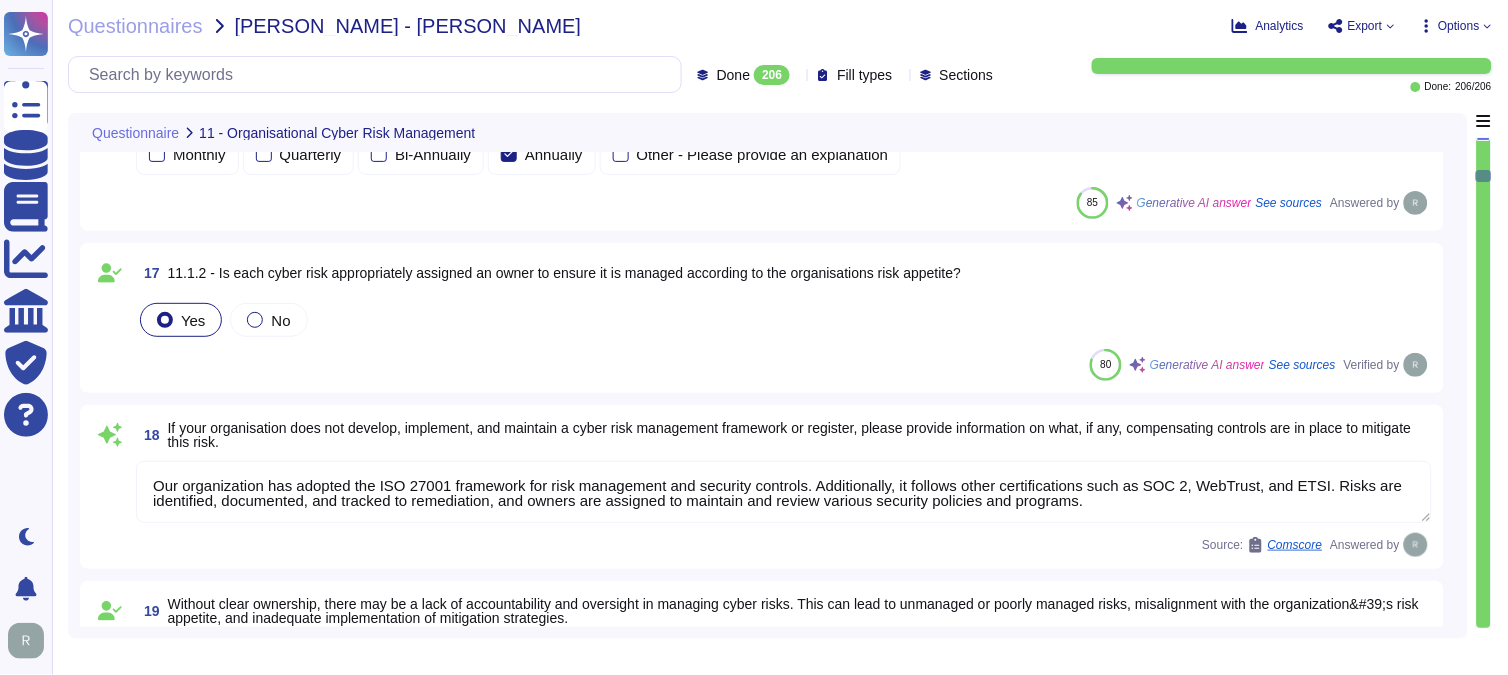scroll, scrollTop: 3666, scrollLeft: 0, axis: vertical 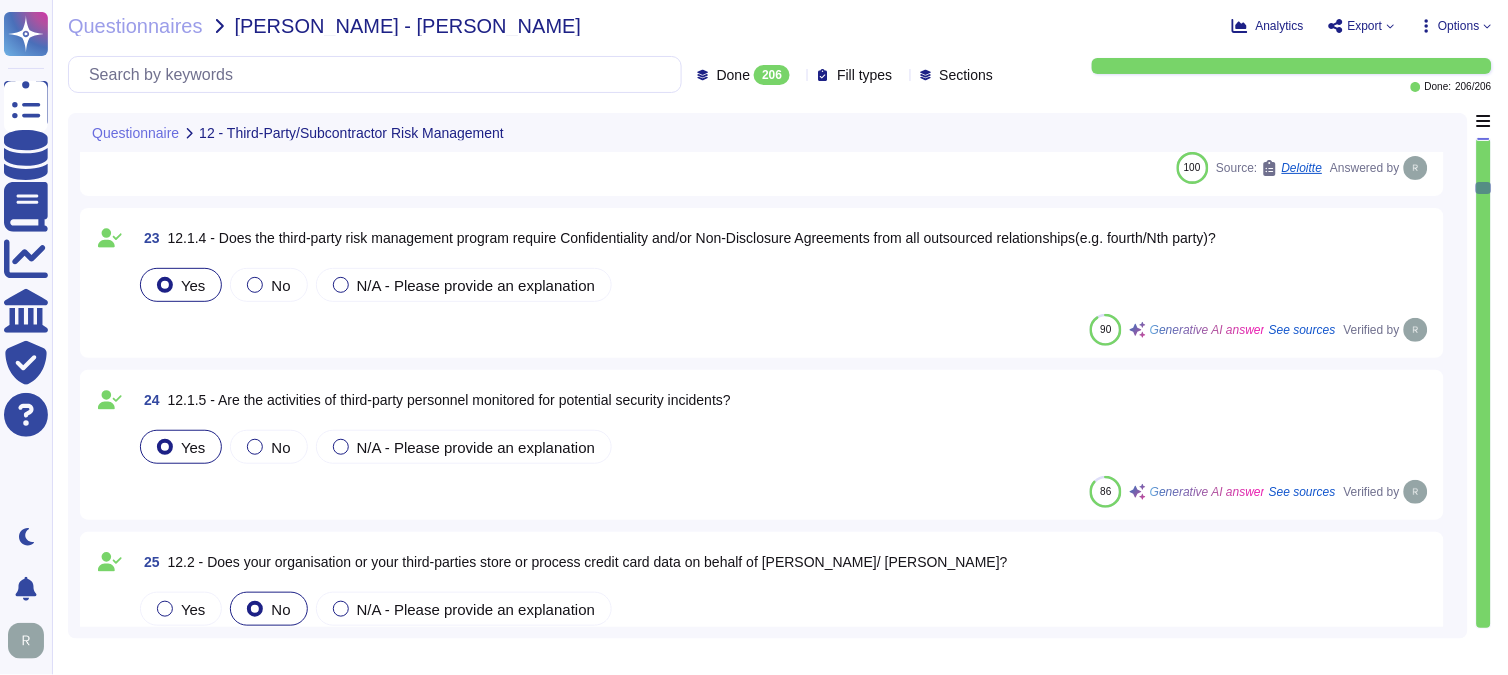 type on "Sectigo maintains ISO 27001 certification and follows the ISO 27001 standard in all internal processes. We also have a SOC 2 Type 2 report available and undergo annual audits for SOC 2, ISO 27001, WebTrust, and ETSI. We ensure that third parties are contractually obligated to maintain an information security program aligned with our requirements through our Supplier & Third-Party Relationship Policy. This includes monitoring third-party service providers based on their classification, with Critical and High classified suppliers being evaluated for security controls and compliance. We perform quarterly evaluations of subservice providers to ensure that security controls are in place and effective. All communications with third parties are formally recorded and regularly monitored to ensure adherence to agreements. These measures help mitigate the risks associated with inadequate security measures and ensure compliance with industry standards." 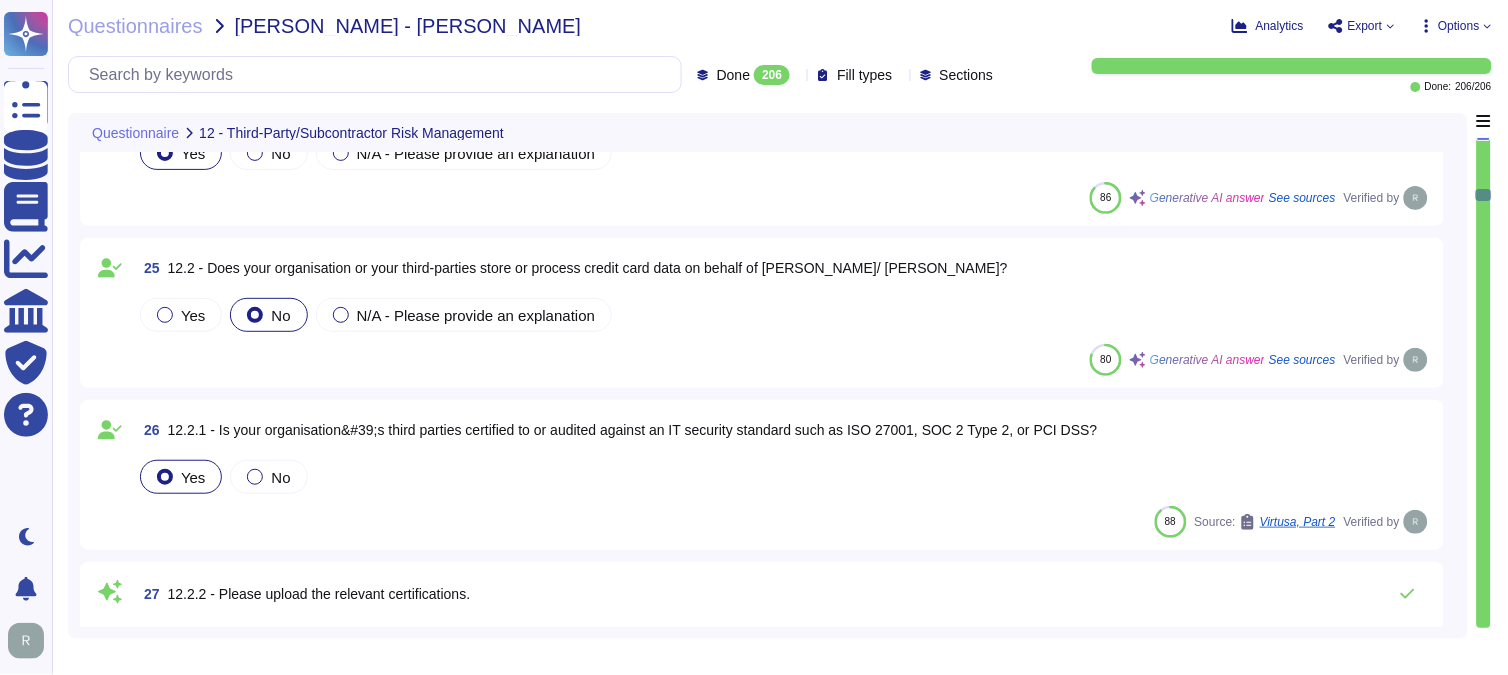 type on "We undergo a successful PCI DSS scan every year, but we do not process any credit card data in connection with enterprise customers. We have a PCI scan executive report, which we will be happy to provide. However, we do not have an attestation of compliance (AOC) to provide, as our organization does not process payment card data as part of the services or products we offer. We pass card details directly to our payment gateways or direct customers to our payment gateways to enter their card details." 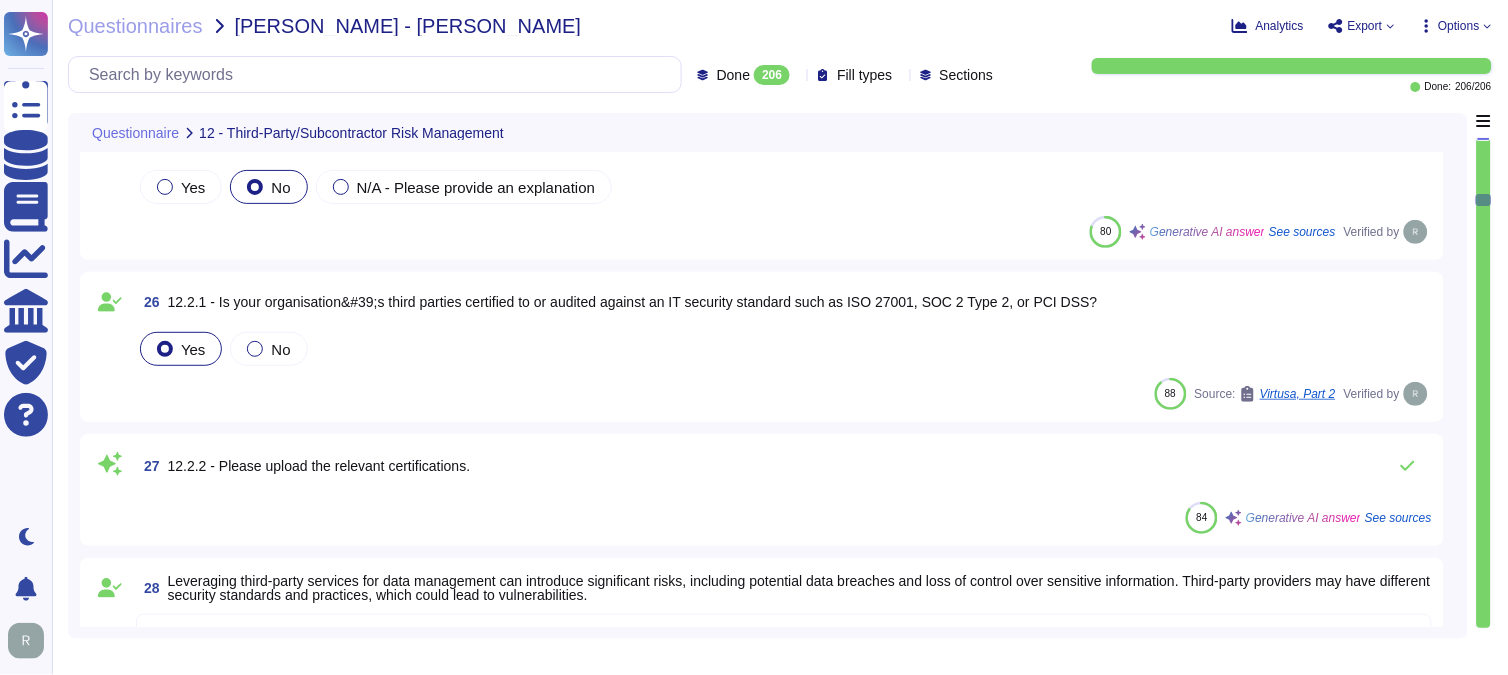 scroll, scrollTop: 5111, scrollLeft: 0, axis: vertical 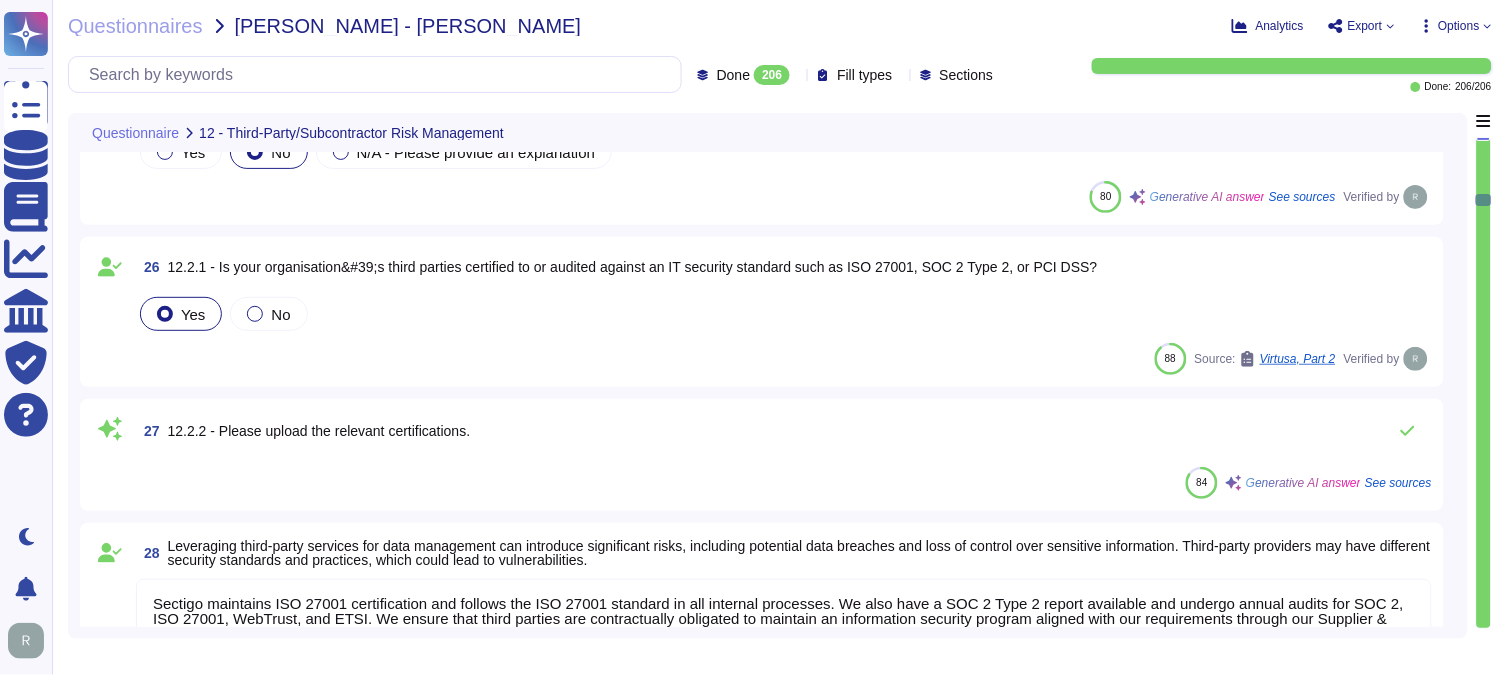 click on "27 12.2.2 - Please upload the relevant certifications." at bounding box center (784, 431) 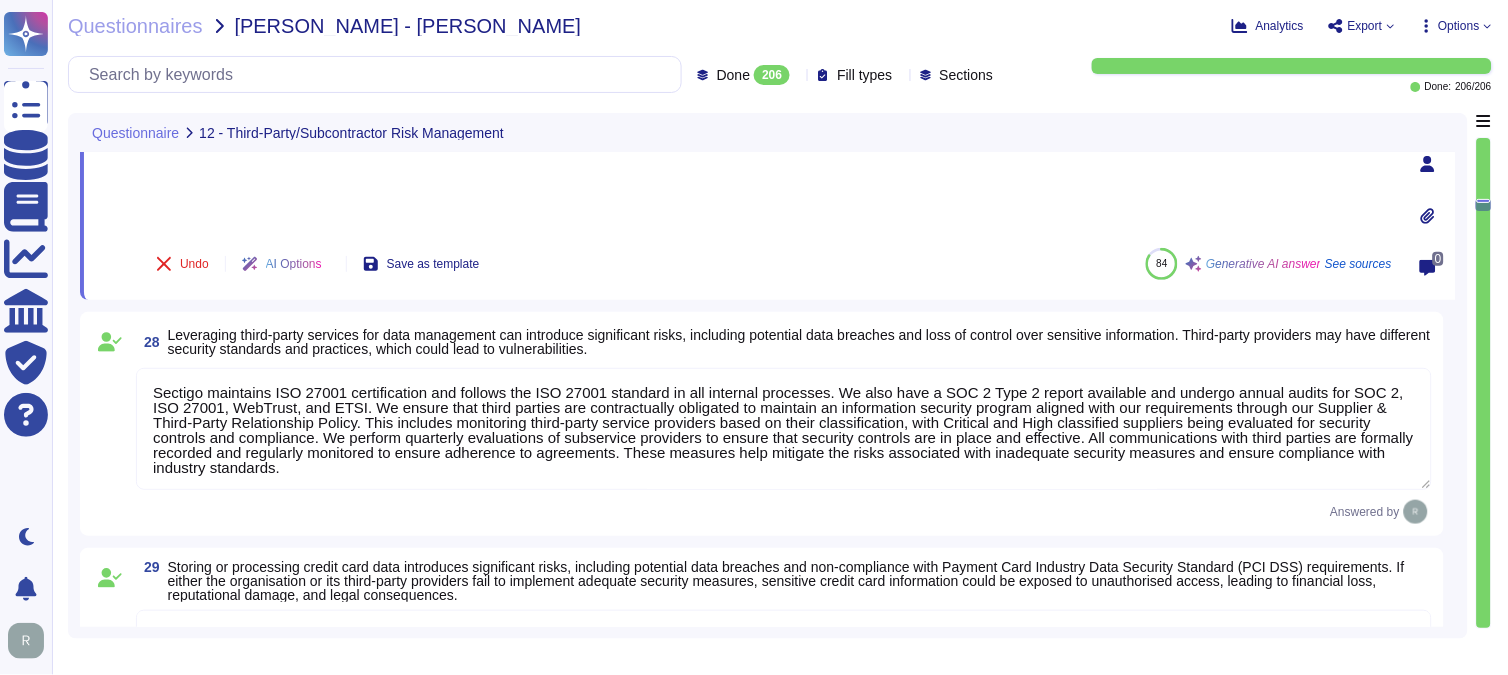 scroll, scrollTop: 5666, scrollLeft: 0, axis: vertical 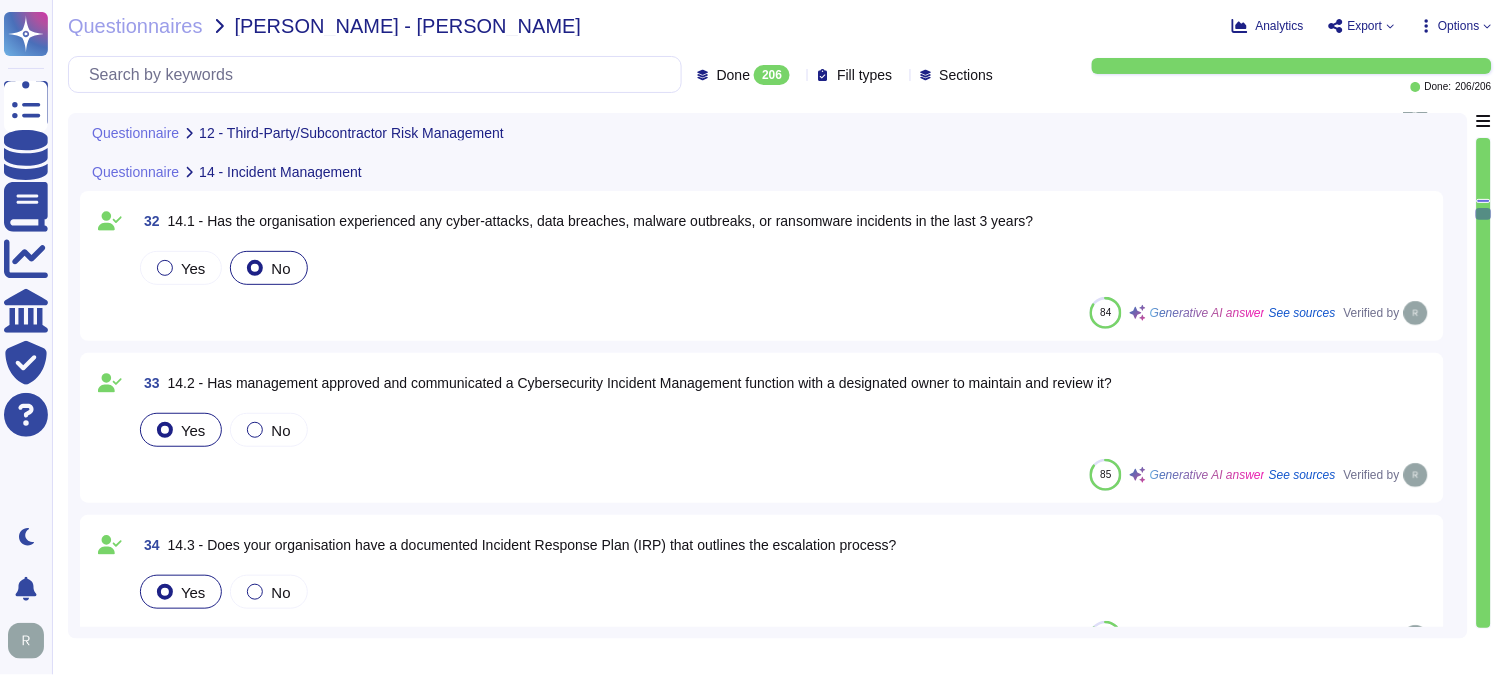 type on "Sectigo is committed to protecting its information and processing systems, which are critical to its business. We continuously assess and remediate cyber vulnerabilities through a comprehensive vulnerability management program. This includes regular scanning, patch management, monitoring, incident response, training, and annual penetration testing. We utilize automated tools for security, including anti-virus, anti-spyware, and vulnerability scanners, and we have a security team that monitors our systems 24/7.
We have not encountered any recent cybersecurity incidents, and we prioritize addressing identified vulnerabilities through a formal process. Our security measures are designed to reduce the risk of security incidents and compromises." 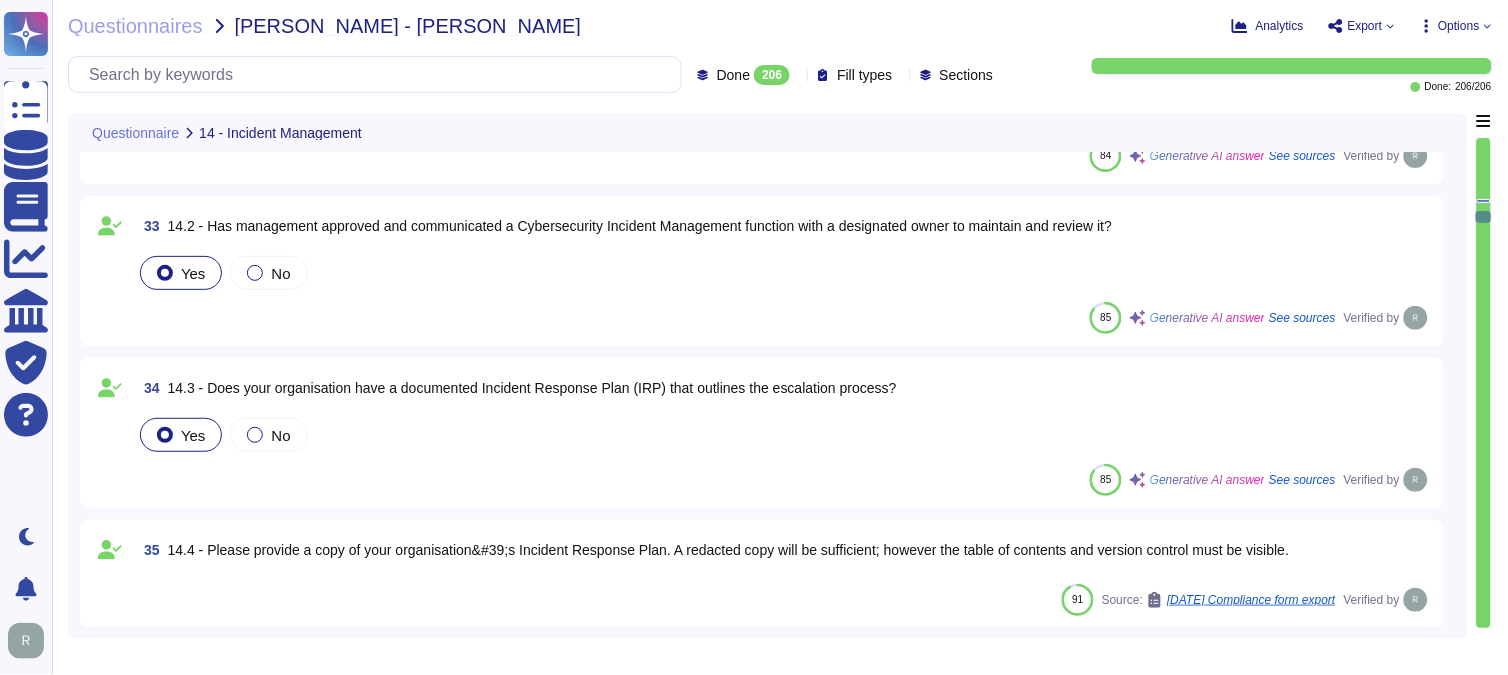 type on "The incident response process includes several key actions:
1. Initial Identification and Reporting: Any identified or suspected information security incidents are promptly reported to the Information Security team.
2. Timely Response: A member of the Information Security team is always available to provide an adequate and timely response to reported incidents.
3. Impact Assessment: The impact of the reported incident is assessed and communicated to the core incident response team members.
4. Formal Procedures: The response is conducted in accordance with documented incident response procedures, which include actions for security events.
5. Communication of Material Changes: Any material changes affecting customer products, including security incidents, are communicated via the company website.
6. User Responsibility: User entities are encouraged to communicate any identified incidents or security violations in a timely manner.
To mitigate further incidents, we have implemented several compensating ..." 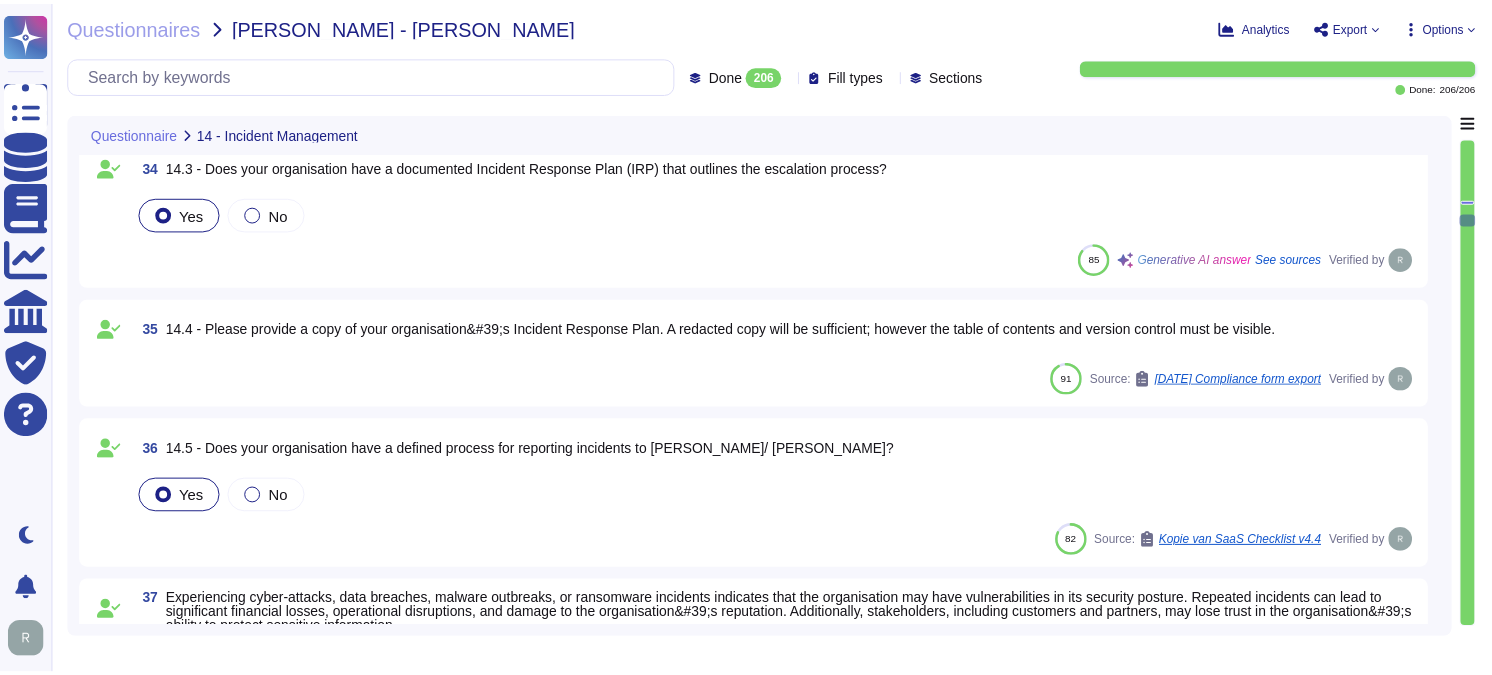 scroll, scrollTop: 6888, scrollLeft: 0, axis: vertical 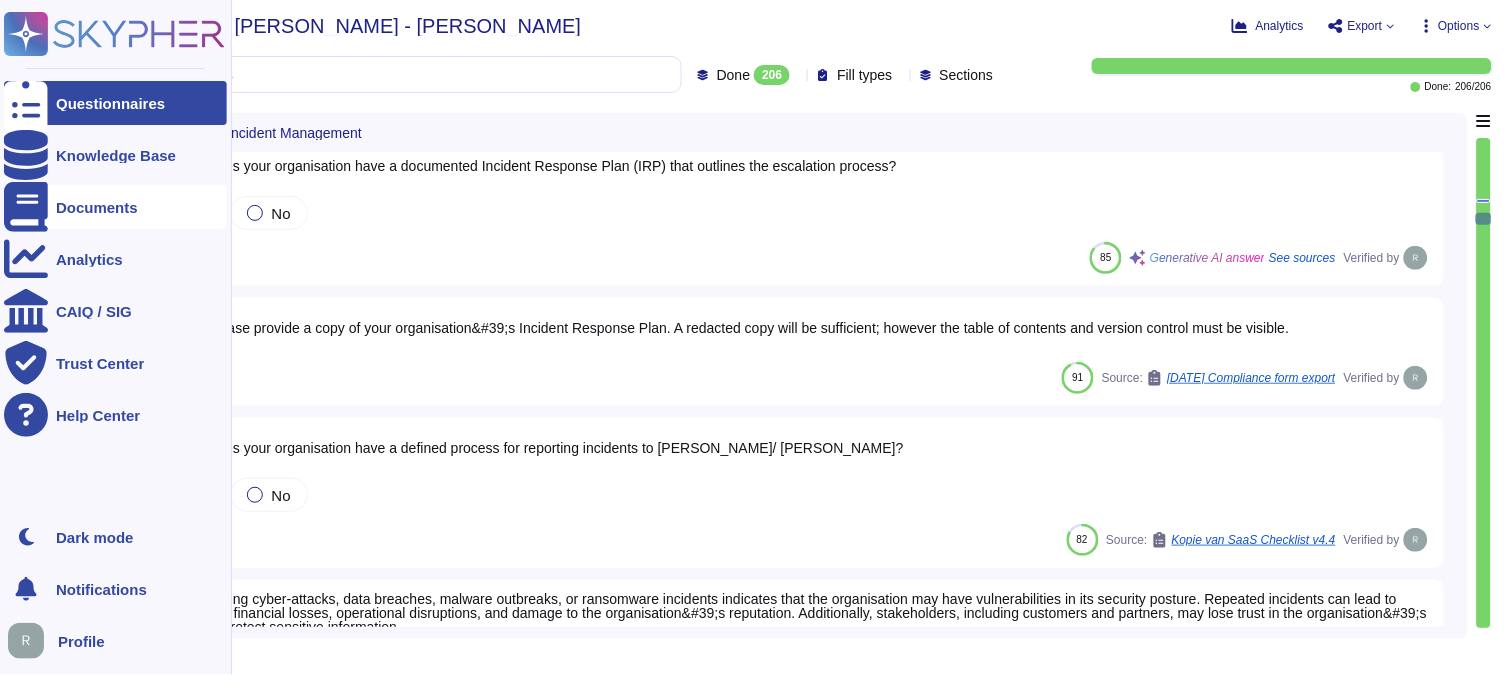 click on "Documents" at bounding box center [97, 207] 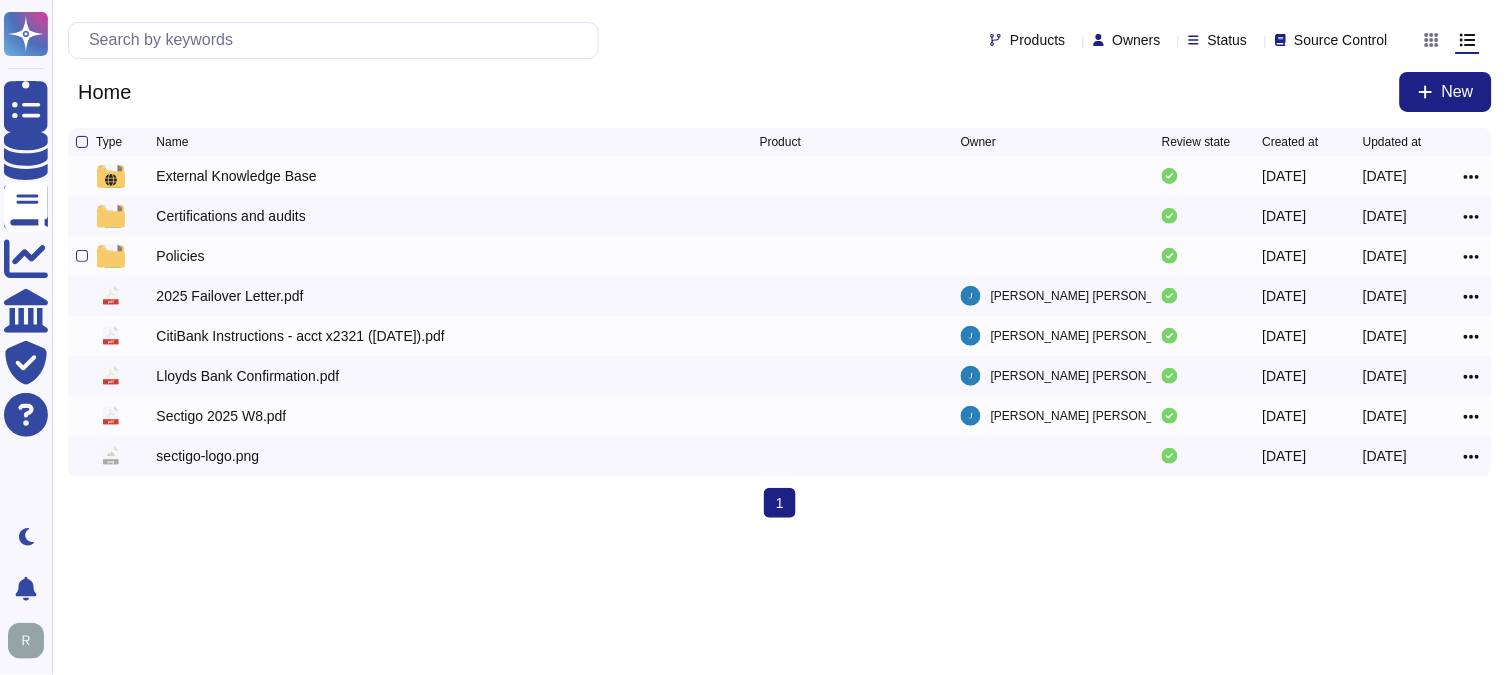 click on "Policies" at bounding box center [180, 256] 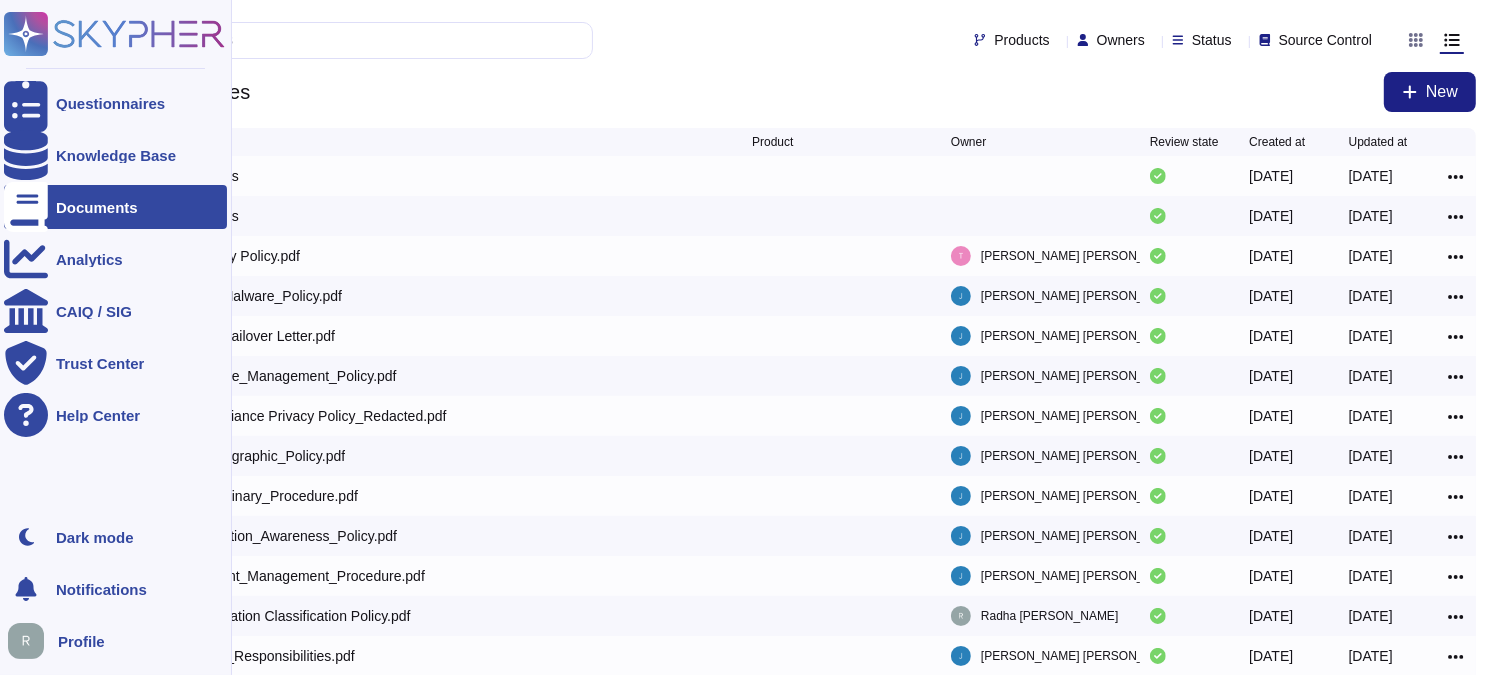 click 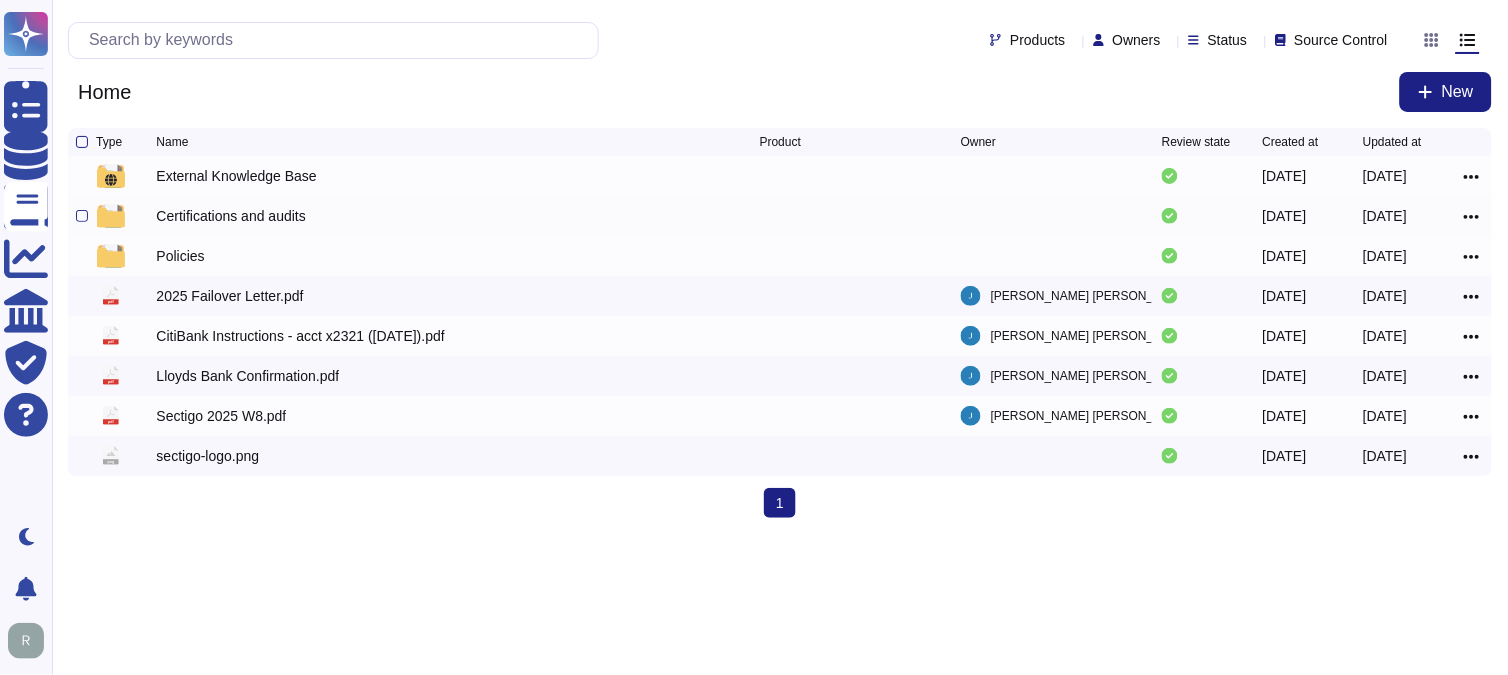 click on "Certifications and audits" at bounding box center [230, 216] 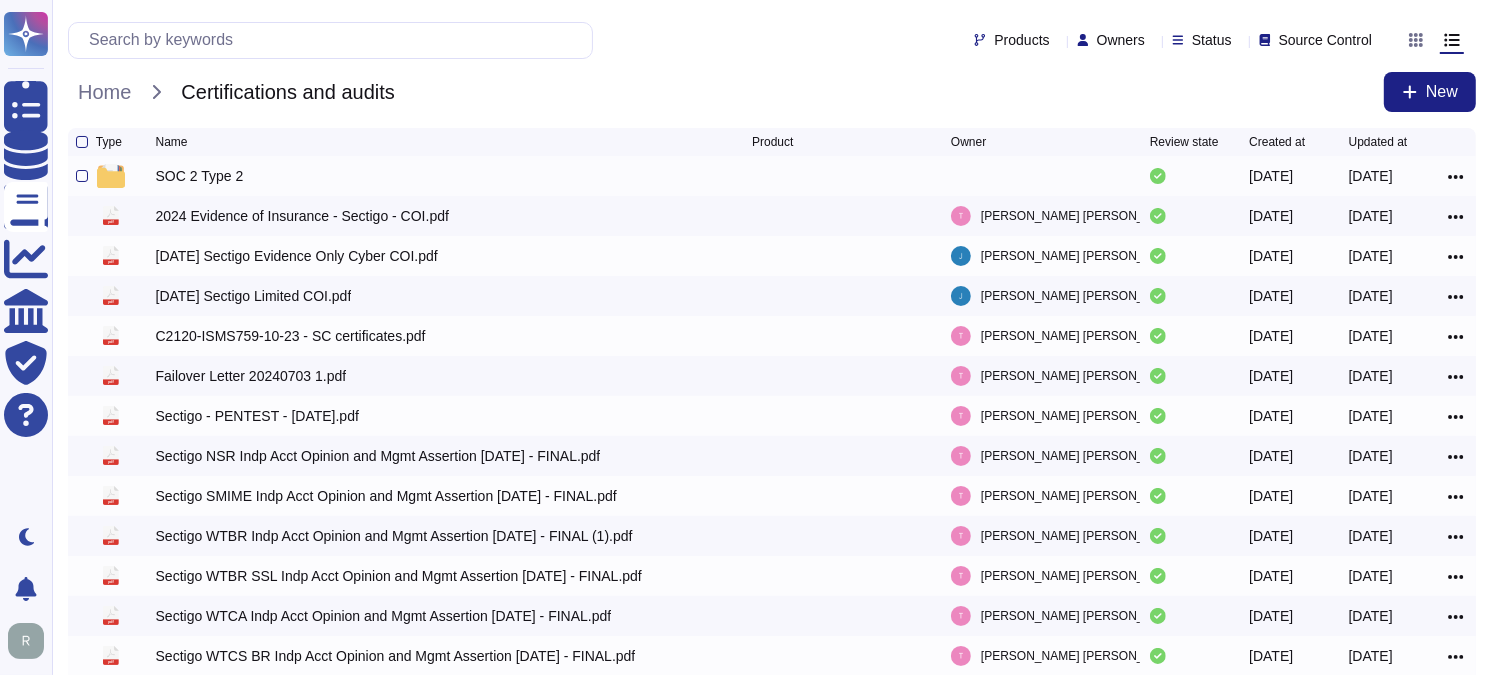 click on "SOC 2 Type 2" at bounding box center [200, 176] 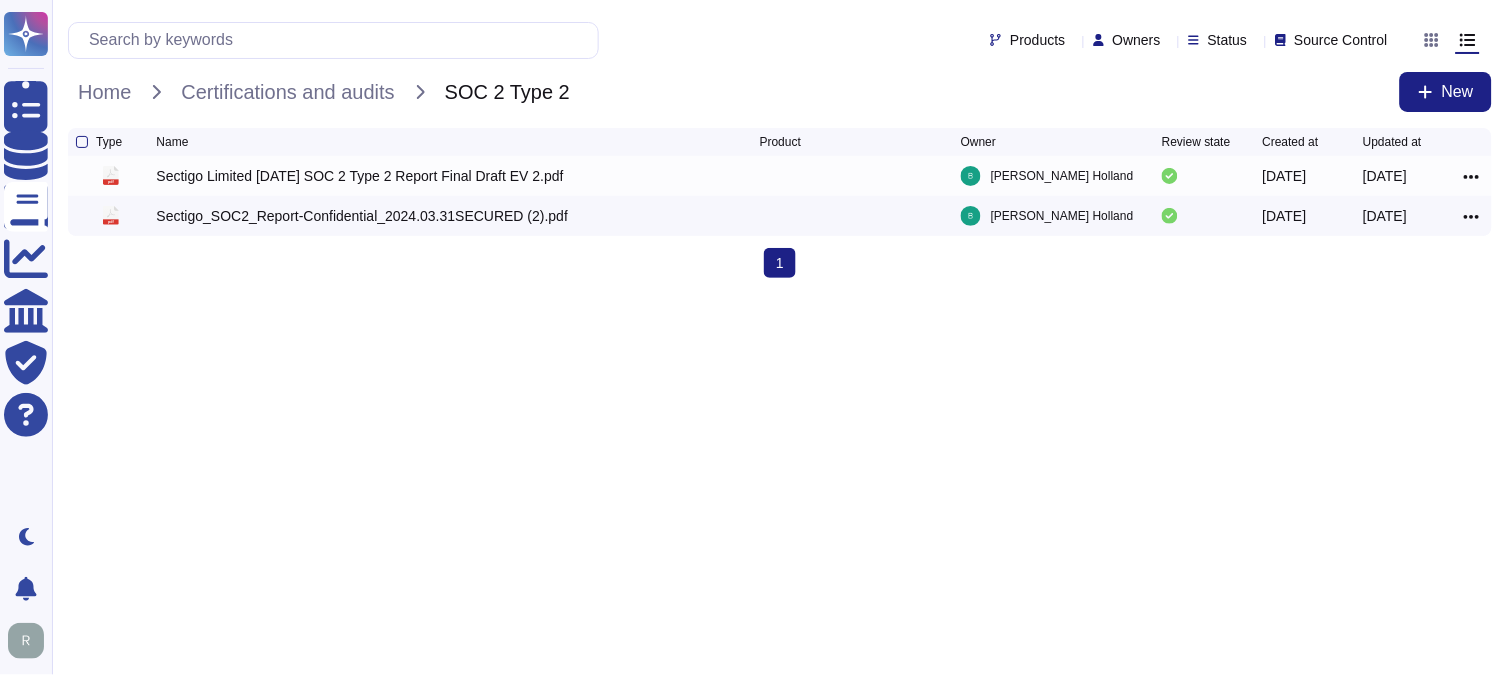 click on "Questionnaires Knowledge Base Documents Analytics CAIQ / SIG Trust Center Help Center Dark mode Notifications Profile Products Owners Status Source Control Home Certifications and audits  SOC 2 Type 2 New Type Name Product Owner Review state Created at Updated at pdf Sectigo Limited [DATE] SOC 2 Type 2 Report Final Draft EV 2.pdf [PERSON_NAME] [DATE] [DATE] pdf Sectigo_SOC2_Report-Confidential_2024.03.31SECURED (2).pdf [PERSON_NAME] [DATE] [DATE] 1 (current)" at bounding box center (754, 147) 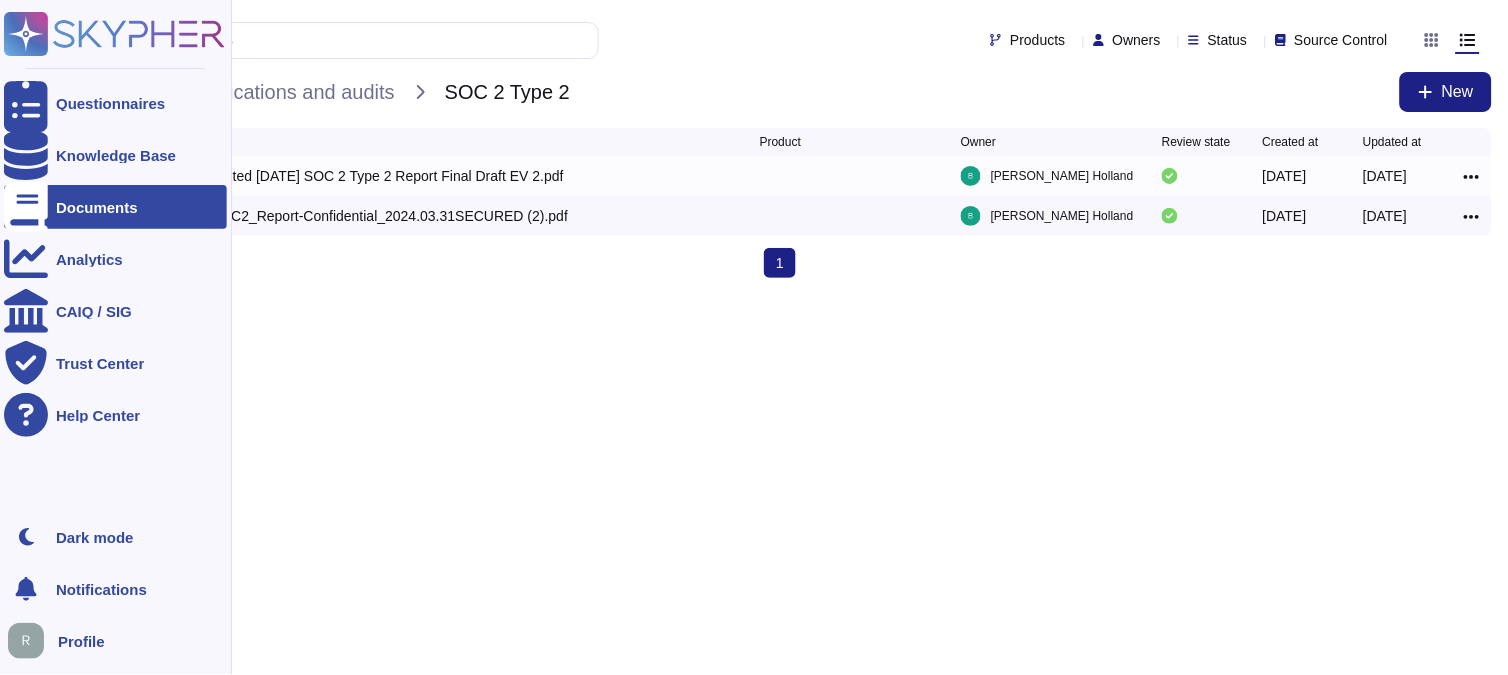 click on "Documents" at bounding box center (97, 207) 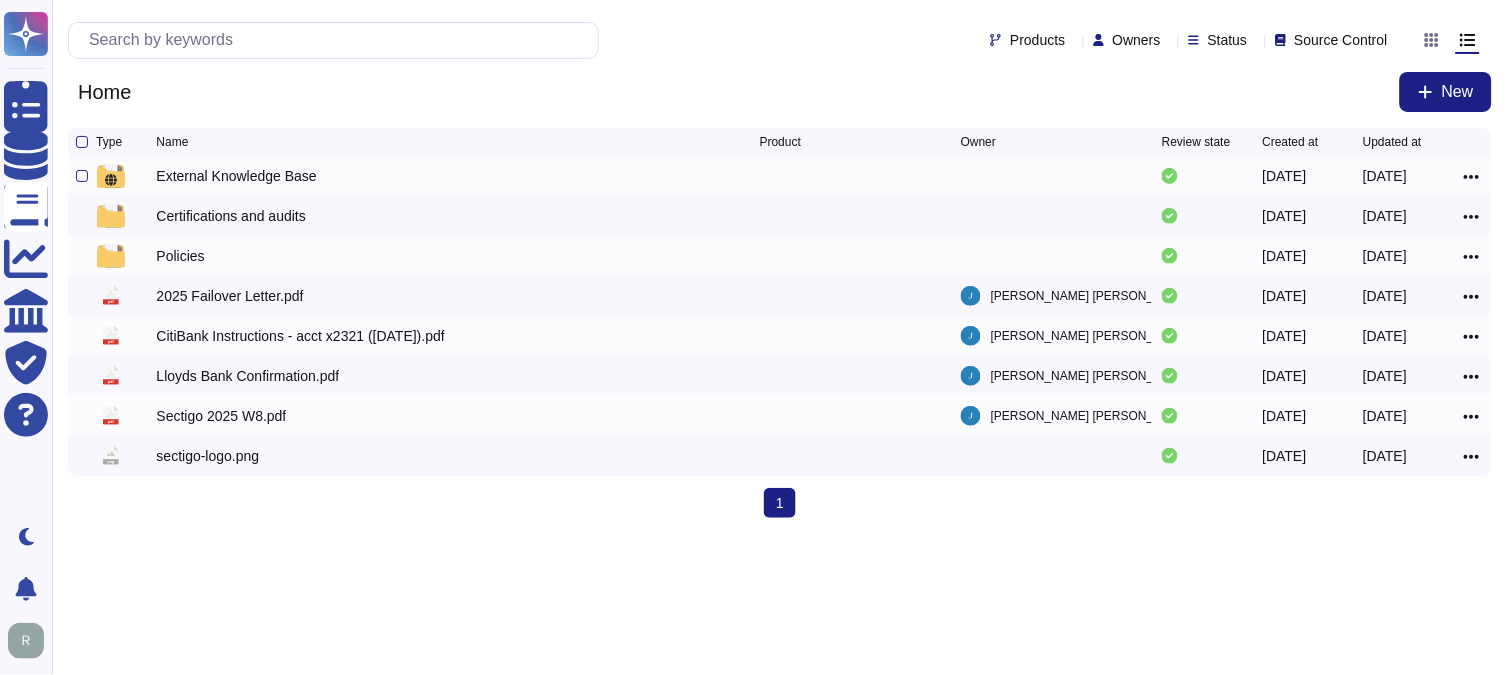 click on "External Knowledge Base" at bounding box center (236, 176) 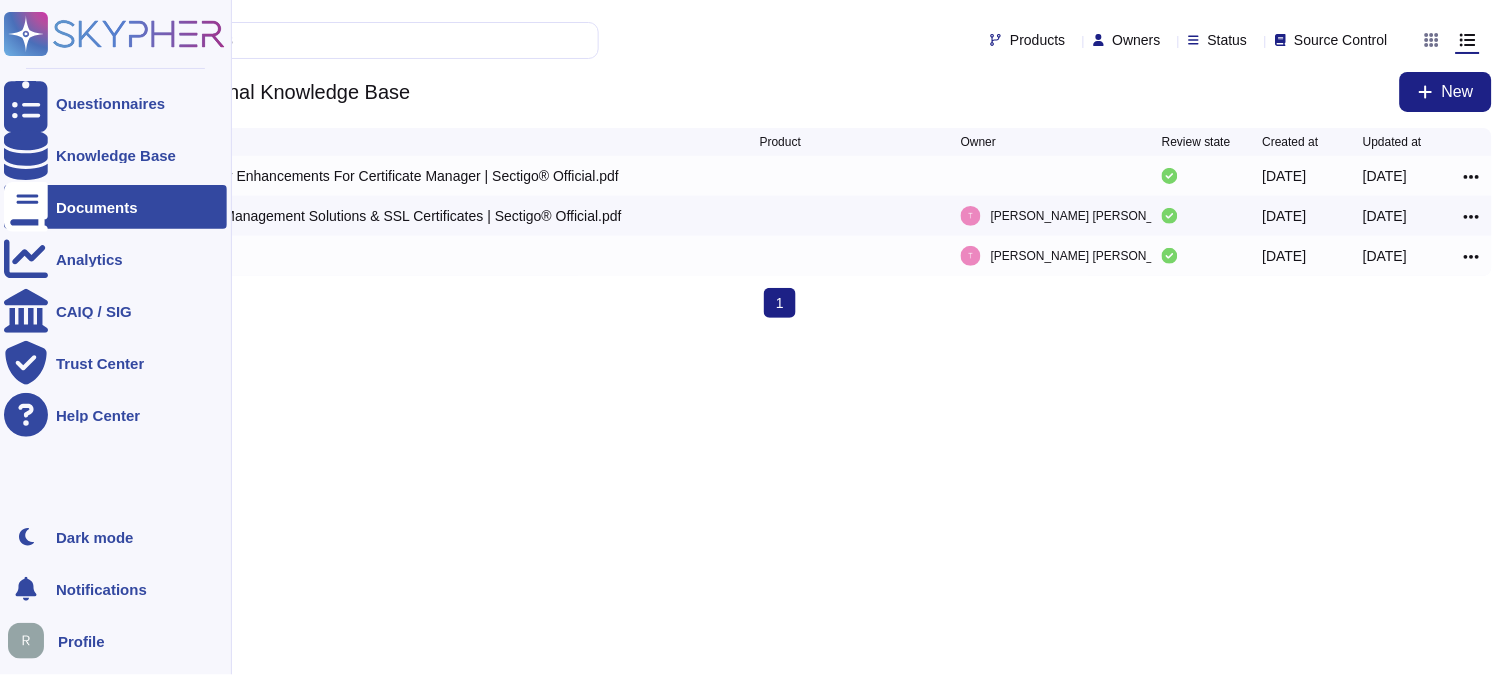 click at bounding box center [26, 207] 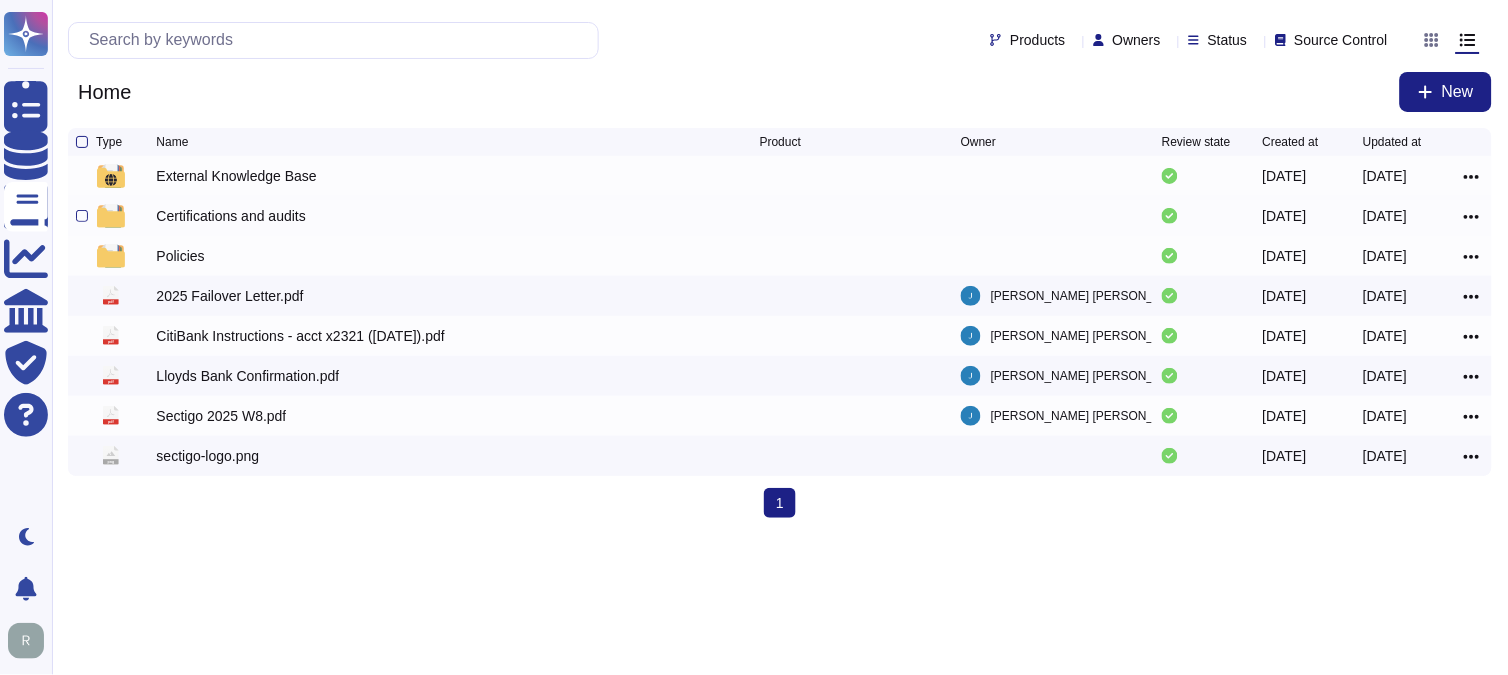 click on "Certifications and audits" at bounding box center (230, 216) 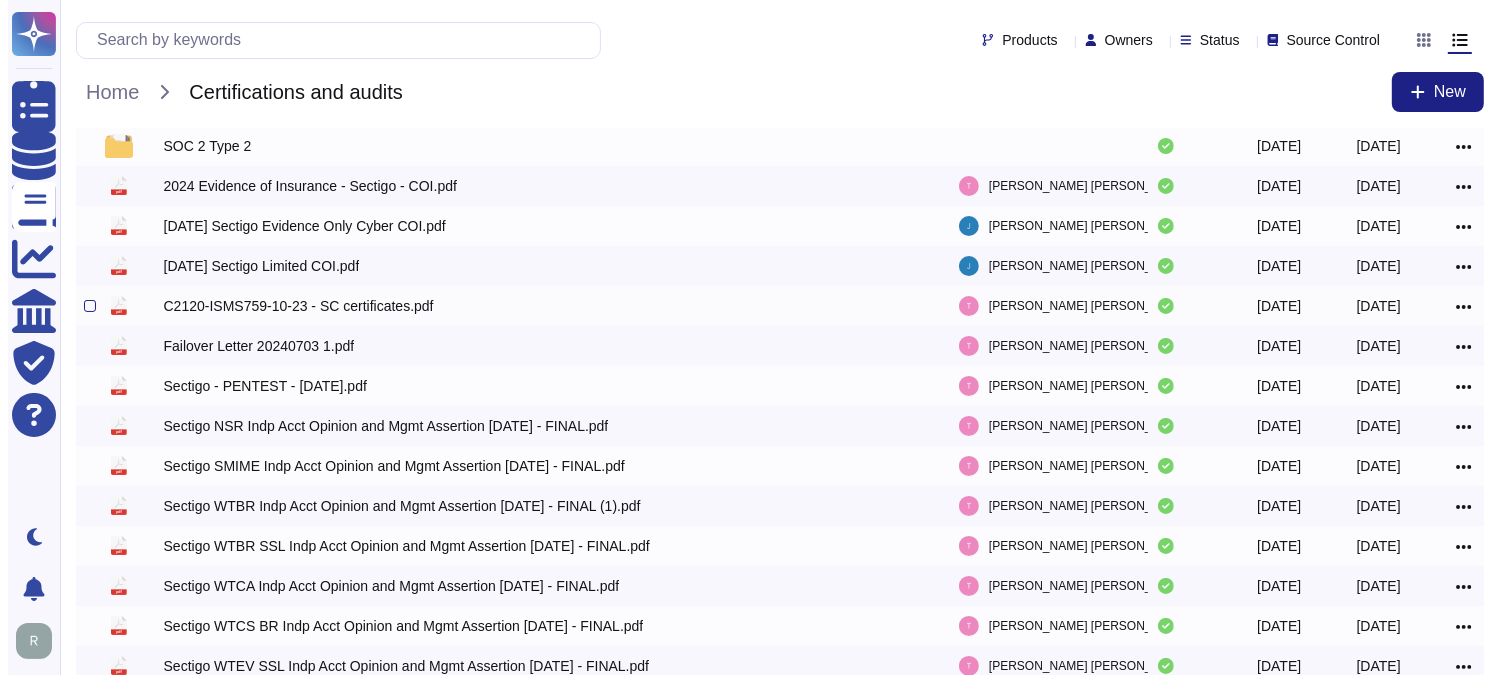 scroll, scrollTop: 0, scrollLeft: 0, axis: both 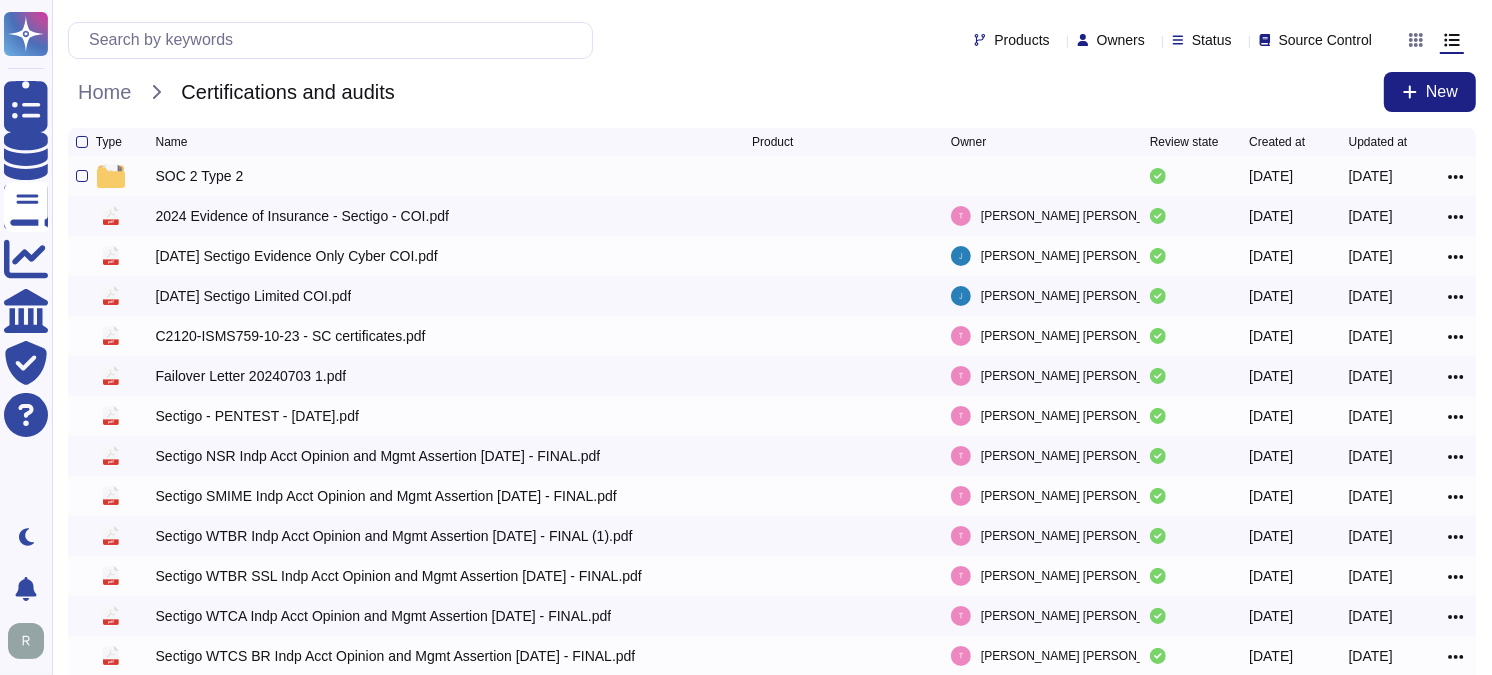 click on "SOC 2 Type 2" at bounding box center [200, 176] 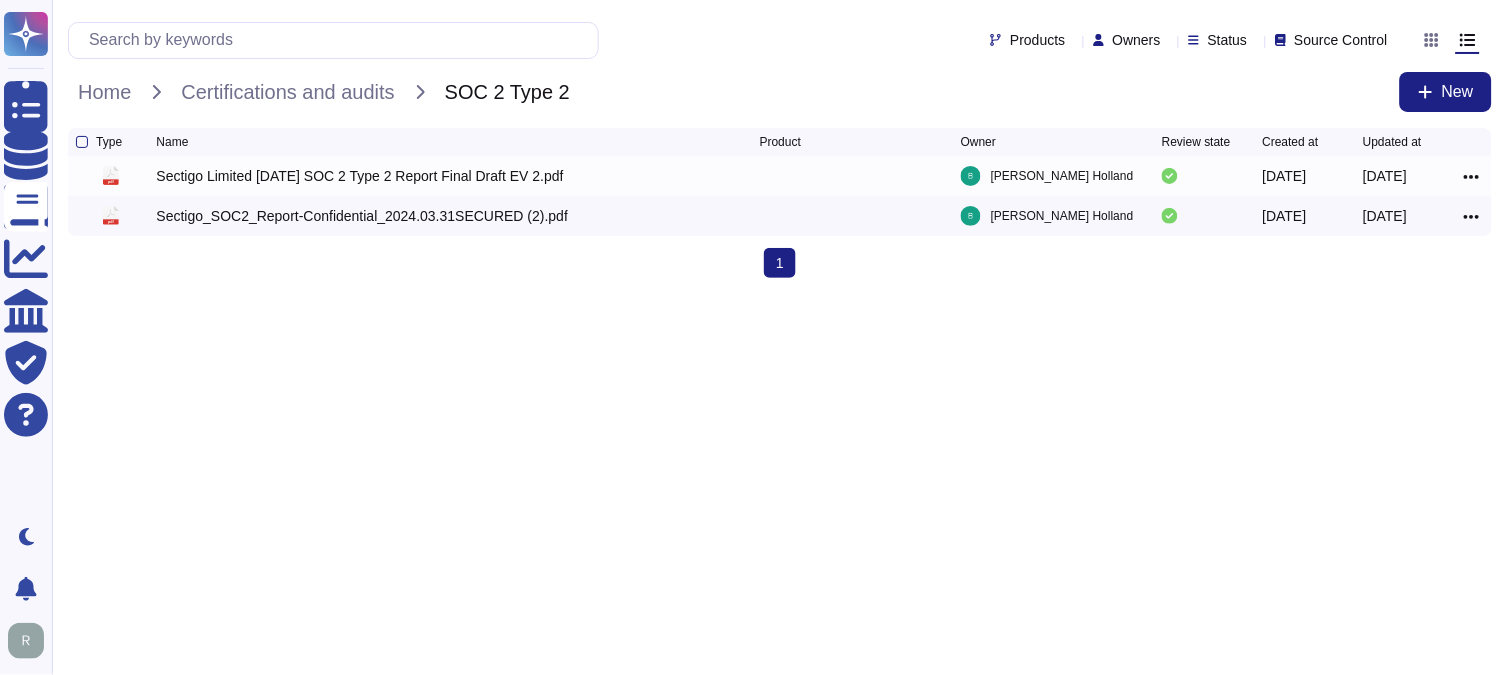 click on "Questionnaires Knowledge Base Documents Analytics CAIQ / SIG Trust Center Help Center Dark mode Notifications Profile Products Owners Status Source Control Home Certifications and audits  SOC 2 Type 2 New Type Name Product Owner Review state Created at Updated at pdf Sectigo Limited [DATE] SOC 2 Type 2 Report Final Draft EV 2.pdf [PERSON_NAME] [DATE] [DATE] pdf Sectigo_SOC2_Report-Confidential_2024.03.31SECURED (2).pdf [PERSON_NAME] [DATE] [DATE] 1 (current)" at bounding box center (754, 147) 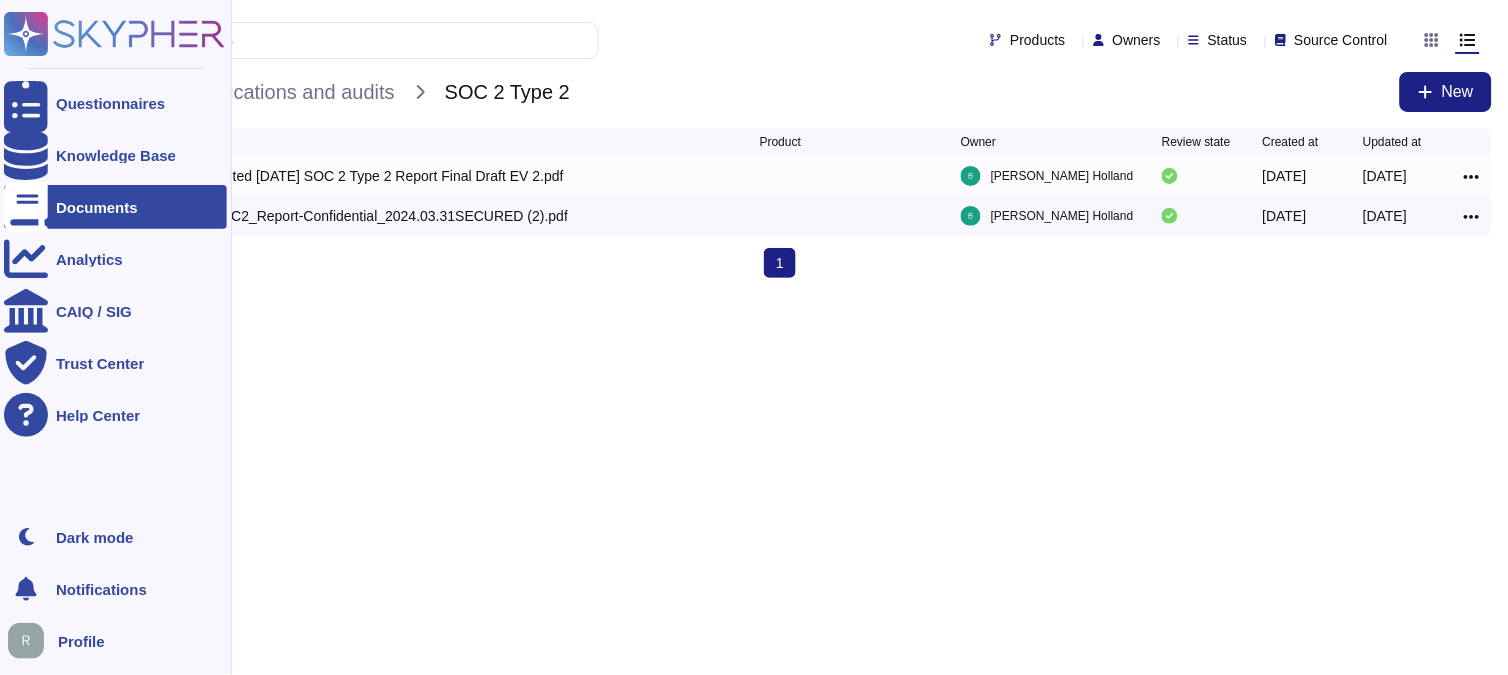 click 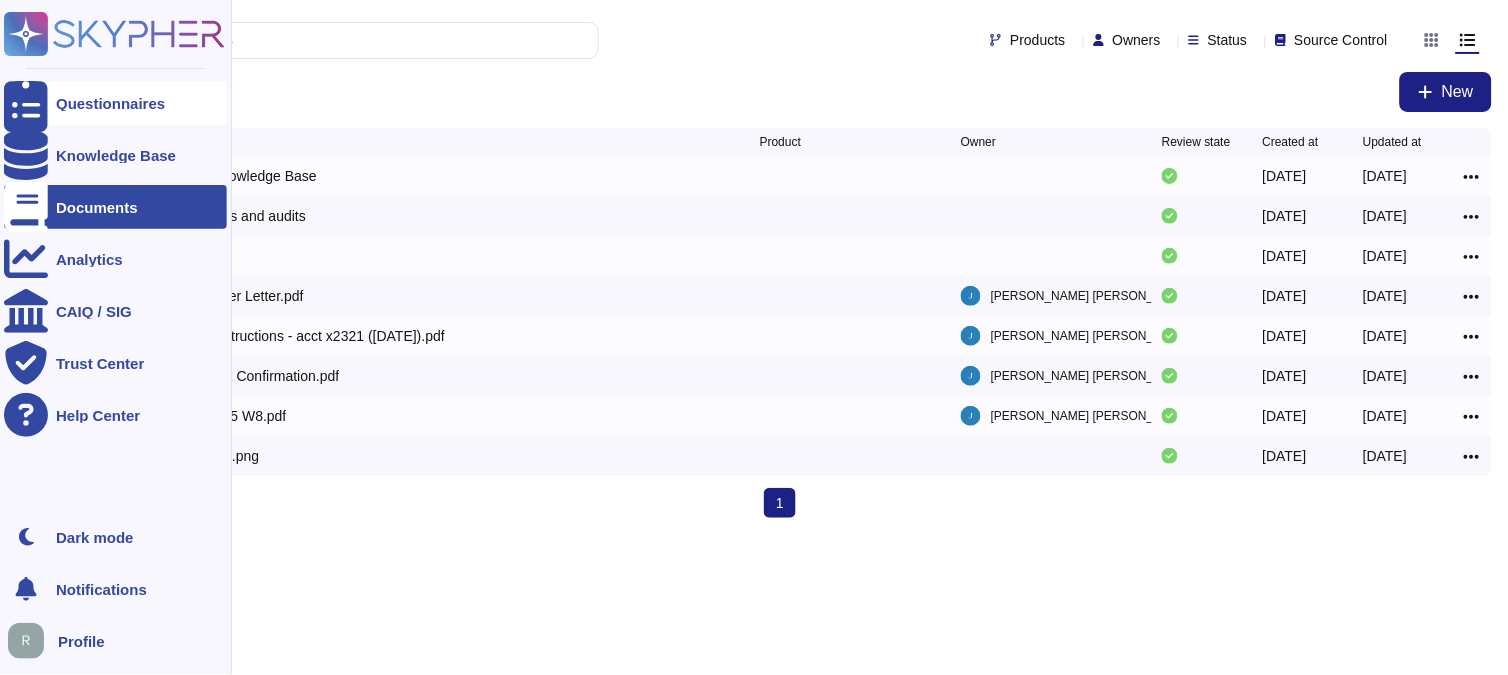 click on "Questionnaires" at bounding box center [110, 103] 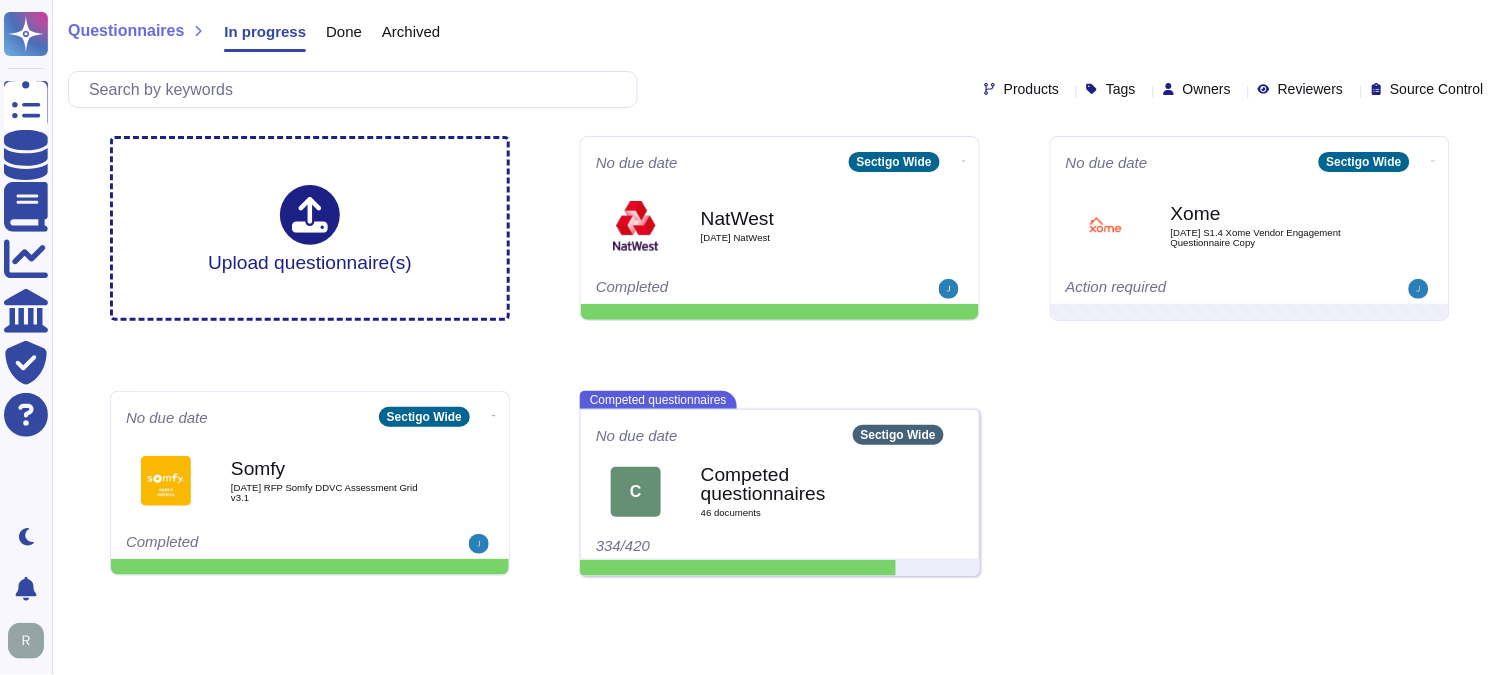 click on "Done" at bounding box center (344, 31) 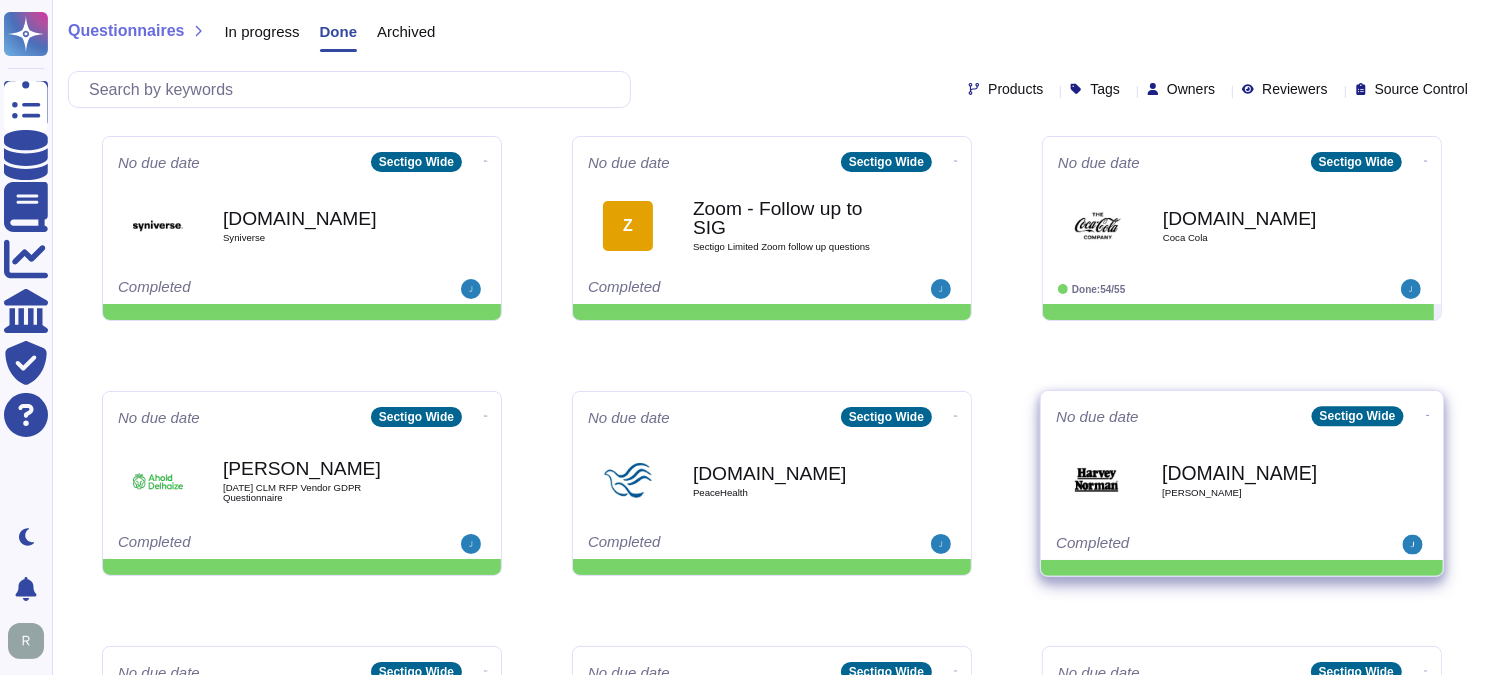 click on "[PERSON_NAME]" at bounding box center (1263, 493) 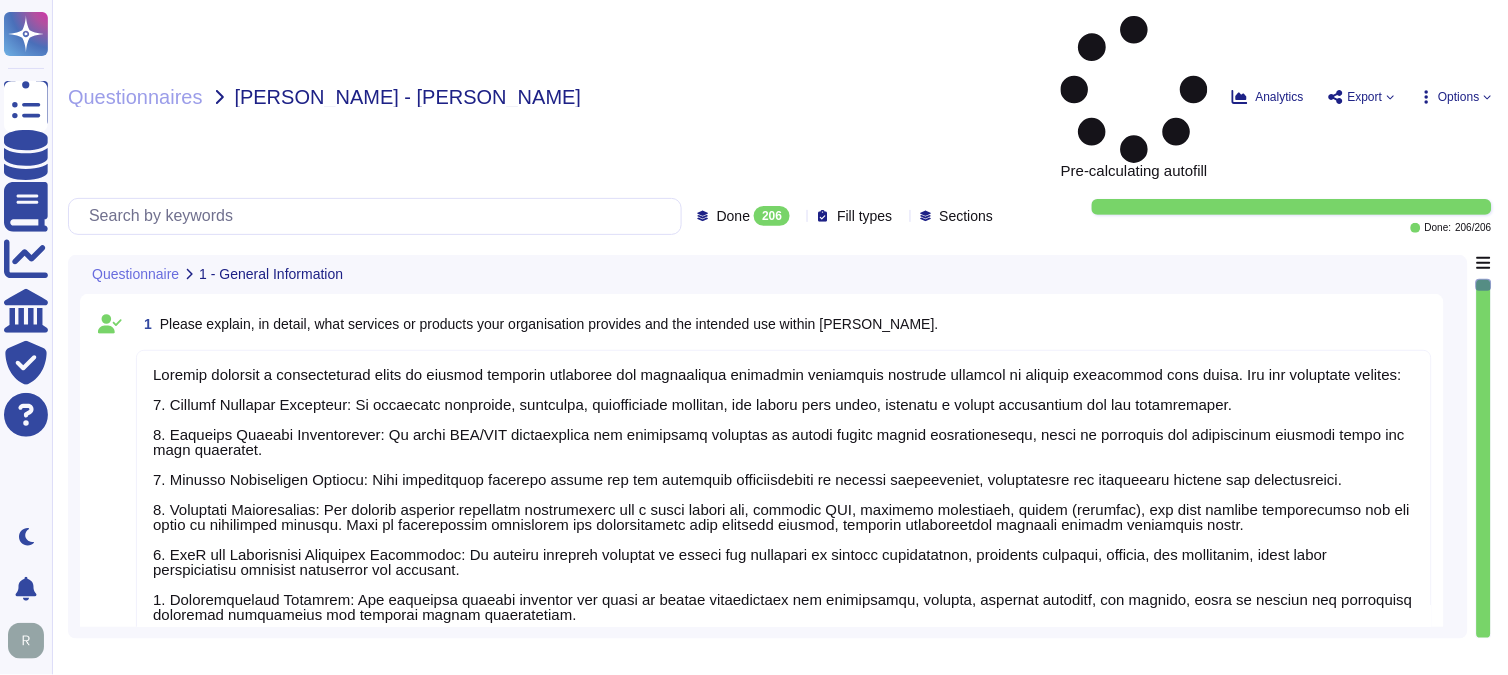 type on "Sectigo provides a comprehensive range of digital identity solutions and certificate lifecycle management services designed to protect businesses from fraud. Our key offerings include:
1. Digital Identity Solutions: We safeguard employees, customers, intellectual property, and brands from fraud, ensuring a secure environment for all stakeholders.
2. Publicly Trusted Certificates: We offer SSL/TLS certificates and management software to ensure secure online communications, which is essential for maintaining customer trust and data integrity.
3. Sectigo Certificate Manager: This centralized platform allows for the efficient administration of digital certificates, streamlining the management process for organizations.
4. Unlimited Certificates: Our service provides unlimited certificates for a fixed annual fee, covering SSL, extended validation, client (personal), and code signing certificates for all owned or controlled domains. This is particularly beneficial for organizations with multiple domains, ens..." 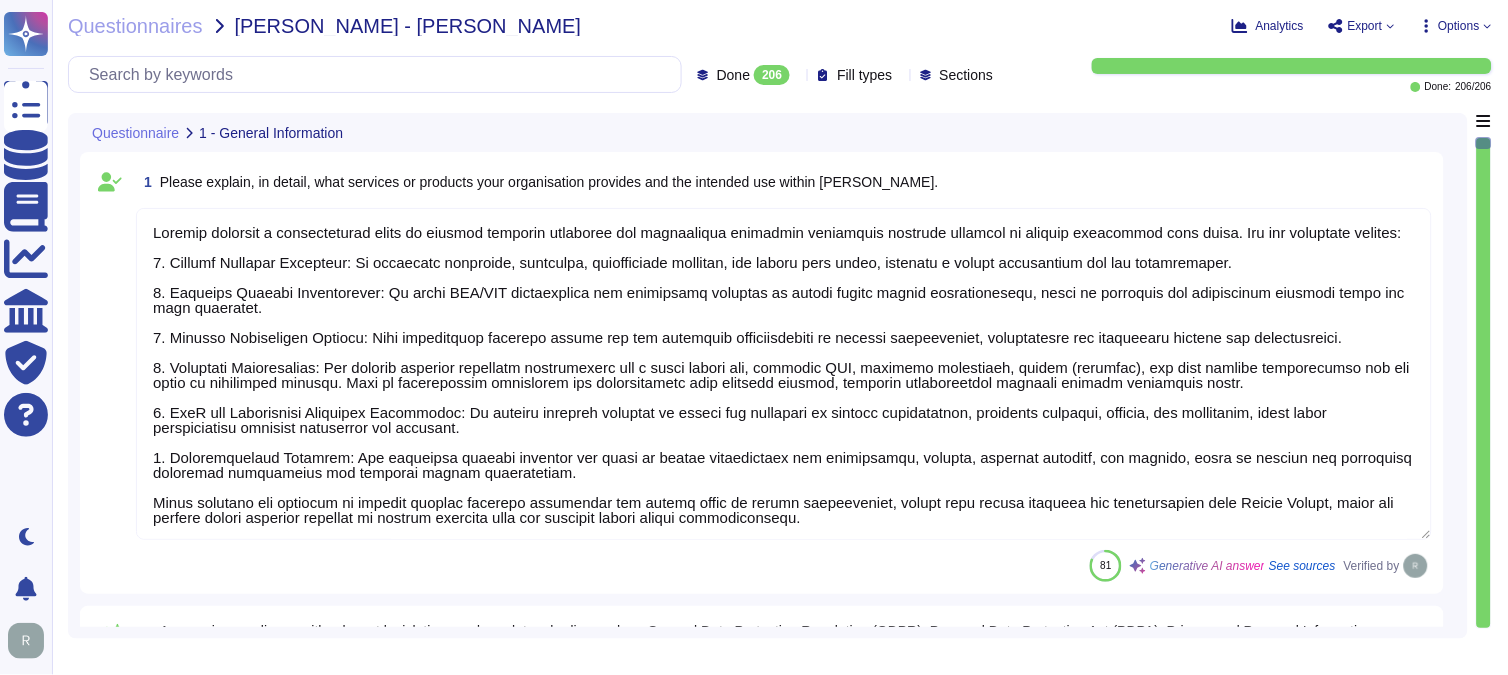 click at bounding box center (798, 74) 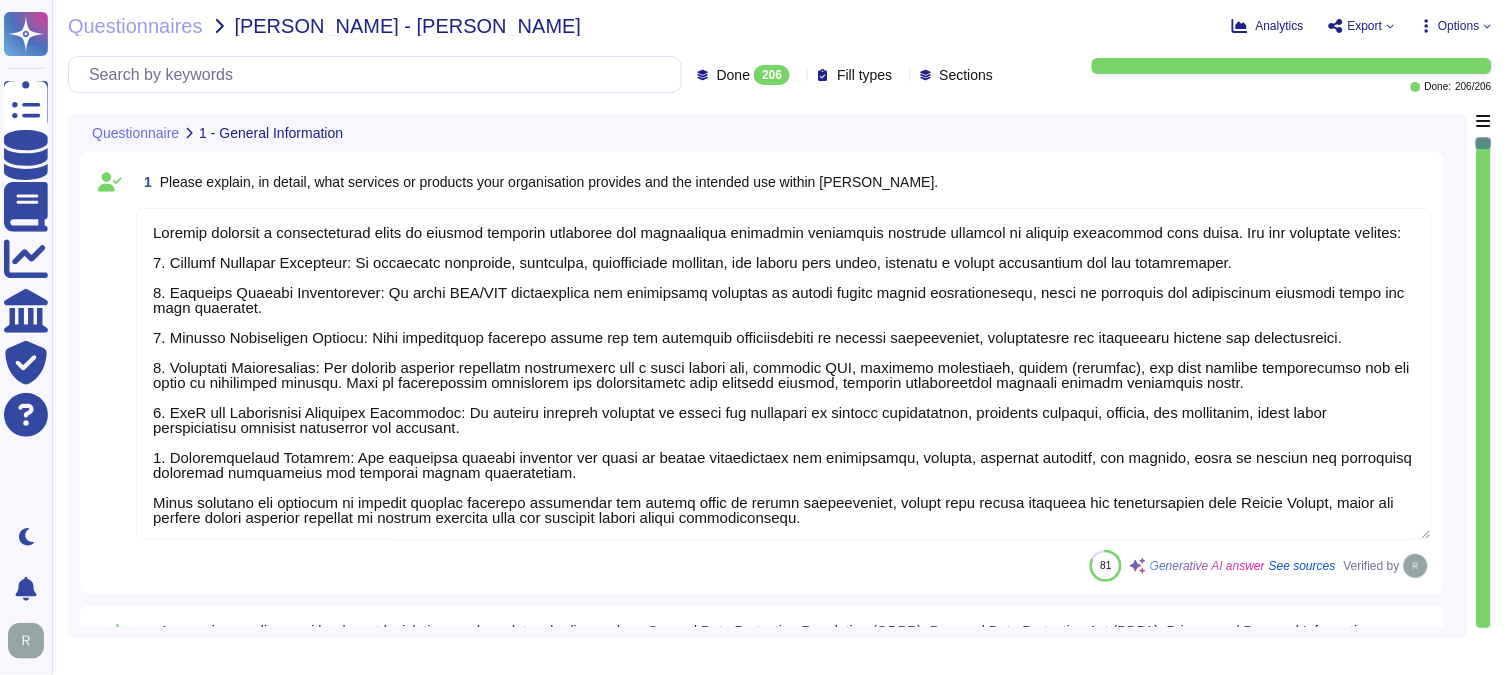 scroll, scrollTop: 2, scrollLeft: 0, axis: vertical 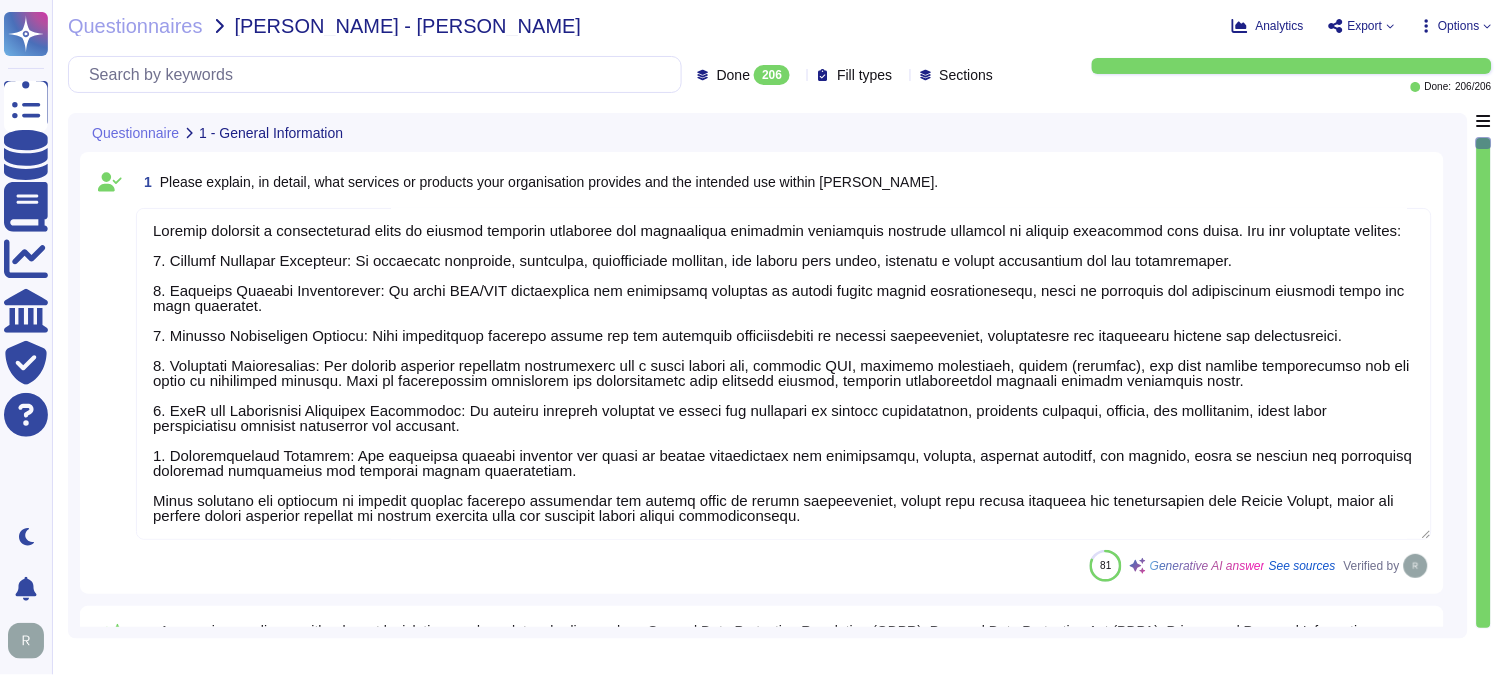 type on "Data is stored in colocation centers located in the [GEOGRAPHIC_DATA] and the [GEOGRAPHIC_DATA]. Specifically, we maintain redundant, synched data centers in [GEOGRAPHIC_DATA], [US_STATE], and [GEOGRAPHIC_DATA], [GEOGRAPHIC_DATA]. Backups are stored in a secure, environmentally controlled facility in [GEOGRAPHIC_DATA], [GEOGRAPHIC_DATA], and are encrypted with AES-256.
The data storage is handled internally, and we utilize colocation centers from Equinix and TeleData. Our on-premises offering holds all data in the [GEOGRAPHIC_DATA] and [GEOGRAPHIC_DATA], ensuring that data remains in the stated locations.
We operate in the [GEOGRAPHIC_DATA], [GEOGRAPHIC_DATA], [GEOGRAPHIC_DATA], and [GEOGRAPHIC_DATA], and we are committed to protecting privacy, with a Privacy Policy that applies to all data transfers. Additionally, we maintain WebTrust, SOC 2, and ISO 27001 certifications to ensure compliance with data security standards.
Data may be accessed or transferred to servers located outside of [GEOGRAPHIC_DATA], including the [GEOGRAPHIC_DATA], [GEOGRAPHIC_DATA], [GEOGRAPHIC_DATA], and [GEOGRAPHIC_DATA], in compliance with applicable laws and regulations." 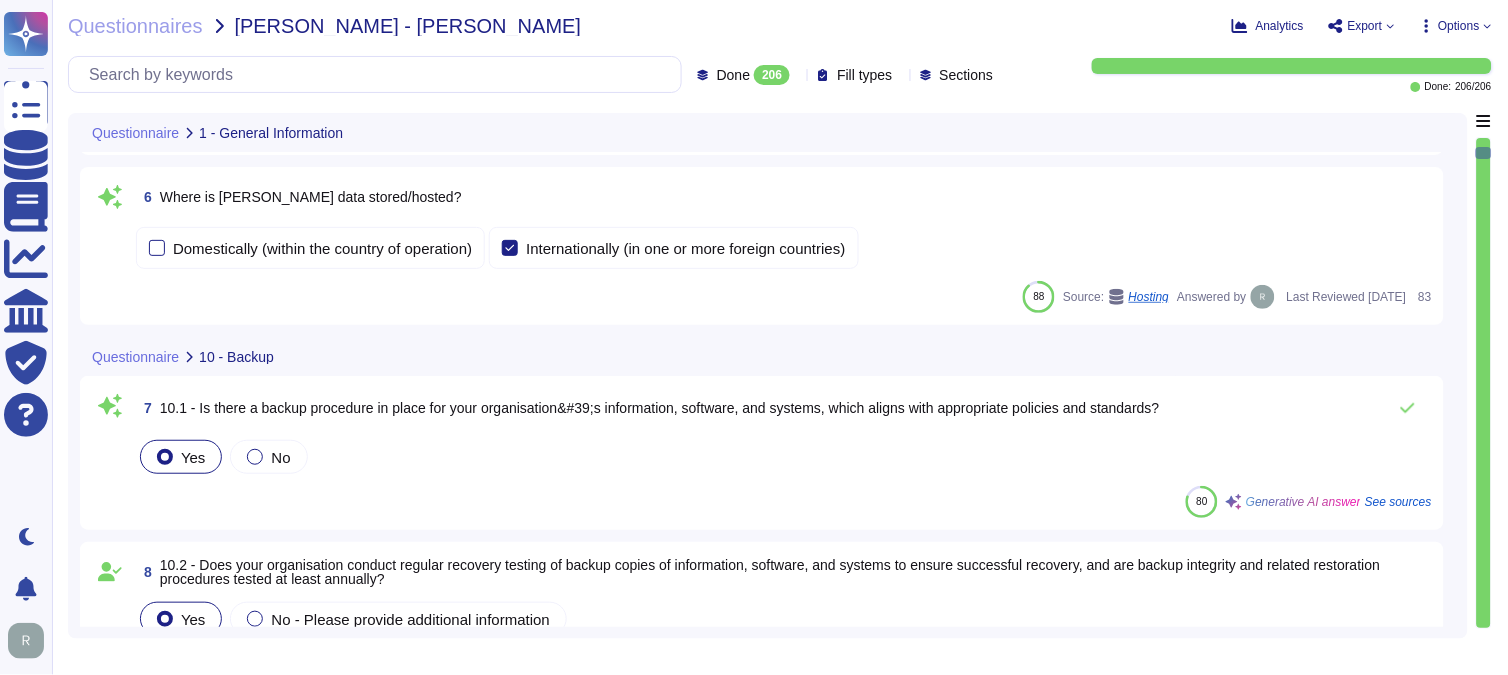 type on "Yes, our organization enforces strict access controls to backup copies of critical information, software, and systems. Access is restricted to authorized personnel only, and permissions are managed based on the principle of least privilege. We utilize role-based access control (RBAC) to ensure that only those who require access for their job functions are granted permissions. Access is monitored through access logs, and permissions are reviewed quarterly to ensure compliance. Additionally, access is promptly removed within 24 hours of any change in role or departure from the company. These measures collectively protect sensitive information from unauthorized access and potential data breaches." 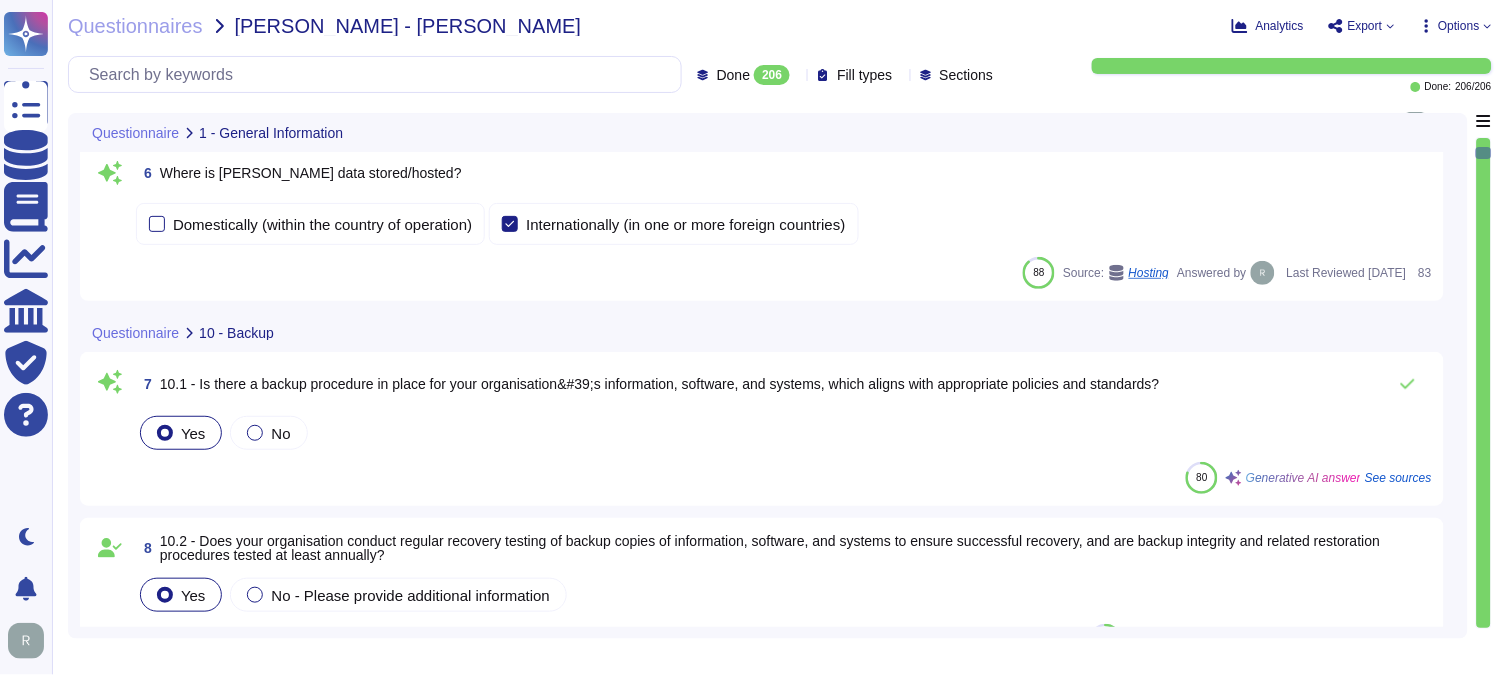 type on "Data is stored in colocation centers located in the [GEOGRAPHIC_DATA] and the [GEOGRAPHIC_DATA]. Specifically, we maintain redundant, synched data centers in [GEOGRAPHIC_DATA], [US_STATE], and [GEOGRAPHIC_DATA], [GEOGRAPHIC_DATA]. Backups are stored in a secure, environmentally controlled facility in [GEOGRAPHIC_DATA], [GEOGRAPHIC_DATA], and are encrypted with AES-256.
The data storage is handled internally, and we utilize colocation centers from Equinix and TeleData. Our on-premises offering holds all data in the [GEOGRAPHIC_DATA] and [GEOGRAPHIC_DATA], ensuring that data remains in the stated locations.
We operate in the [GEOGRAPHIC_DATA], [GEOGRAPHIC_DATA], [GEOGRAPHIC_DATA], and [GEOGRAPHIC_DATA], and we are committed to protecting privacy, with a Privacy Policy that applies to all data transfers. Additionally, we maintain WebTrust, SOC 2, and ISO 27001 certifications to ensure compliance with data security standards.
Data may be accessed or transferred to servers located outside of [GEOGRAPHIC_DATA], including the [GEOGRAPHIC_DATA], [GEOGRAPHIC_DATA], [GEOGRAPHIC_DATA], and [GEOGRAPHIC_DATA], in compliance with applicable laws and regulations." 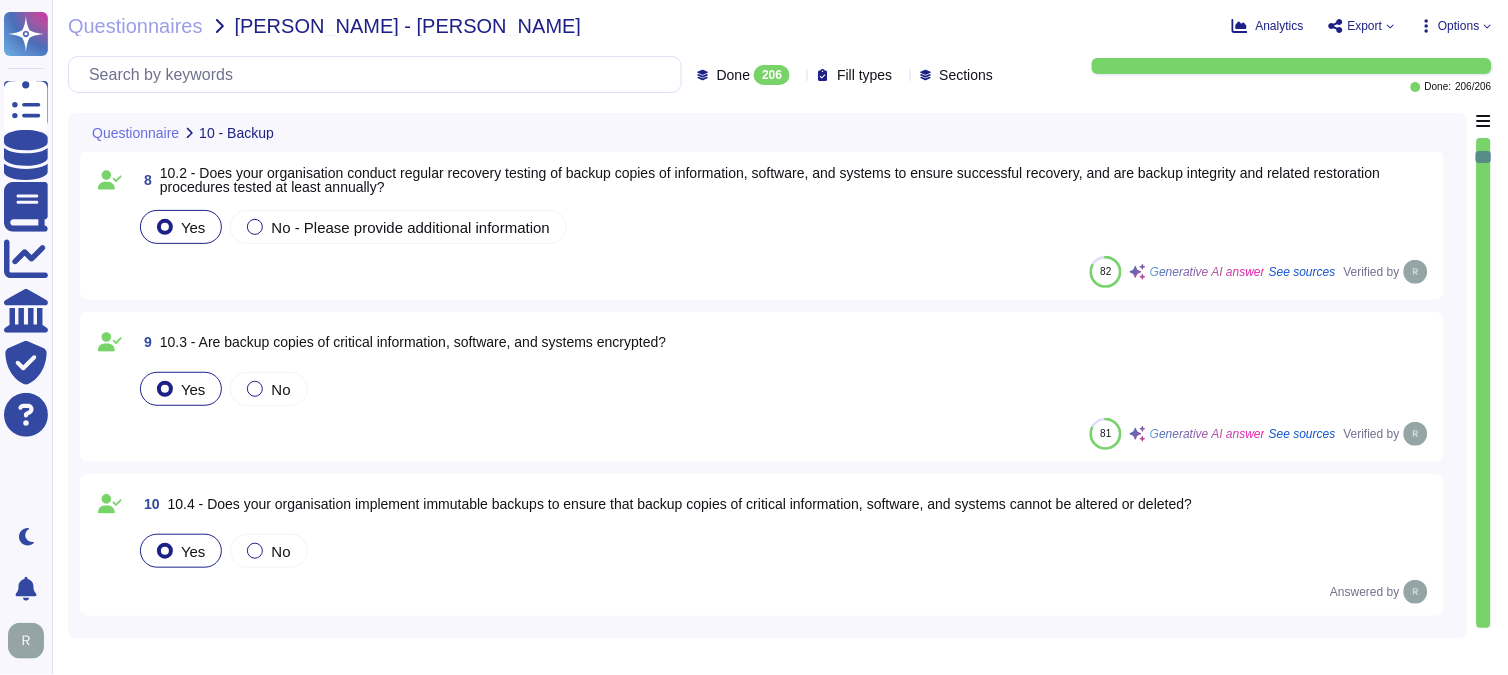 type on "Yes, our organization enforces strict access controls to backup copies of critical information, software, and systems. Access is restricted to authorized personnel only, and permissions are managed based on the principle of least privilege. We utilize role-based access control (RBAC) to ensure that only those who require access for their job functions are granted permissions. Access is monitored through access logs, and permissions are reviewed quarterly to ensure compliance. Additionally, access is promptly removed within 24 hours of any change in role or departure from the company. These measures collectively protect sensitive information from unauthorized access and potential data breaches." 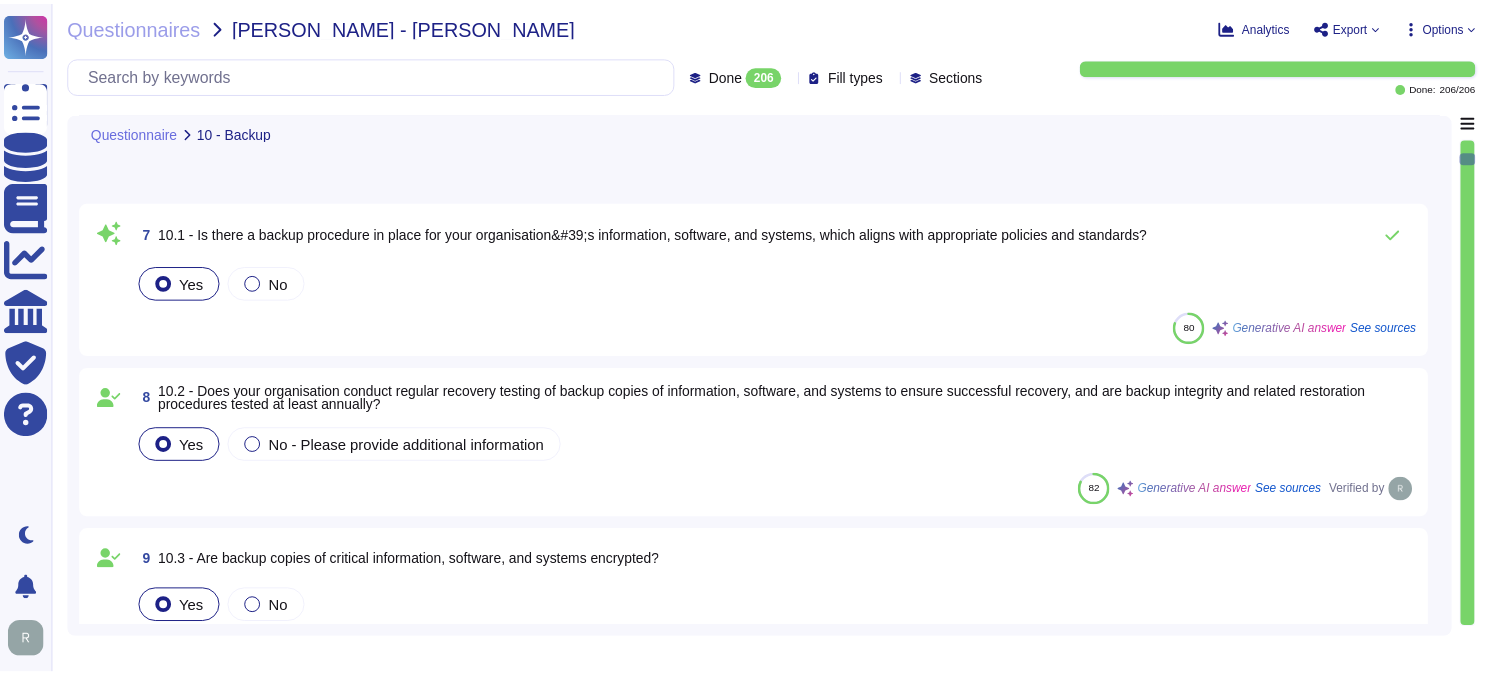 scroll, scrollTop: 1666, scrollLeft: 0, axis: vertical 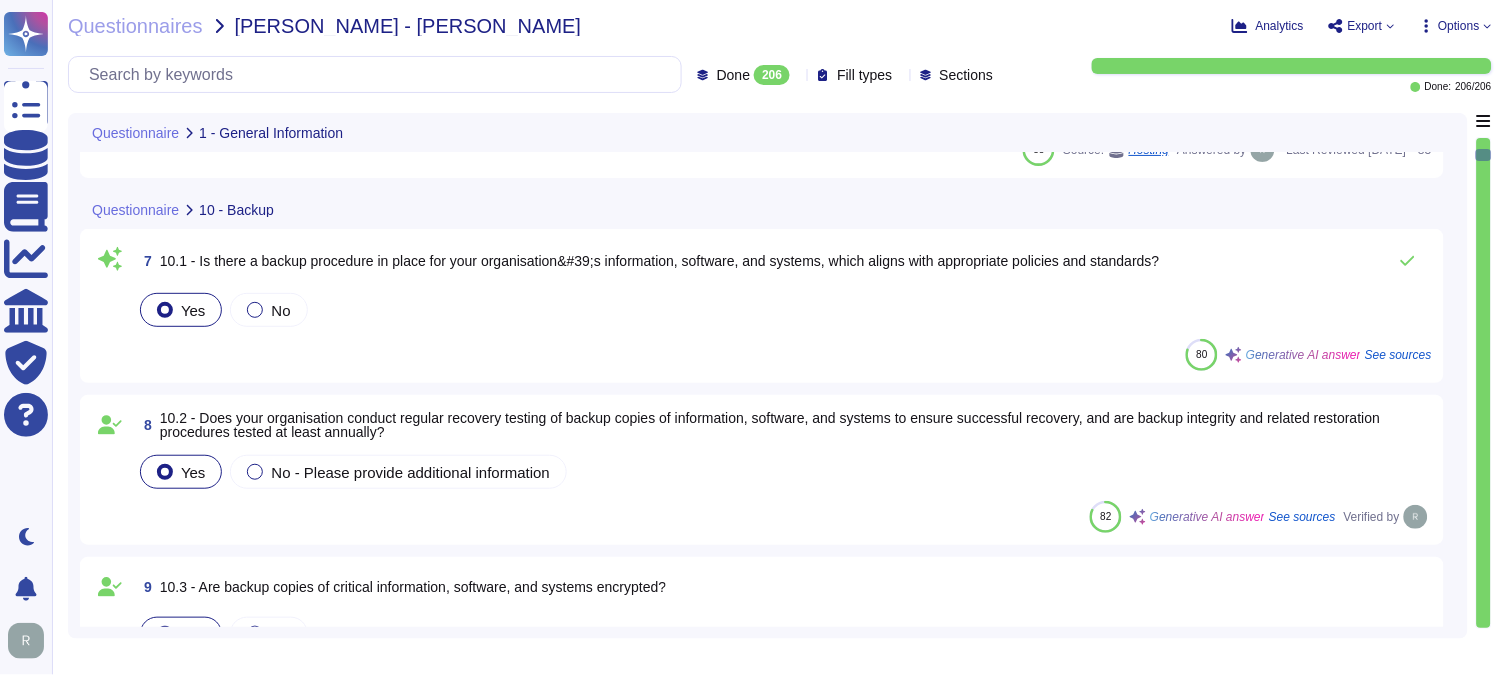 click on "80 Generative AI answer See sources" at bounding box center (784, 355) 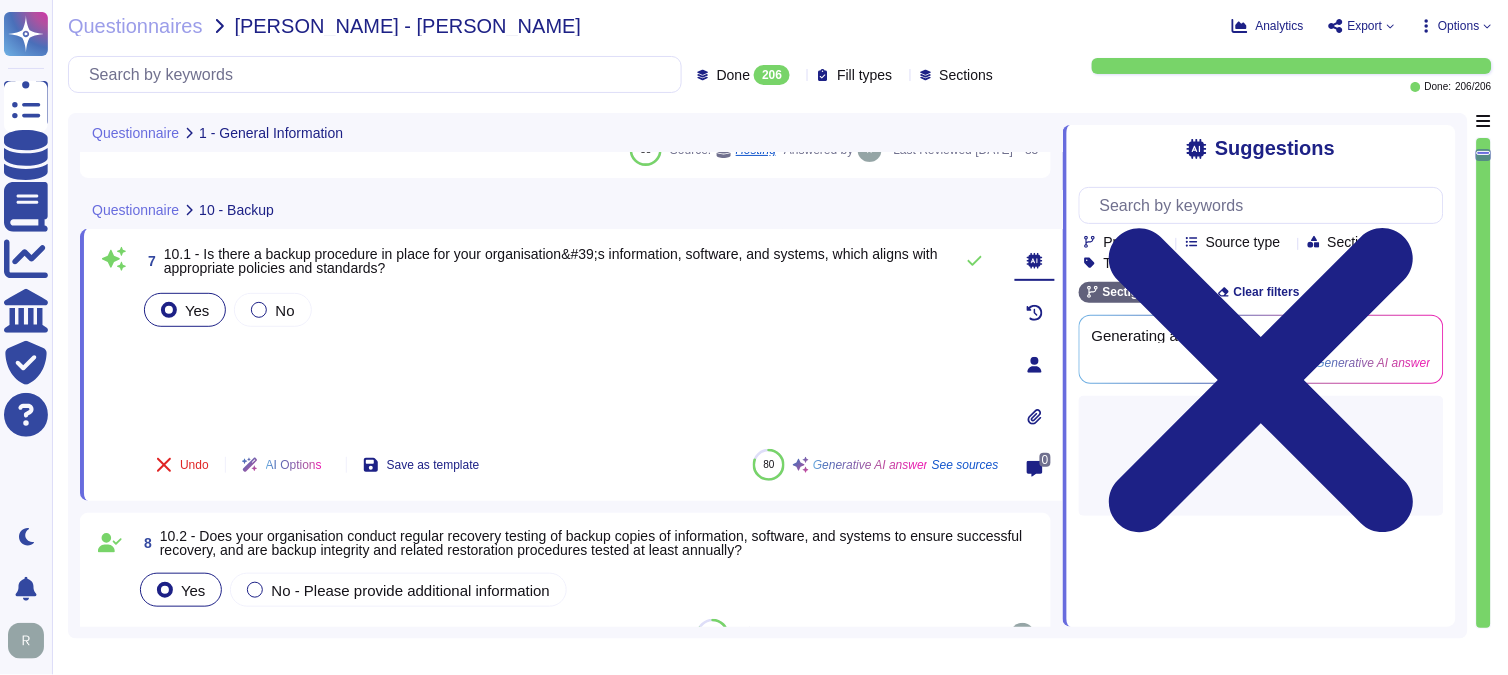 click on "Yes No" at bounding box center (569, 361) 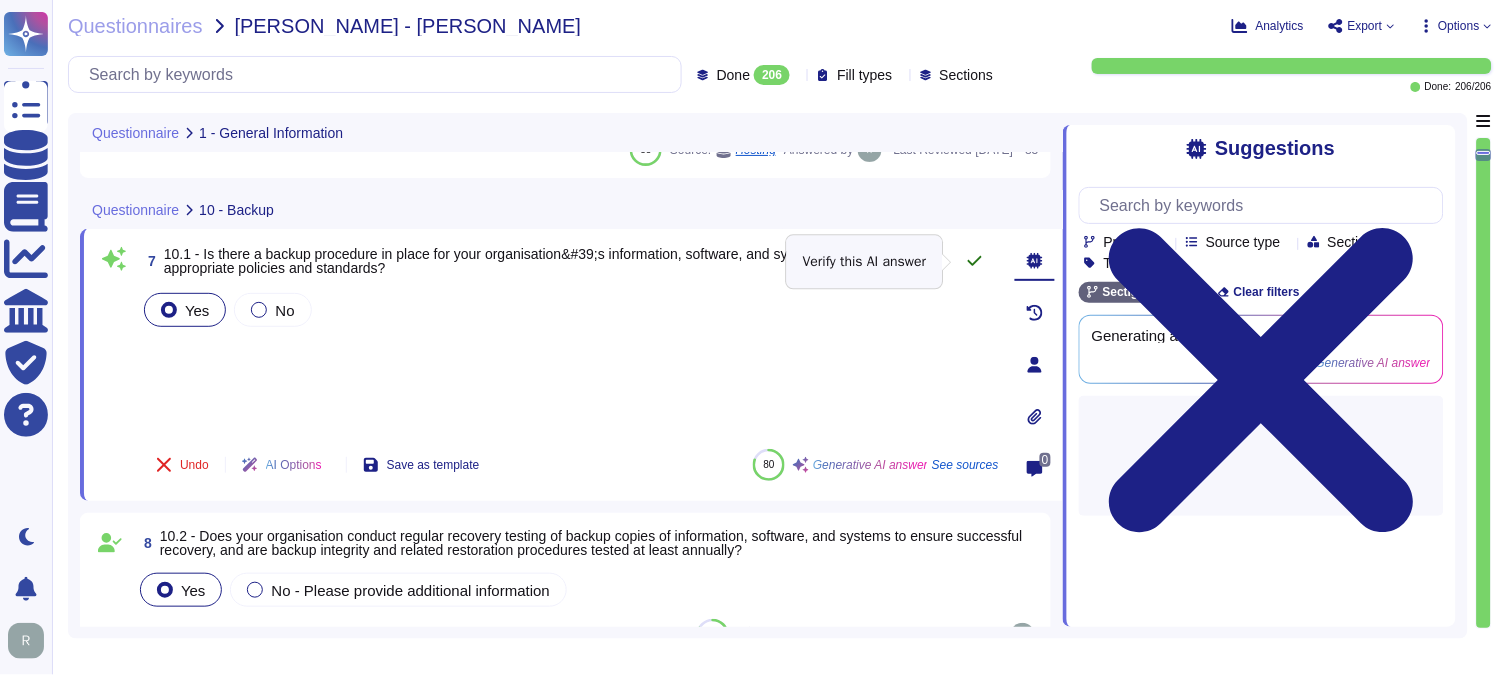 click 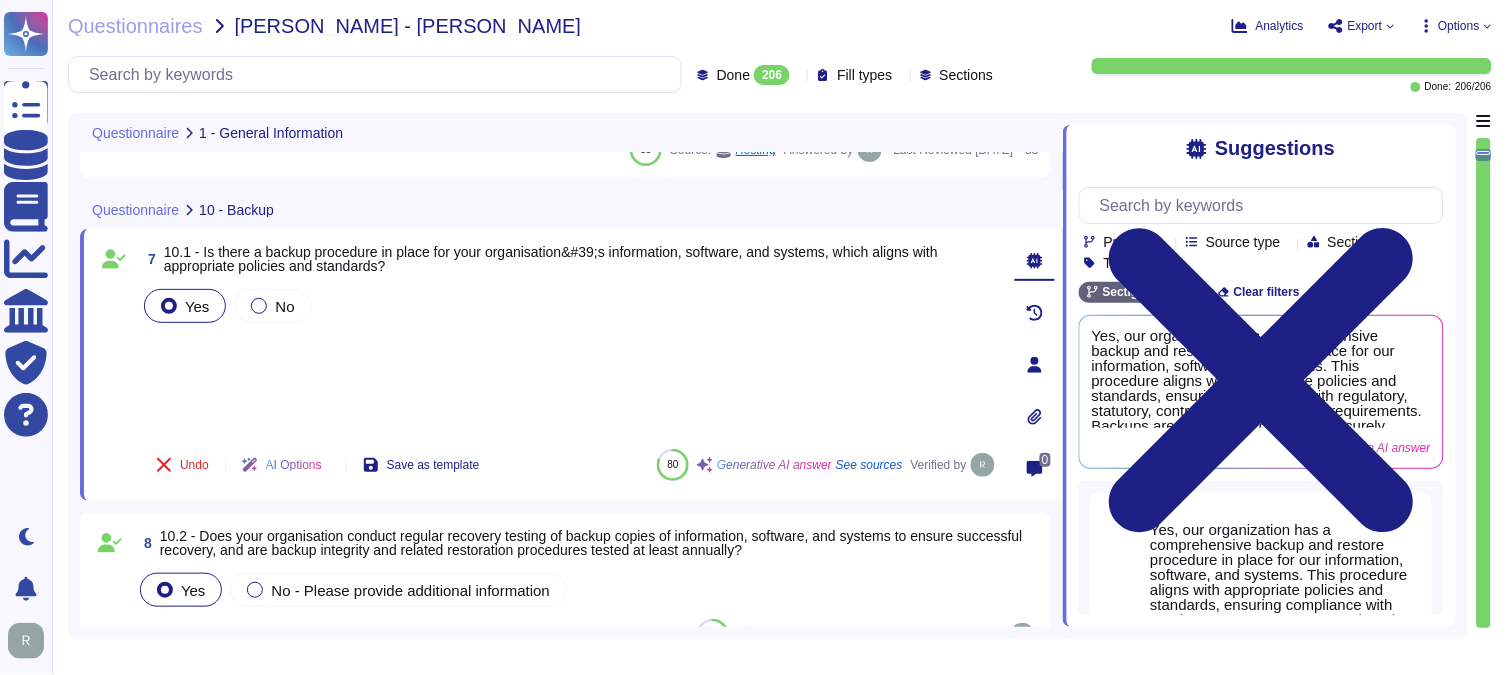 click 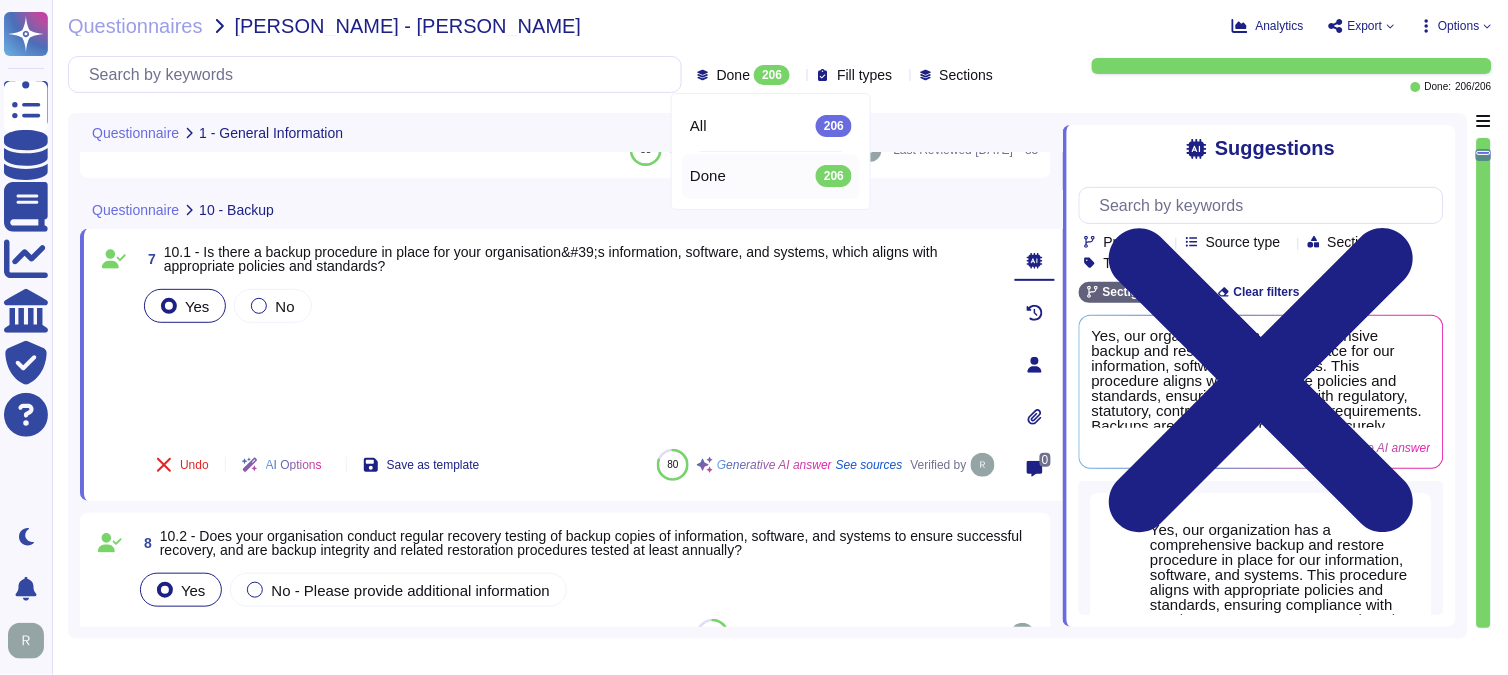click on "Suggestions" at bounding box center (1261, 148) 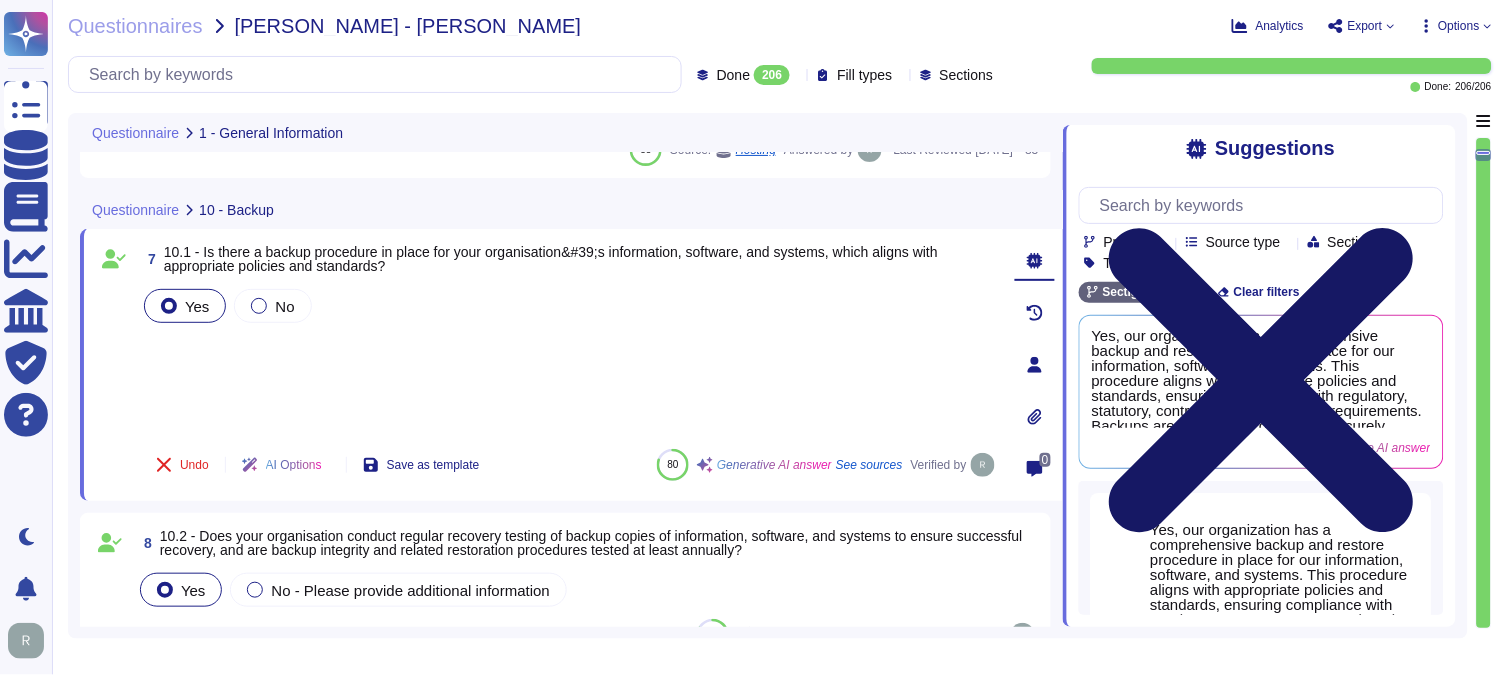 click 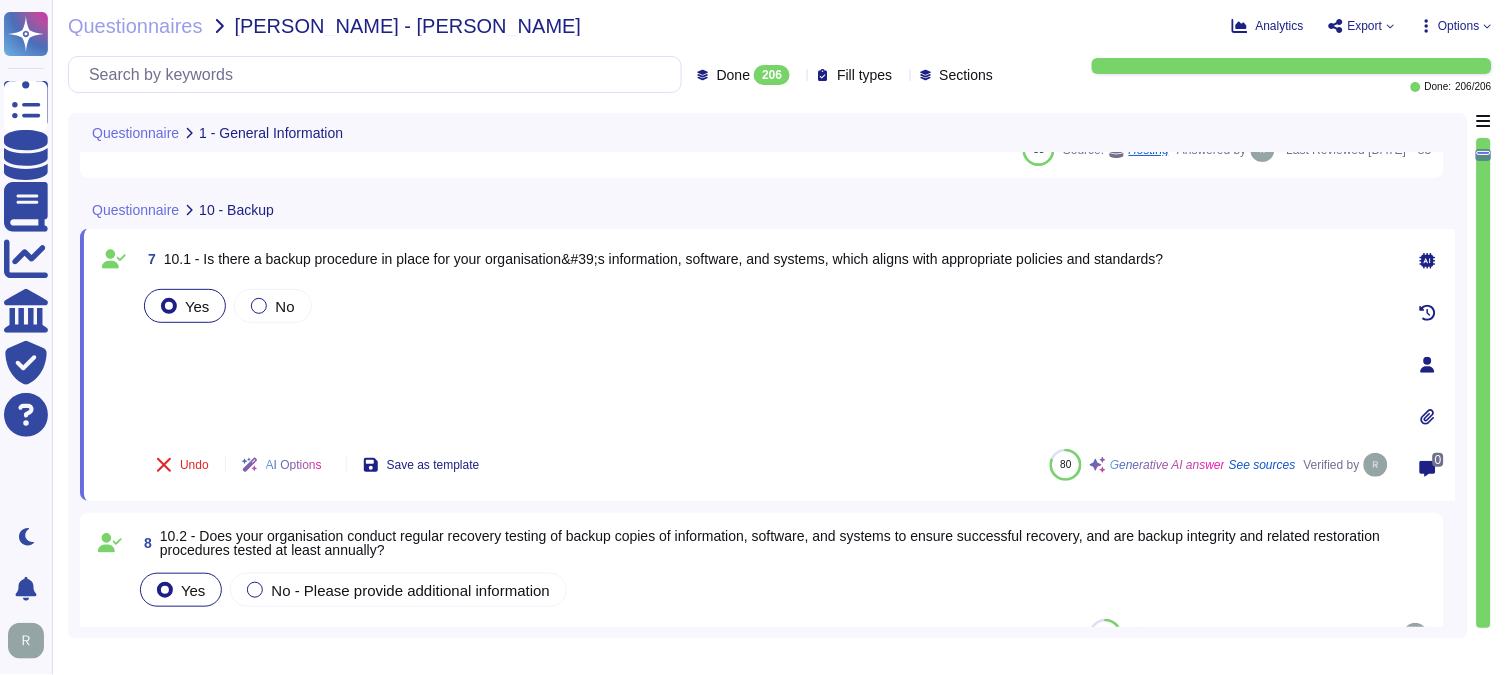 click 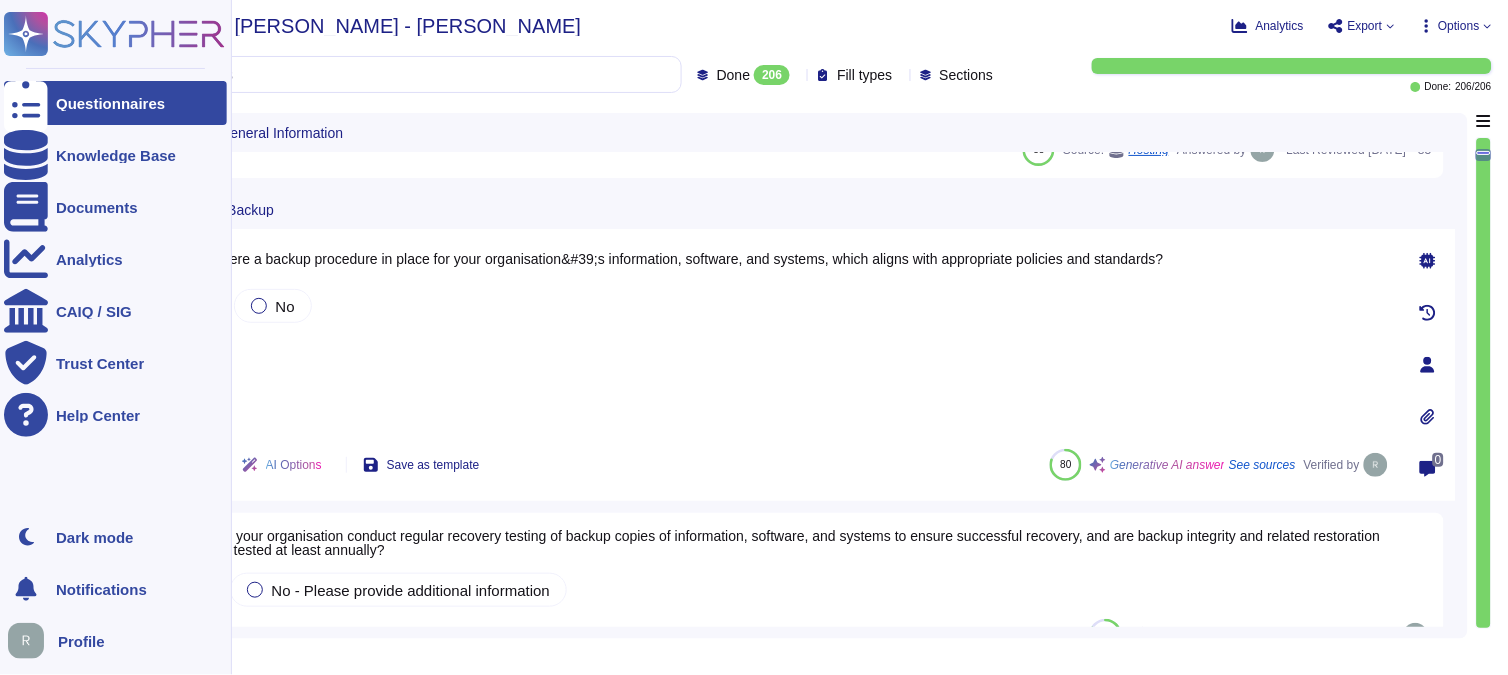 click at bounding box center (26, 103) 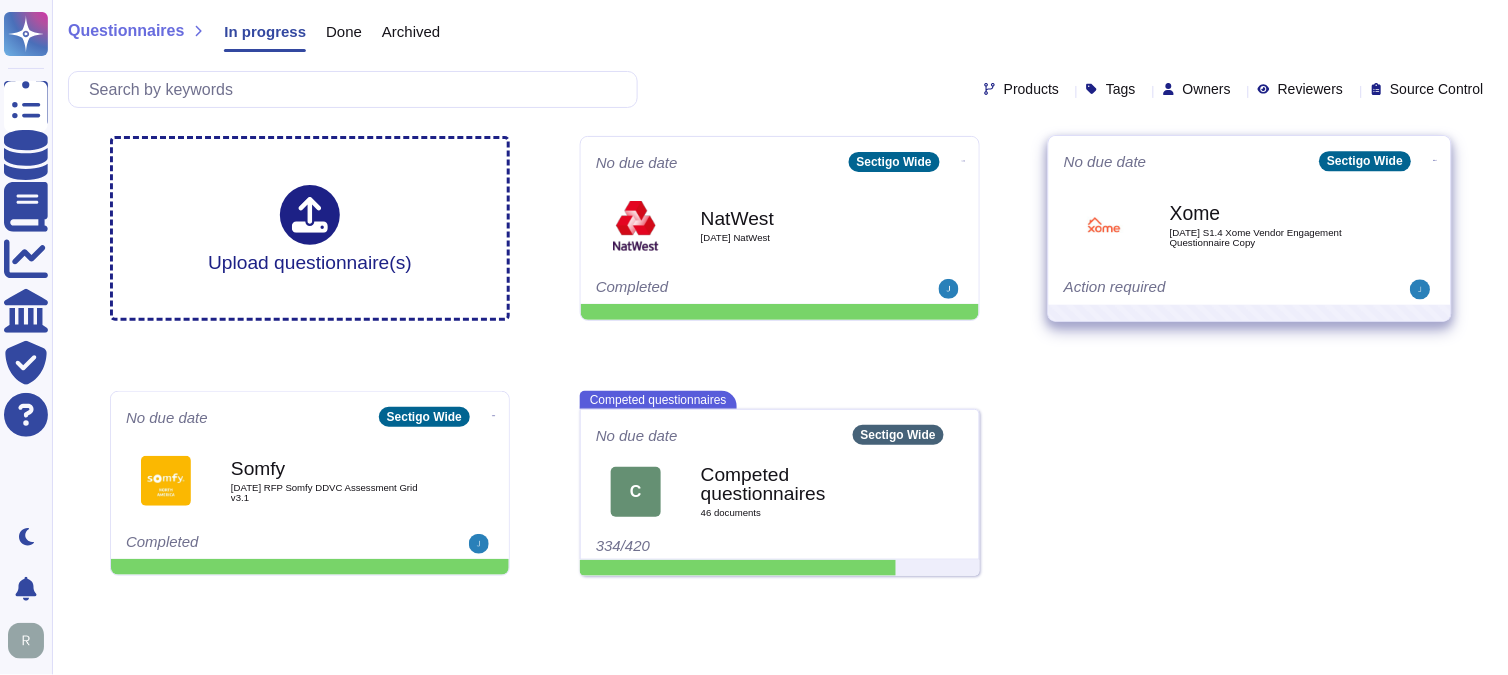 click on "[DATE] S1.4 Xome Vendor Engagement Questionnaire Copy" at bounding box center (1271, 237) 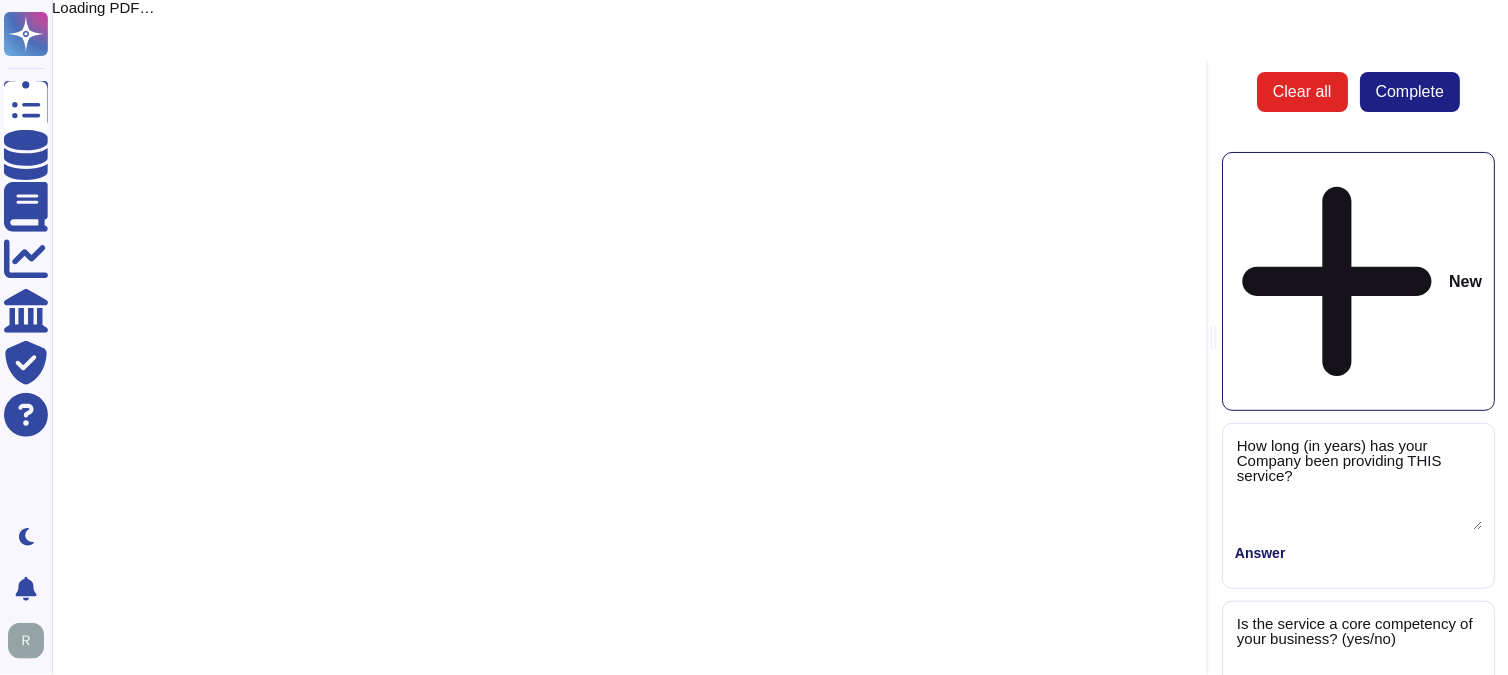 type on "How long (in years) has your Company been providing THIS service?" 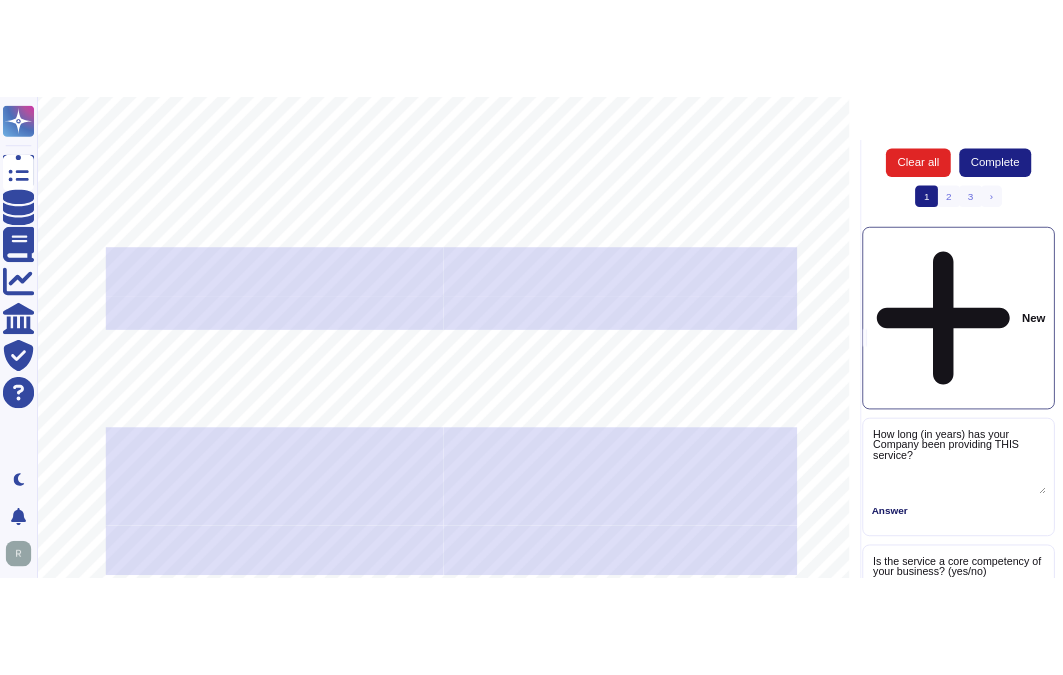 scroll, scrollTop: 244, scrollLeft: 0, axis: vertical 